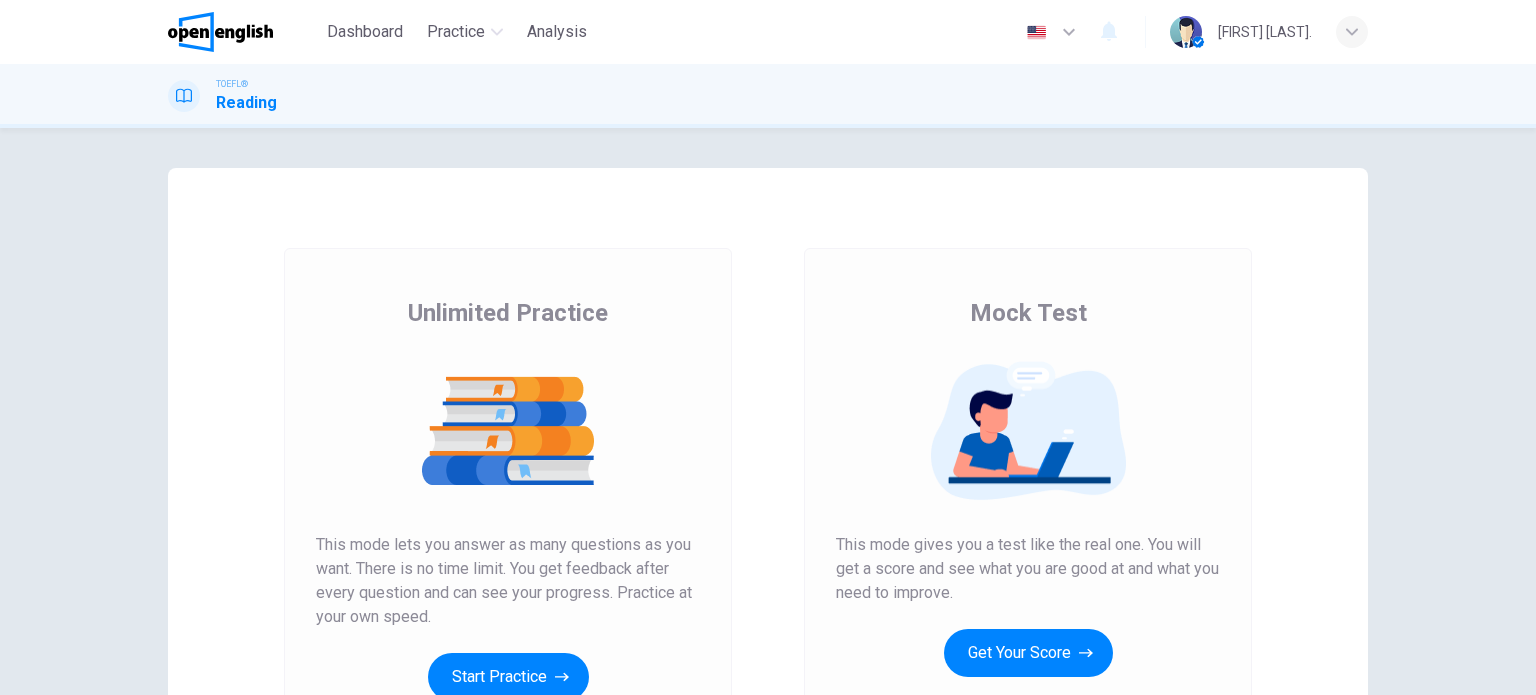 scroll, scrollTop: 0, scrollLeft: 0, axis: both 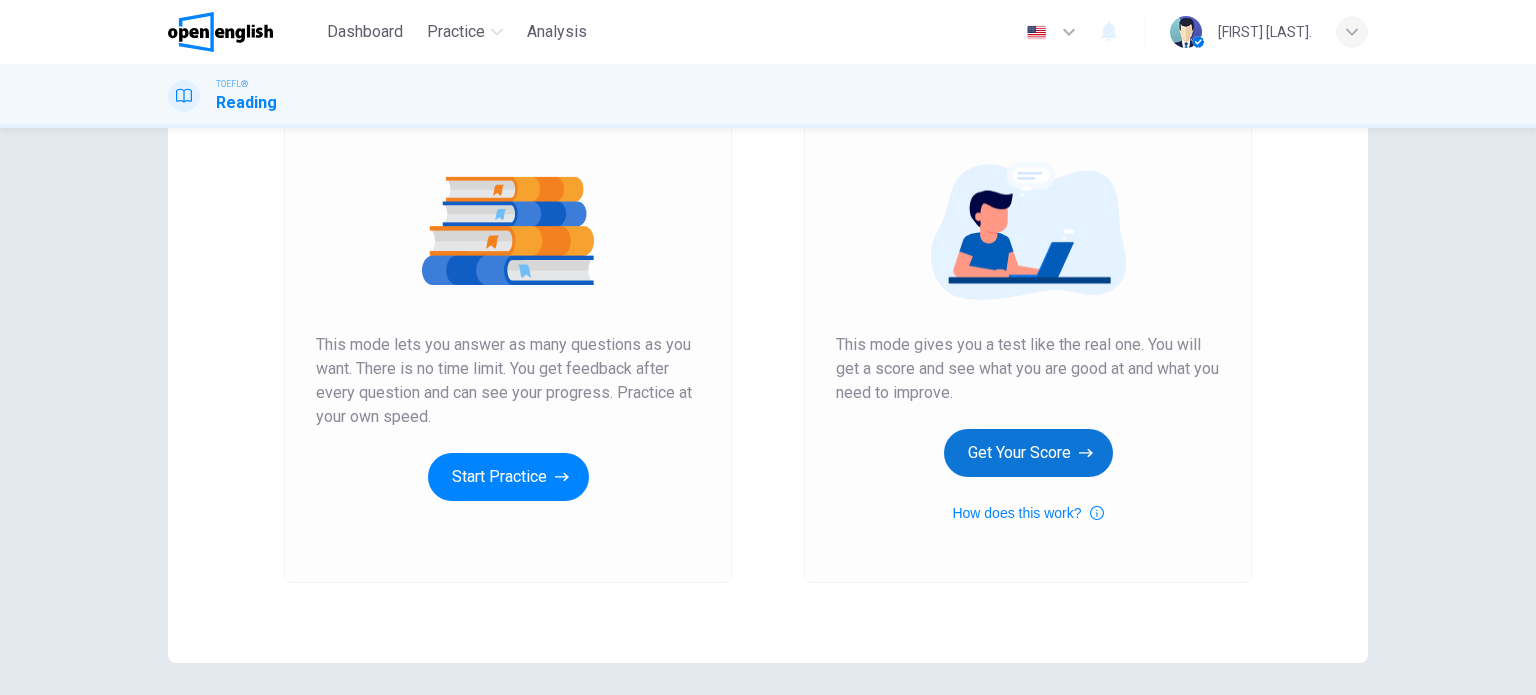 click on "Get Your Score" at bounding box center (1028, 453) 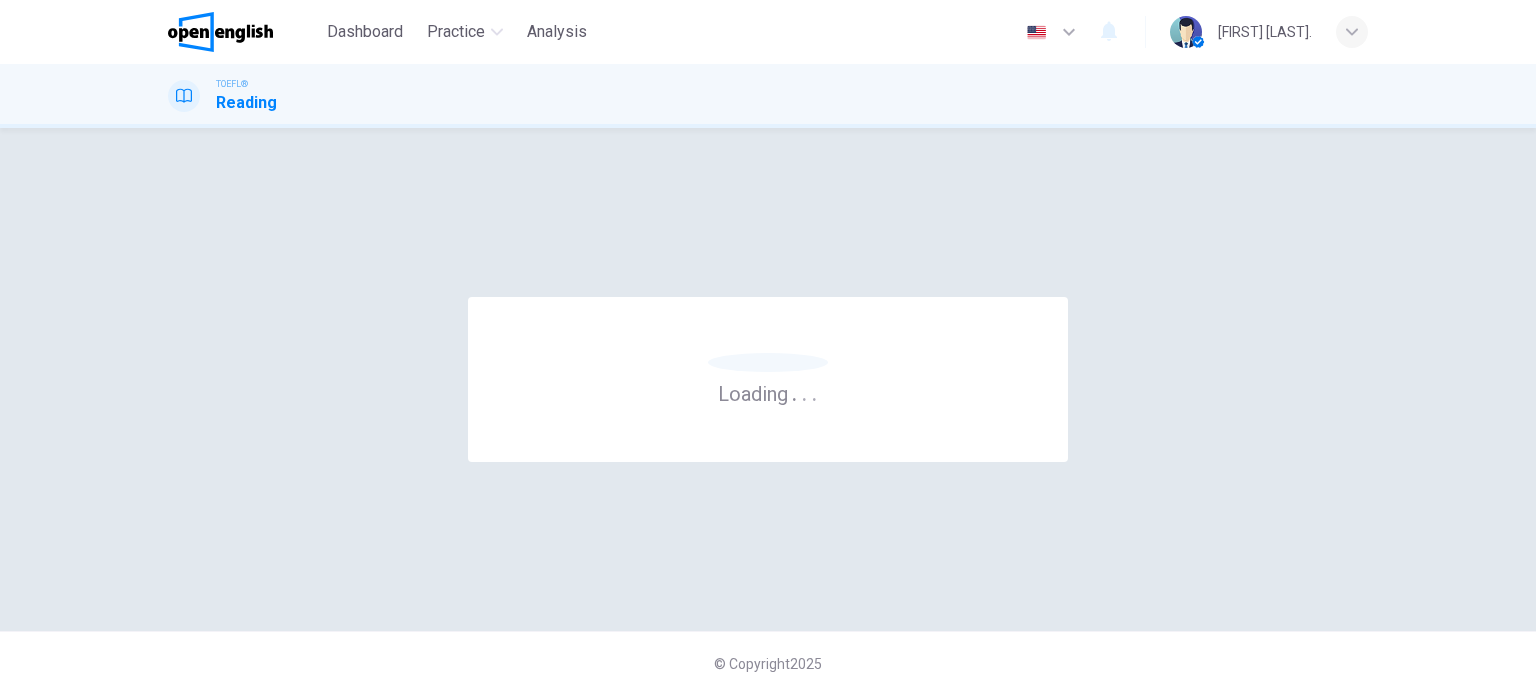 scroll, scrollTop: 0, scrollLeft: 0, axis: both 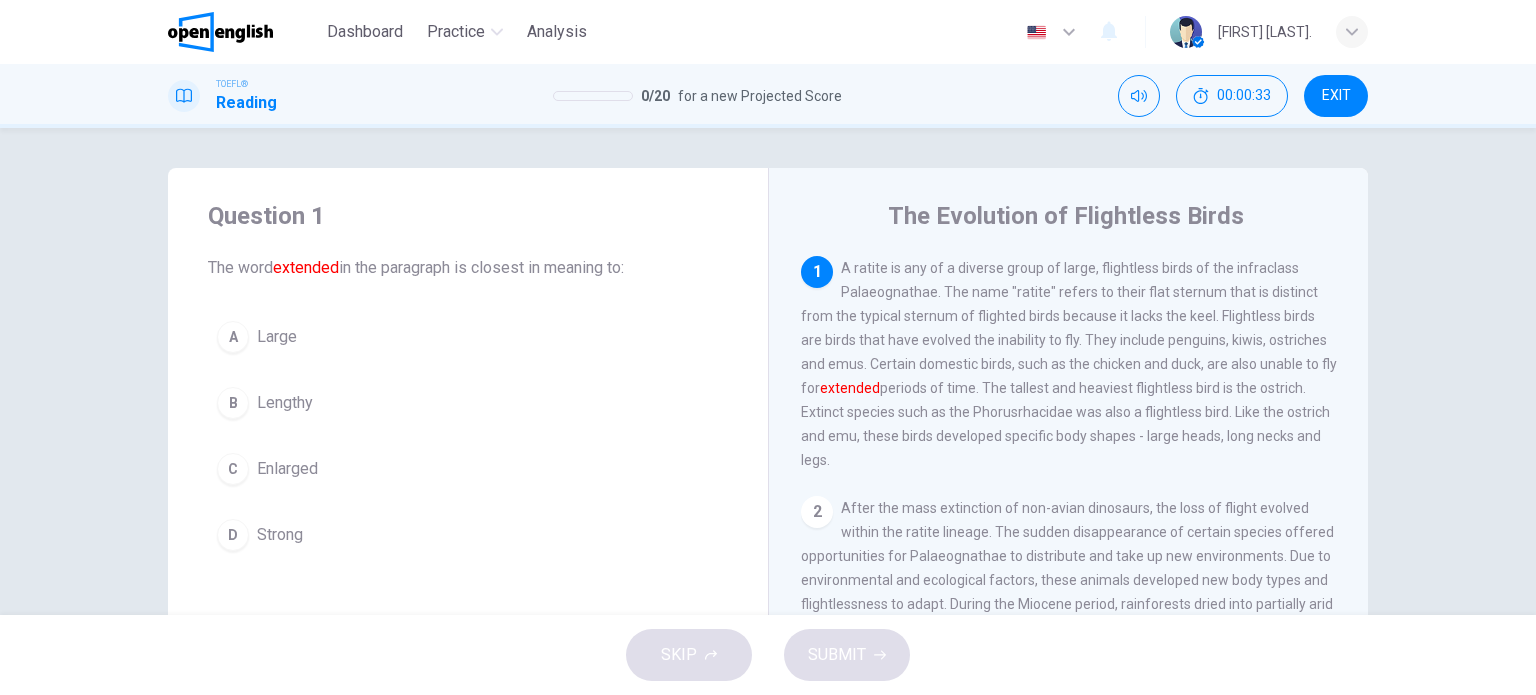 click on "C Enlarged" at bounding box center [468, 469] 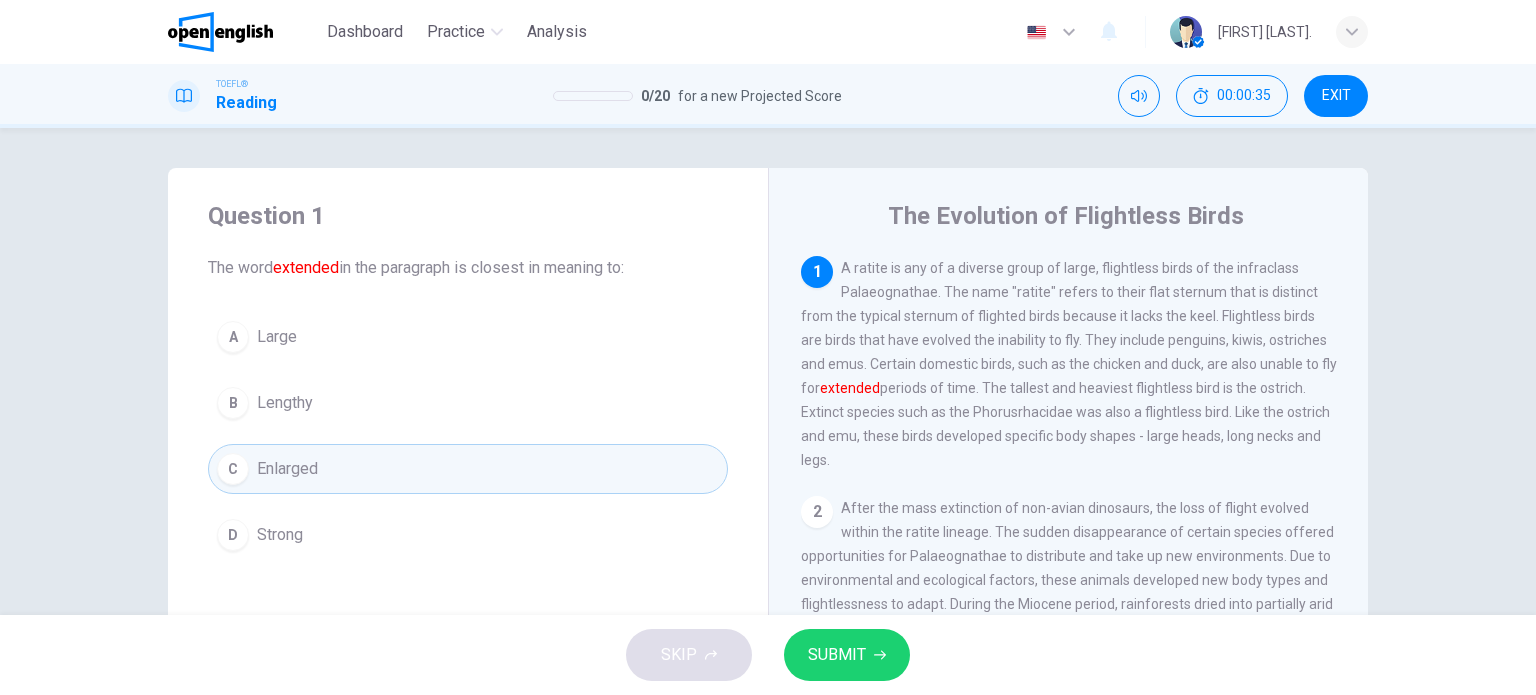 click on "SUBMIT" at bounding box center (837, 655) 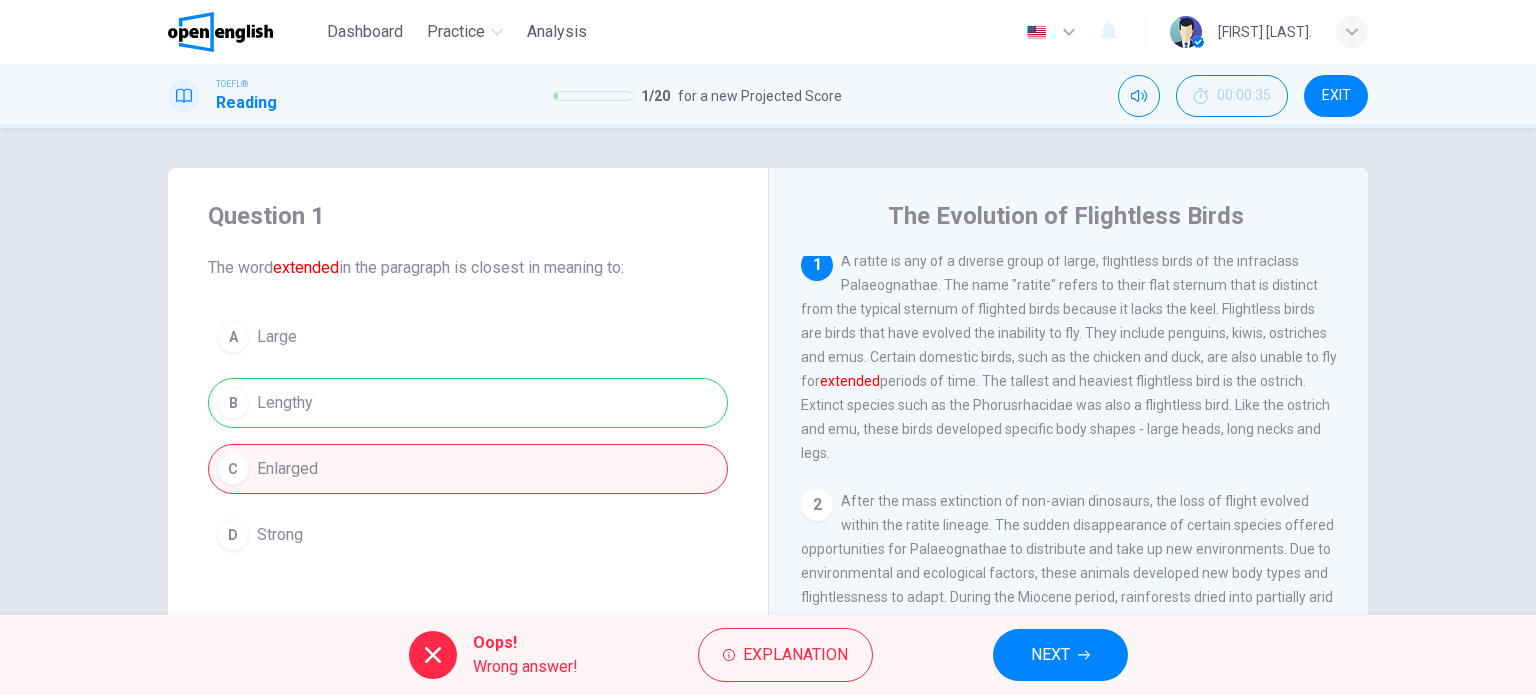 scroll, scrollTop: 0, scrollLeft: 0, axis: both 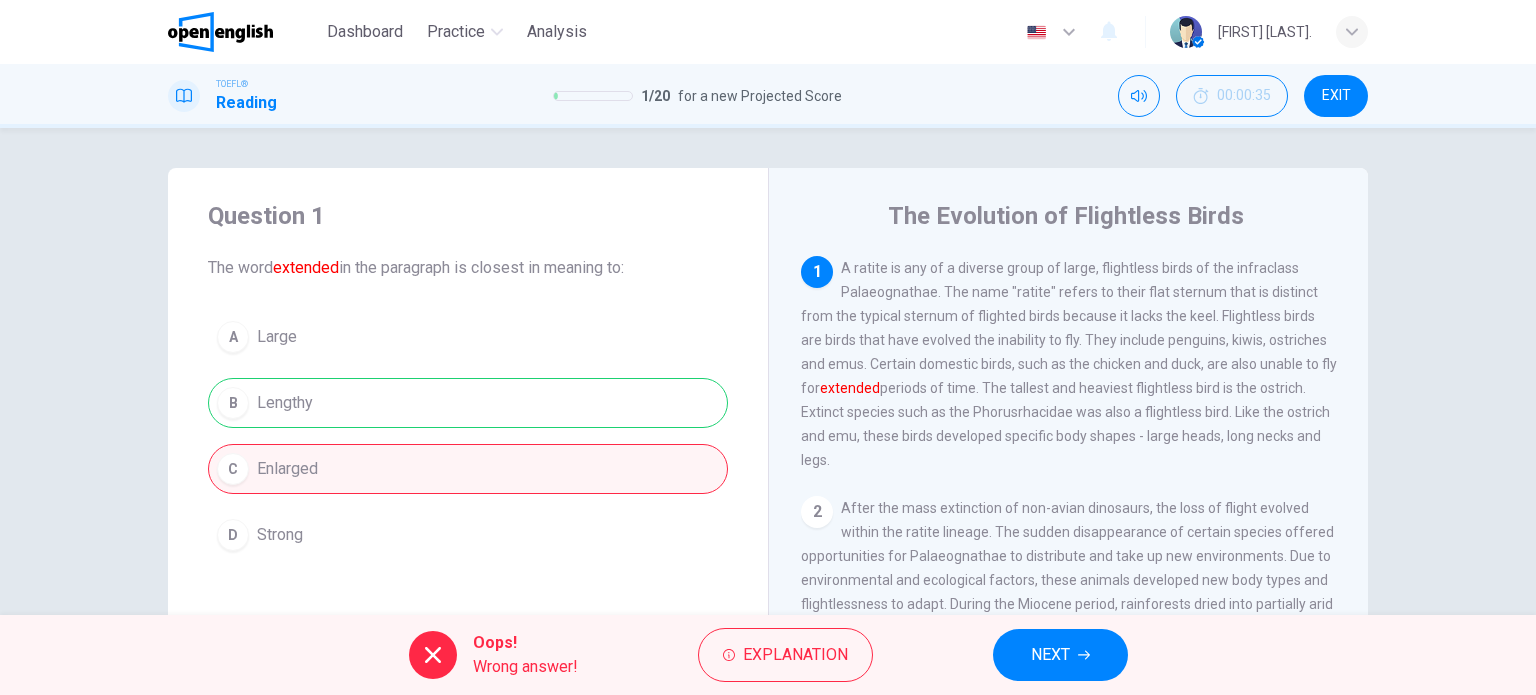 click on "NEXT" at bounding box center (1050, 655) 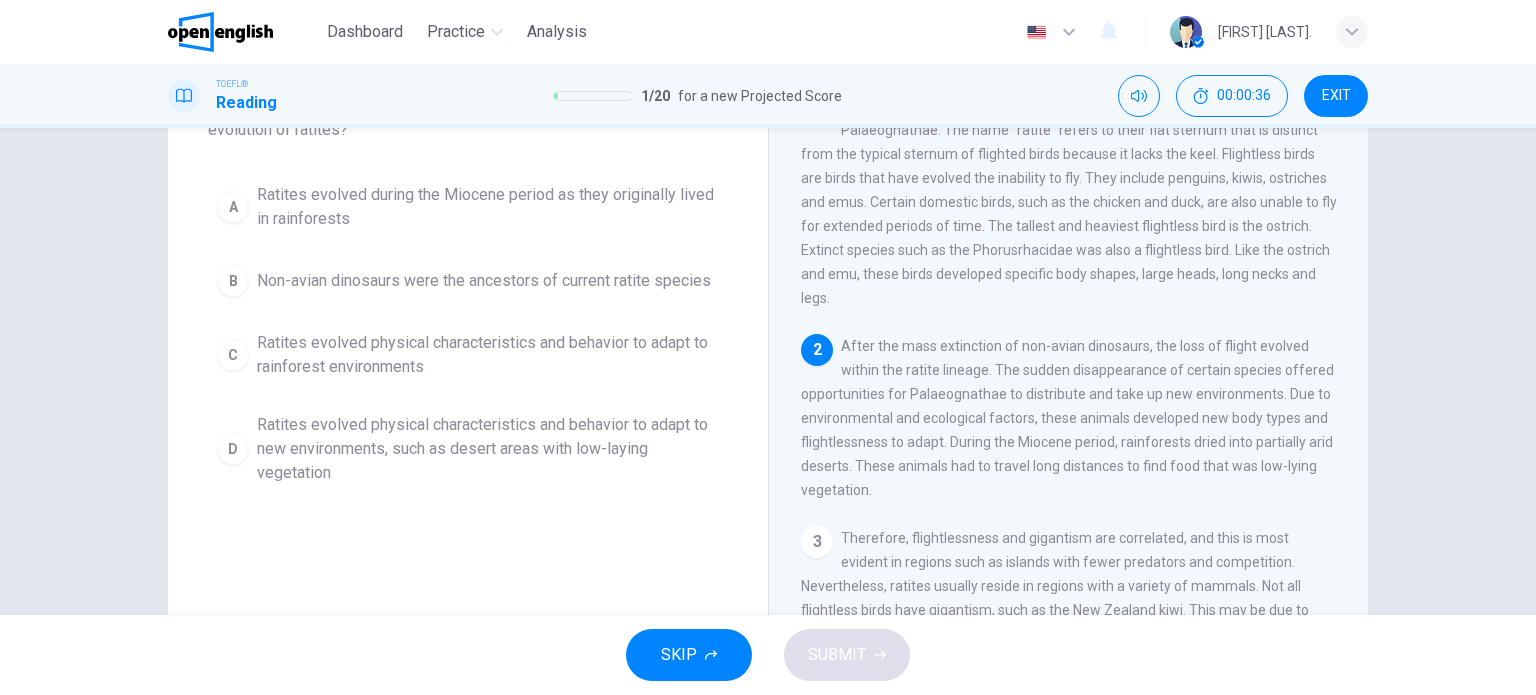 scroll, scrollTop: 100, scrollLeft: 0, axis: vertical 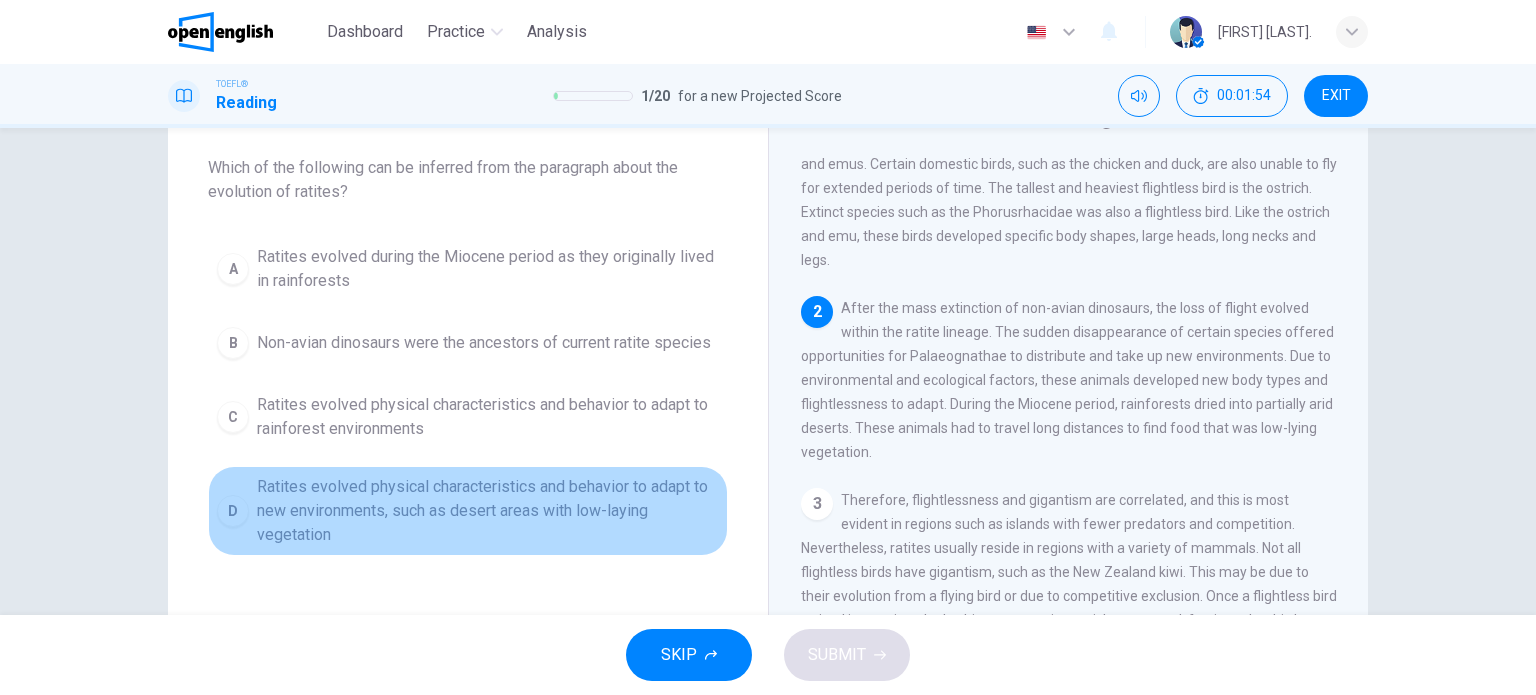 click on "Ratites evolved physical characteristics and behavior to adapt to new environments, such as desert areas with low-laying vegetation" at bounding box center (488, 511) 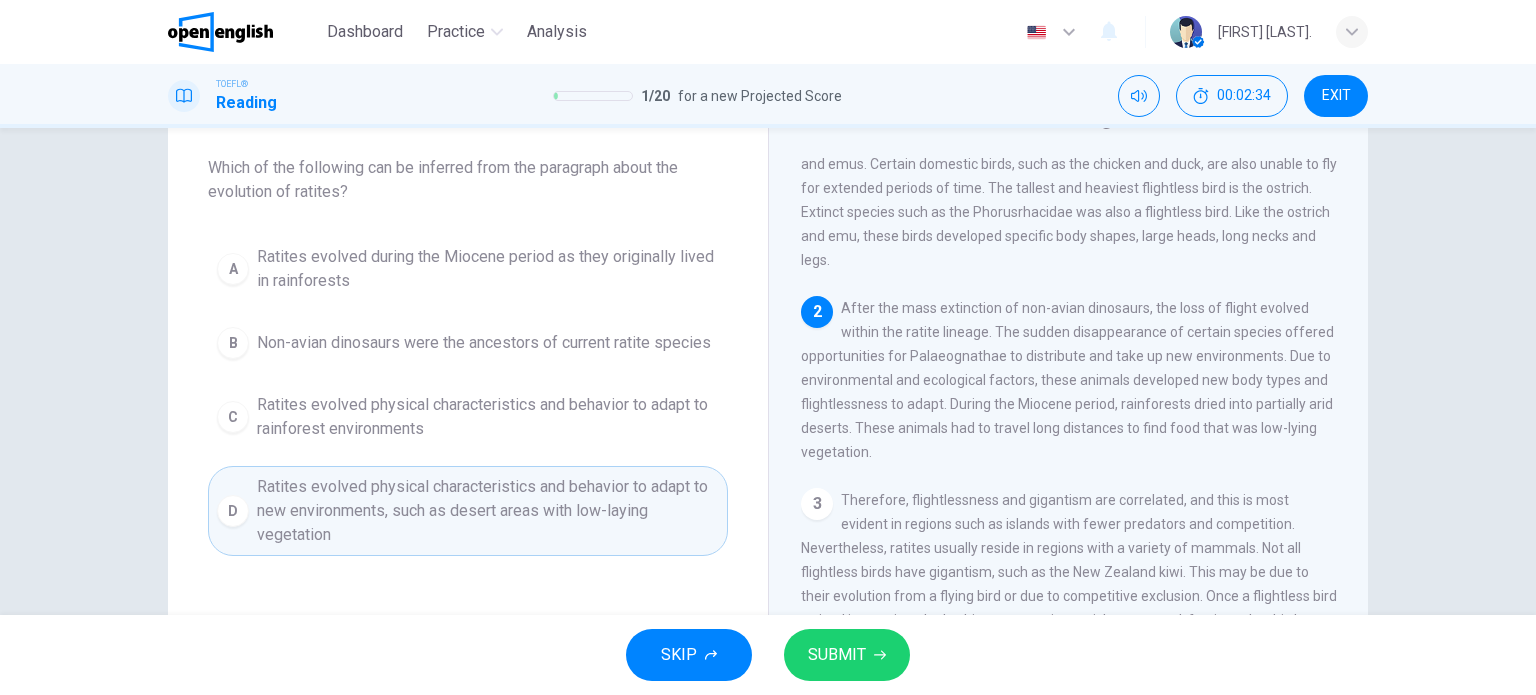 click on "SUBMIT" at bounding box center (847, 655) 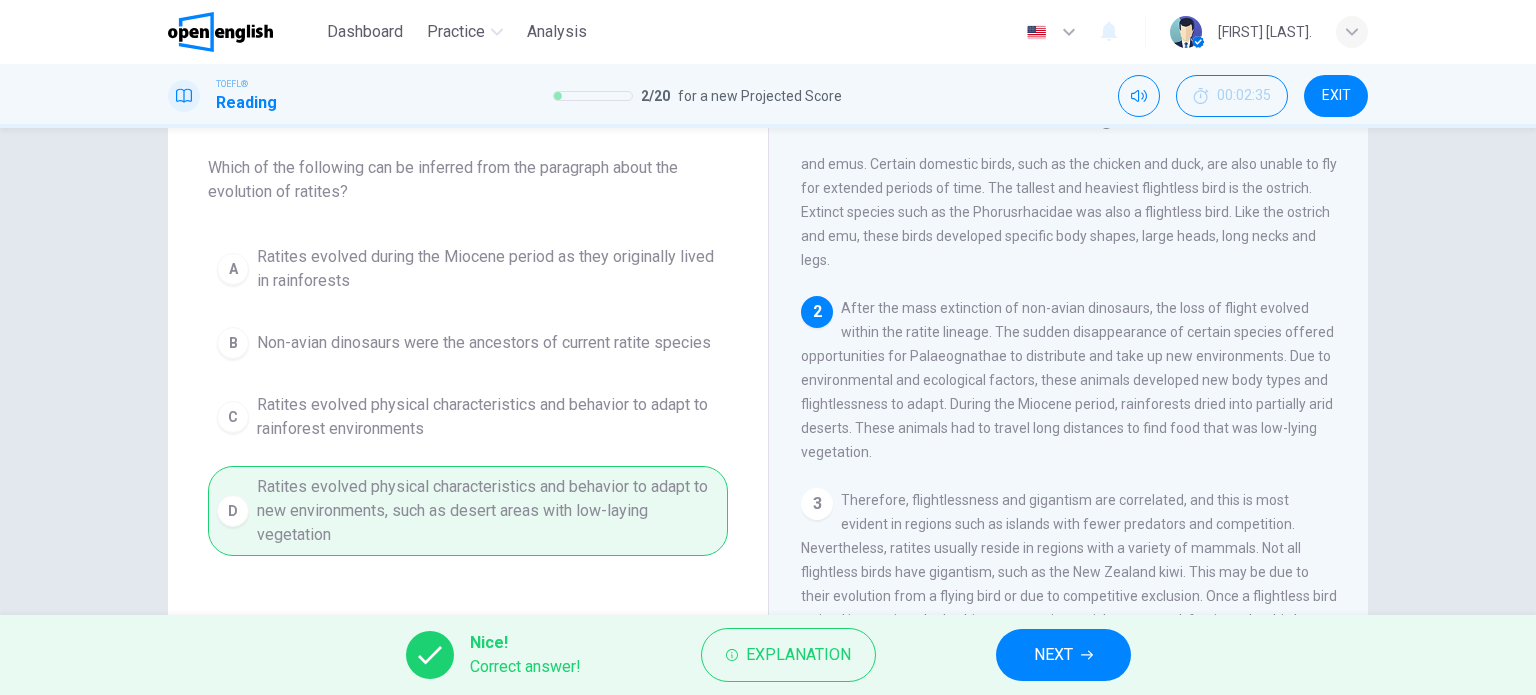 click on "NEXT" at bounding box center [1063, 655] 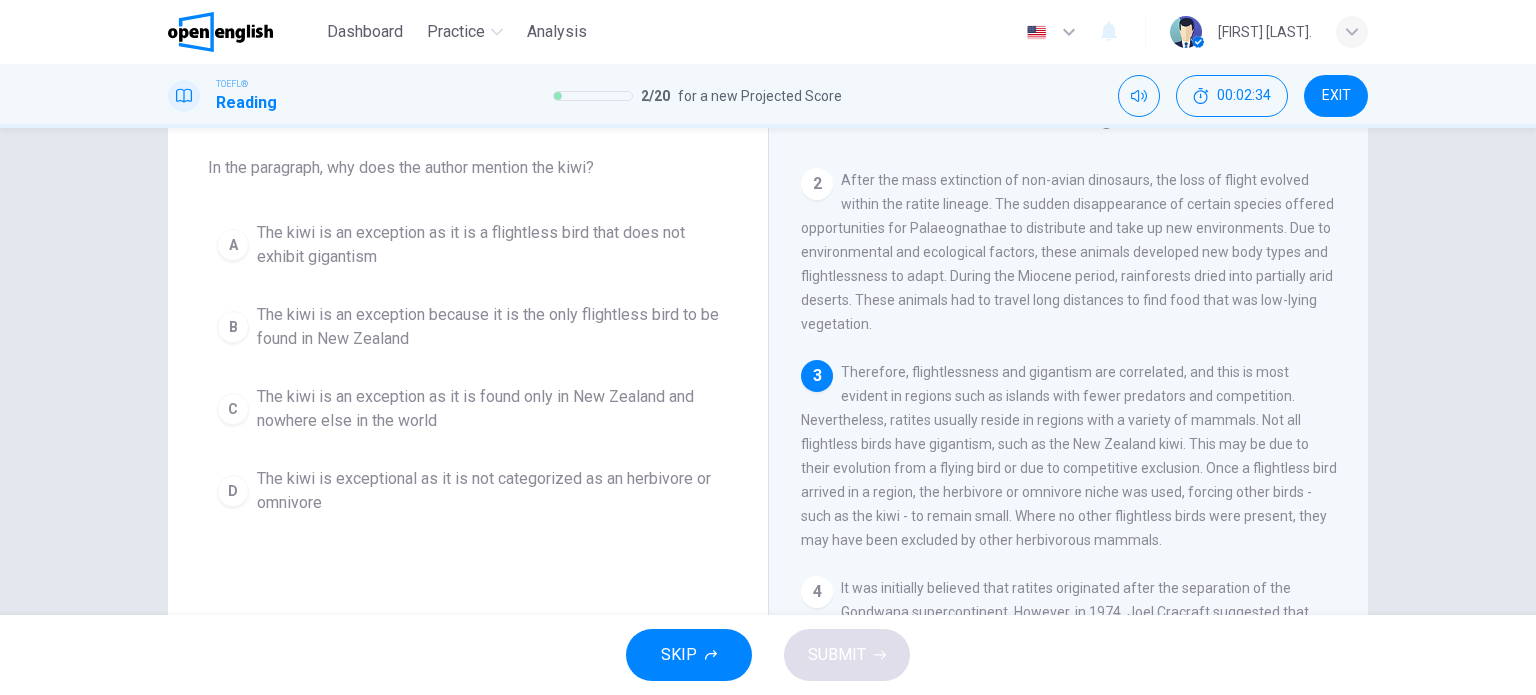 scroll, scrollTop: 268, scrollLeft: 0, axis: vertical 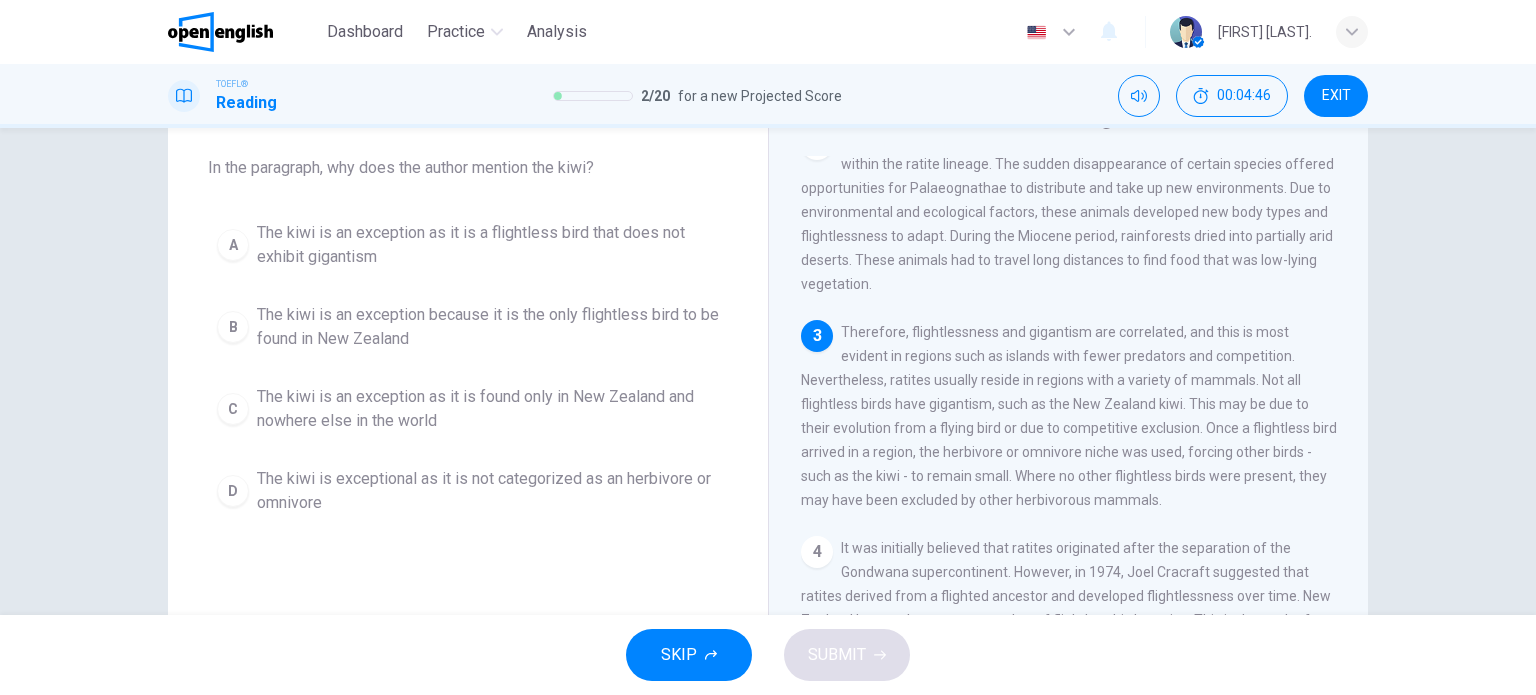 click on "The kiwi is an exception as it is a flightless bird that does not exhibit gigantism" at bounding box center [488, 245] 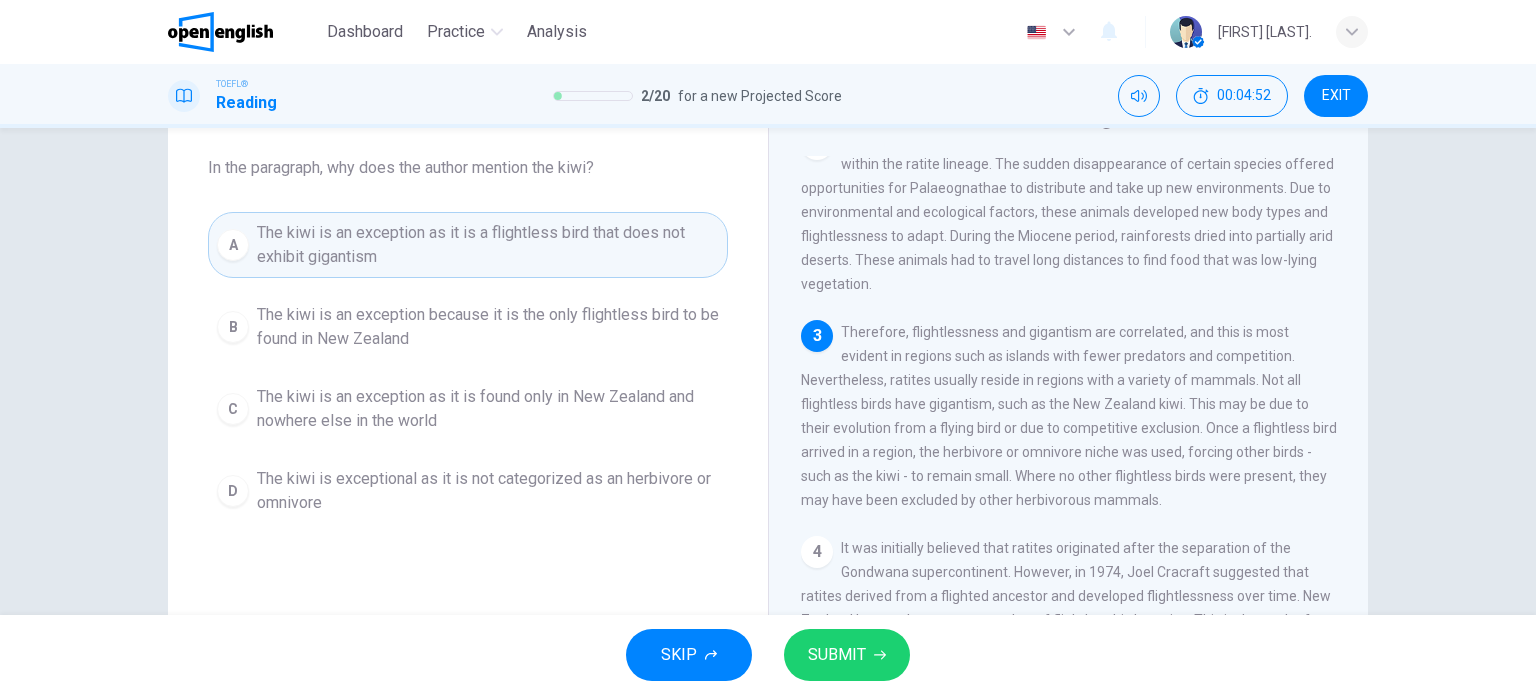 click on "SUBMIT" at bounding box center (837, 655) 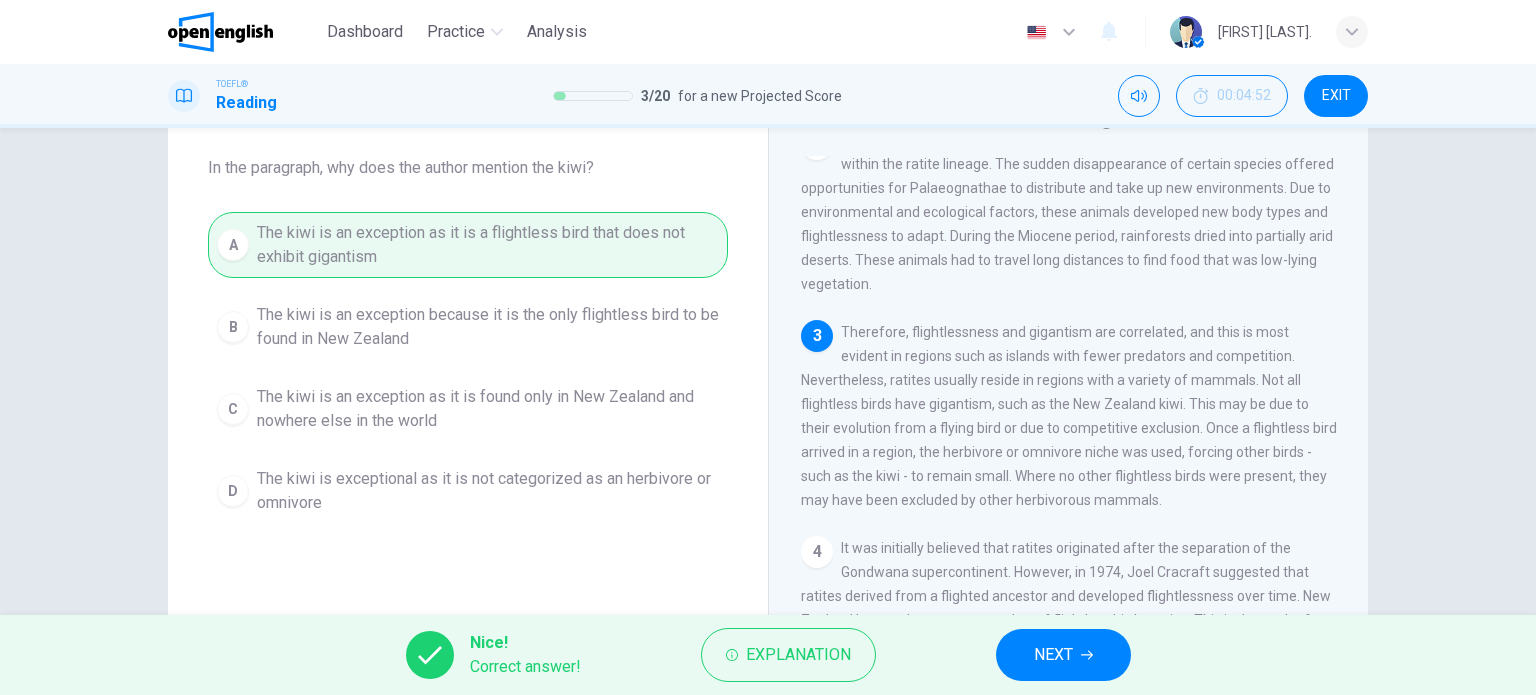 click on "NEXT" at bounding box center [1063, 655] 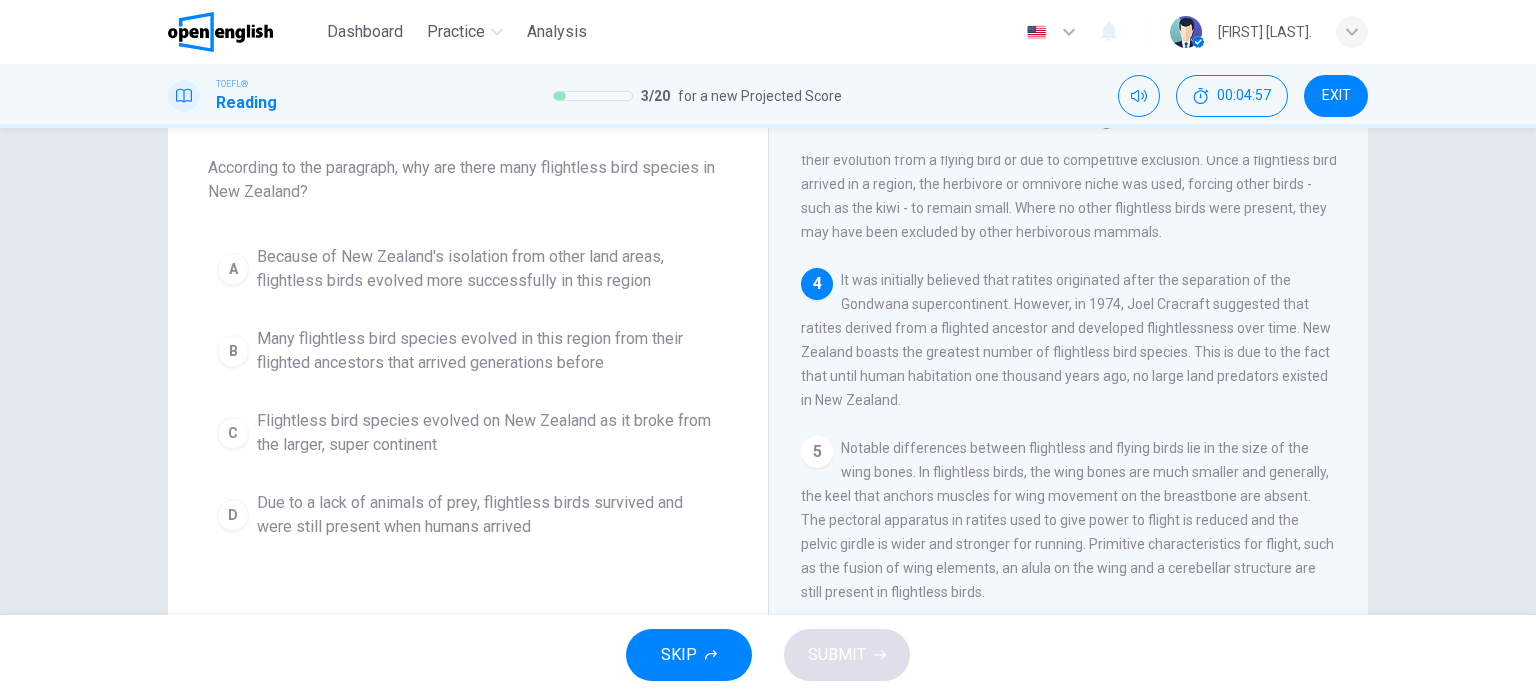 scroll, scrollTop: 540, scrollLeft: 0, axis: vertical 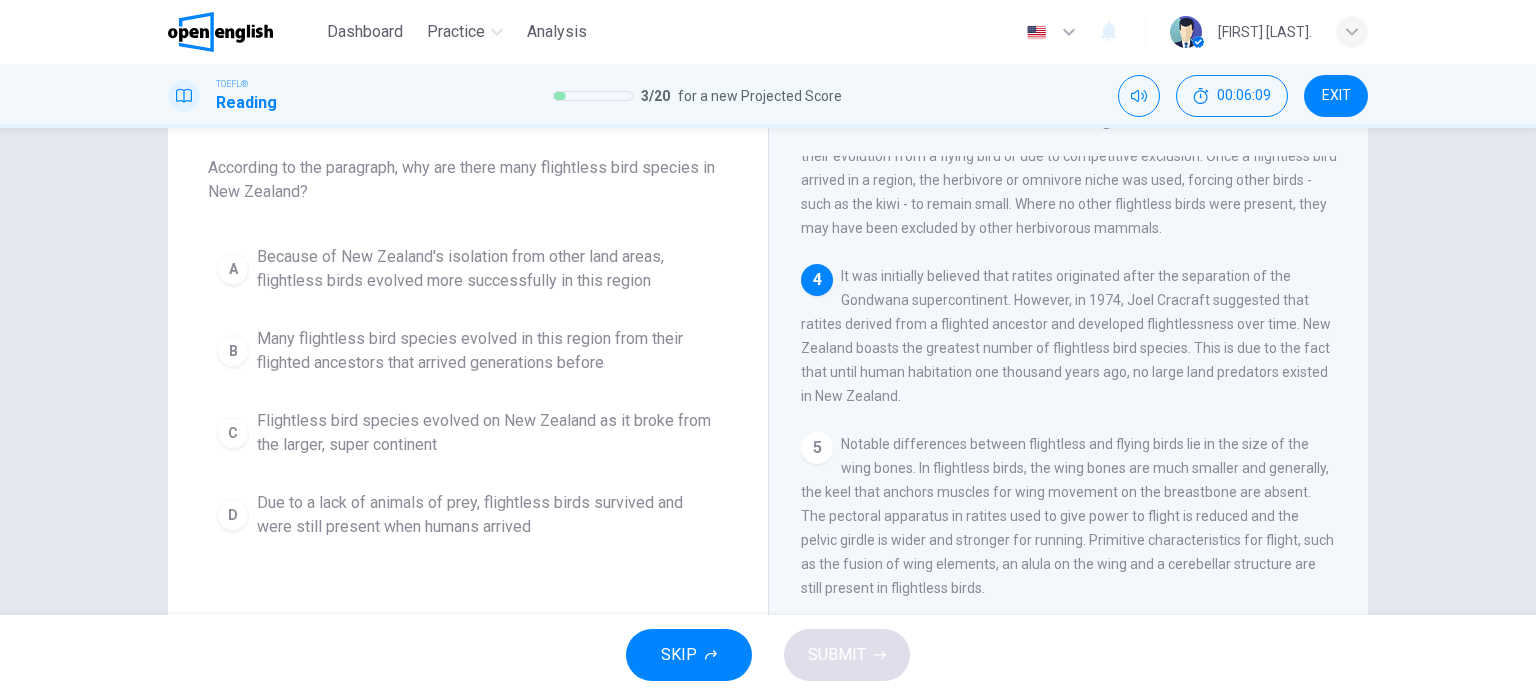 click on "Due to a lack of animals of prey, flightless birds survived and were still present when humans arrived" at bounding box center (488, 515) 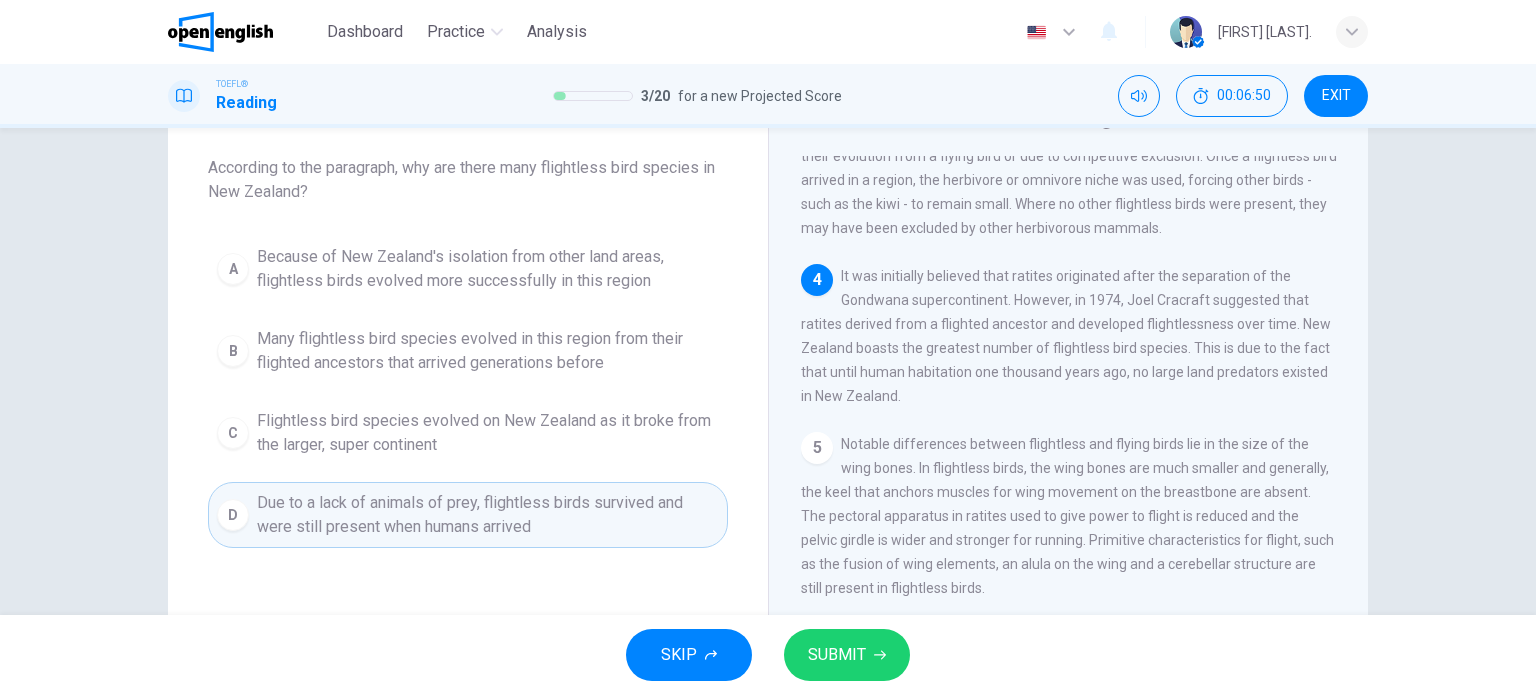 click on "SUBMIT" at bounding box center [837, 655] 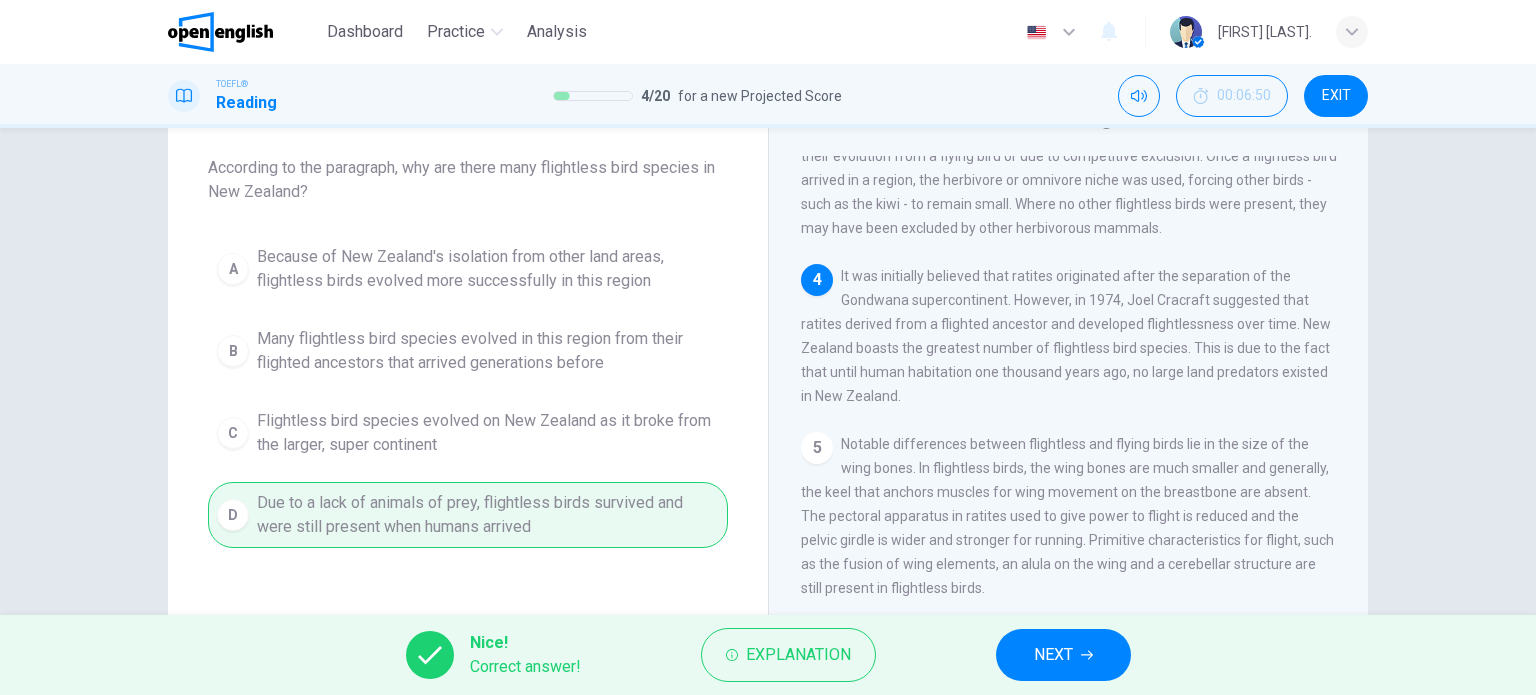 click on "NEXT" at bounding box center [1053, 655] 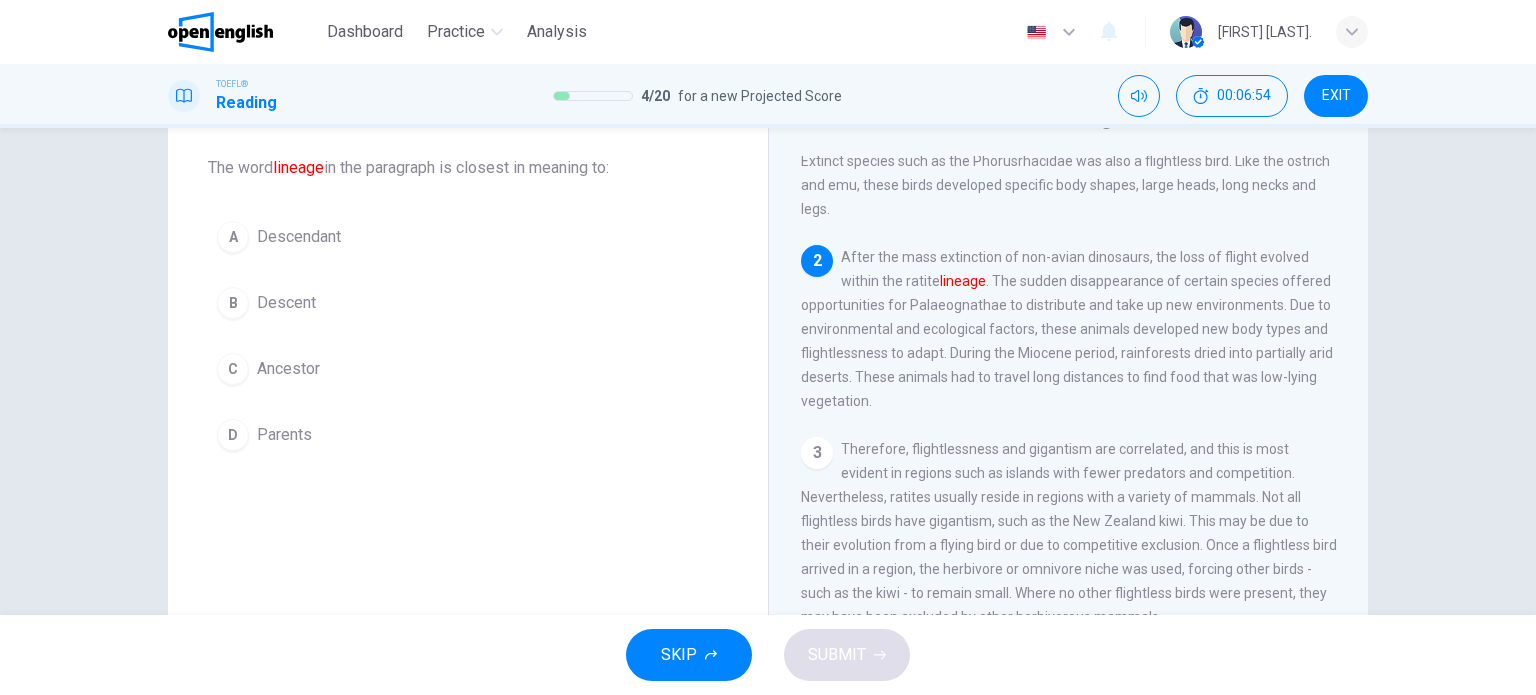 scroll, scrollTop: 147, scrollLeft: 0, axis: vertical 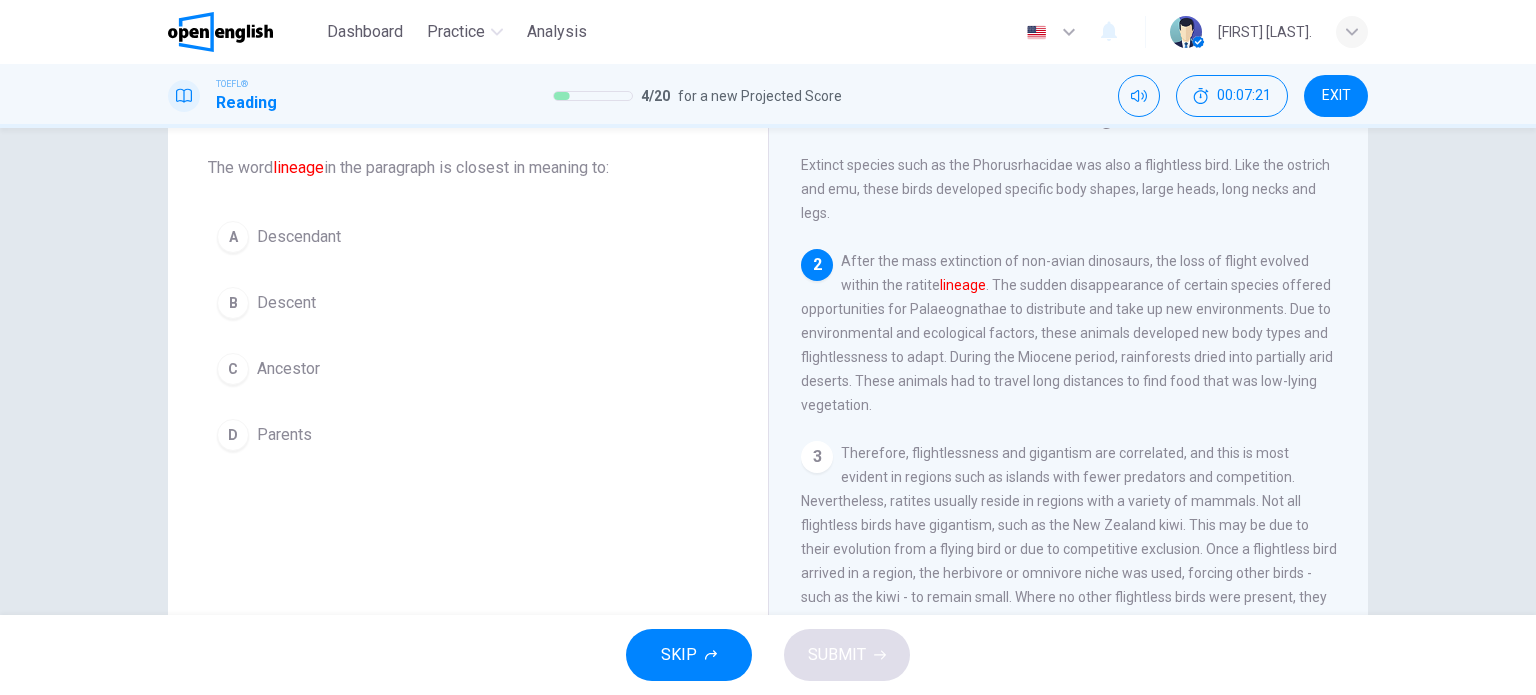 click on "A Descendant B Descent C Ancestor D Parents" at bounding box center [468, 336] 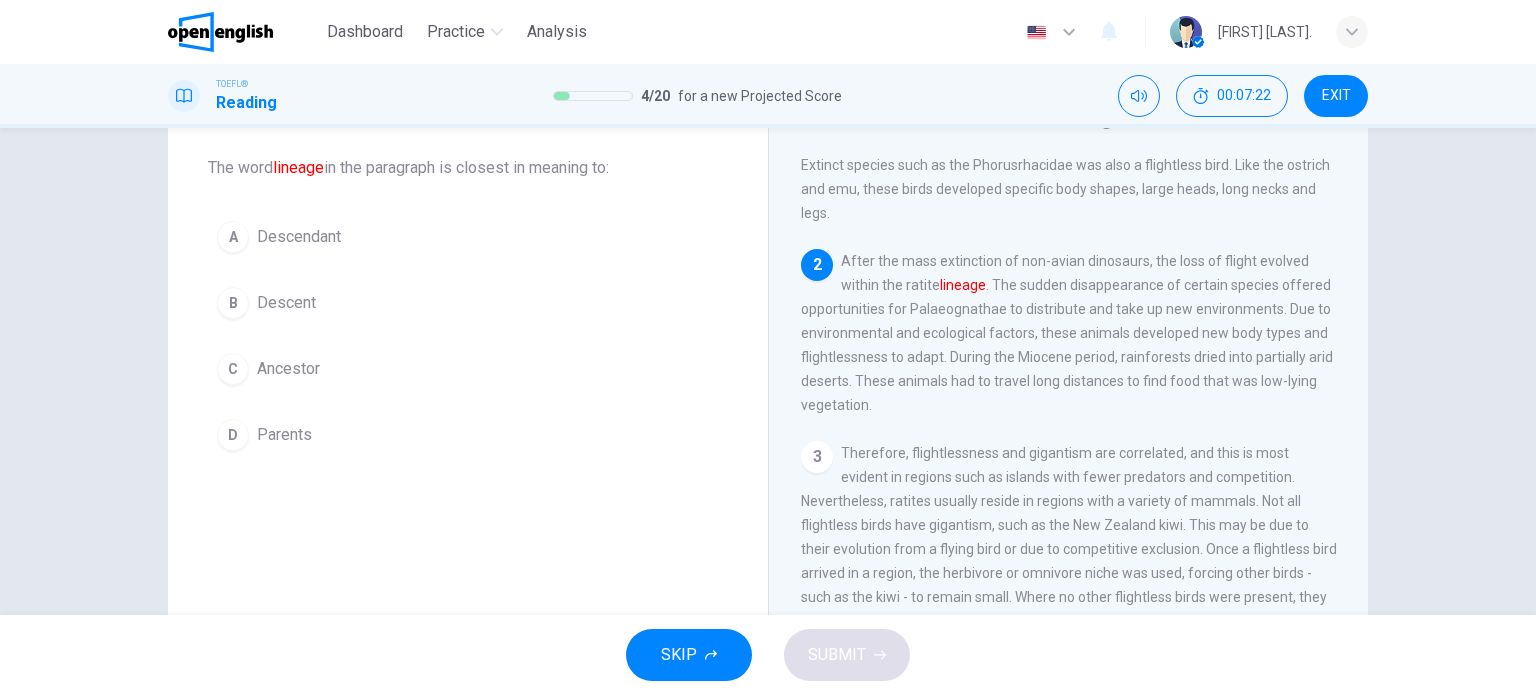 click on "C Ancestor" at bounding box center [468, 369] 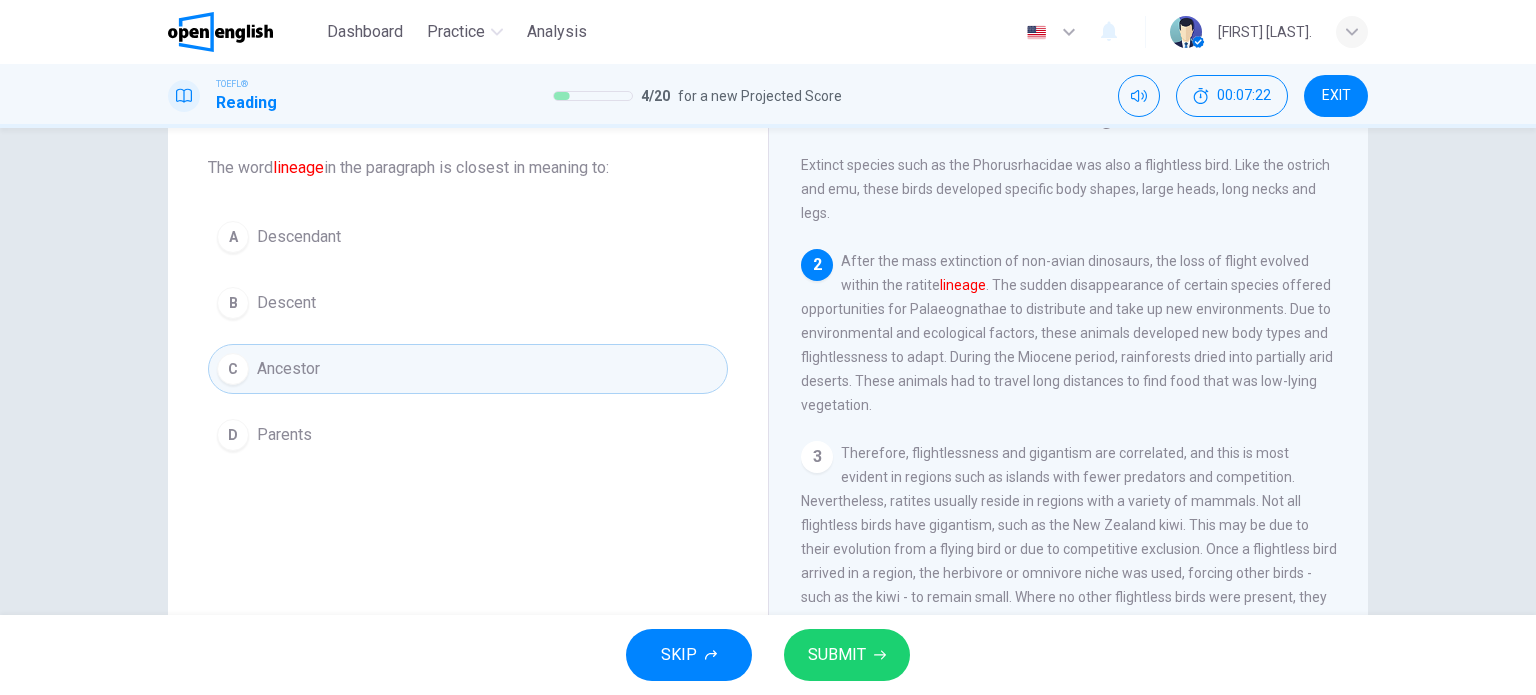 click on "SUBMIT" at bounding box center (837, 655) 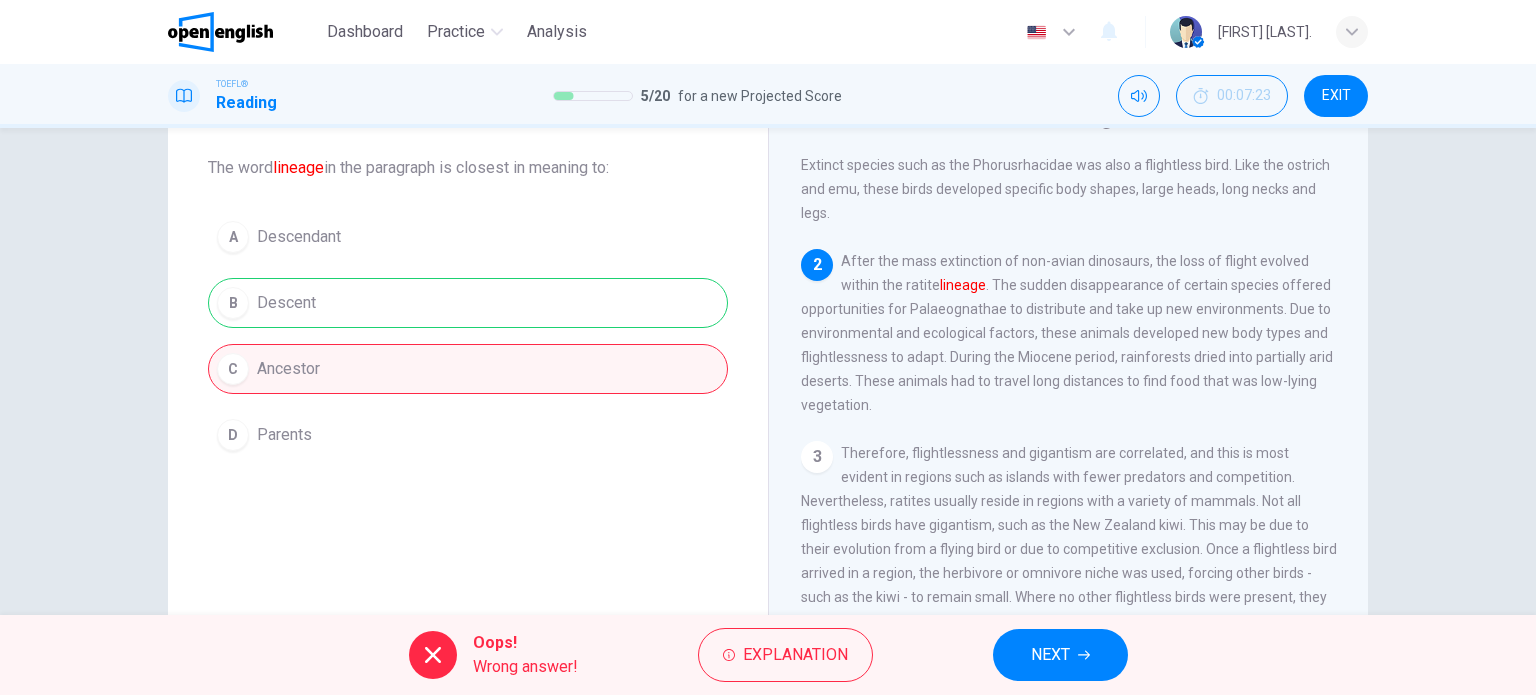 click on "NEXT" at bounding box center (1060, 655) 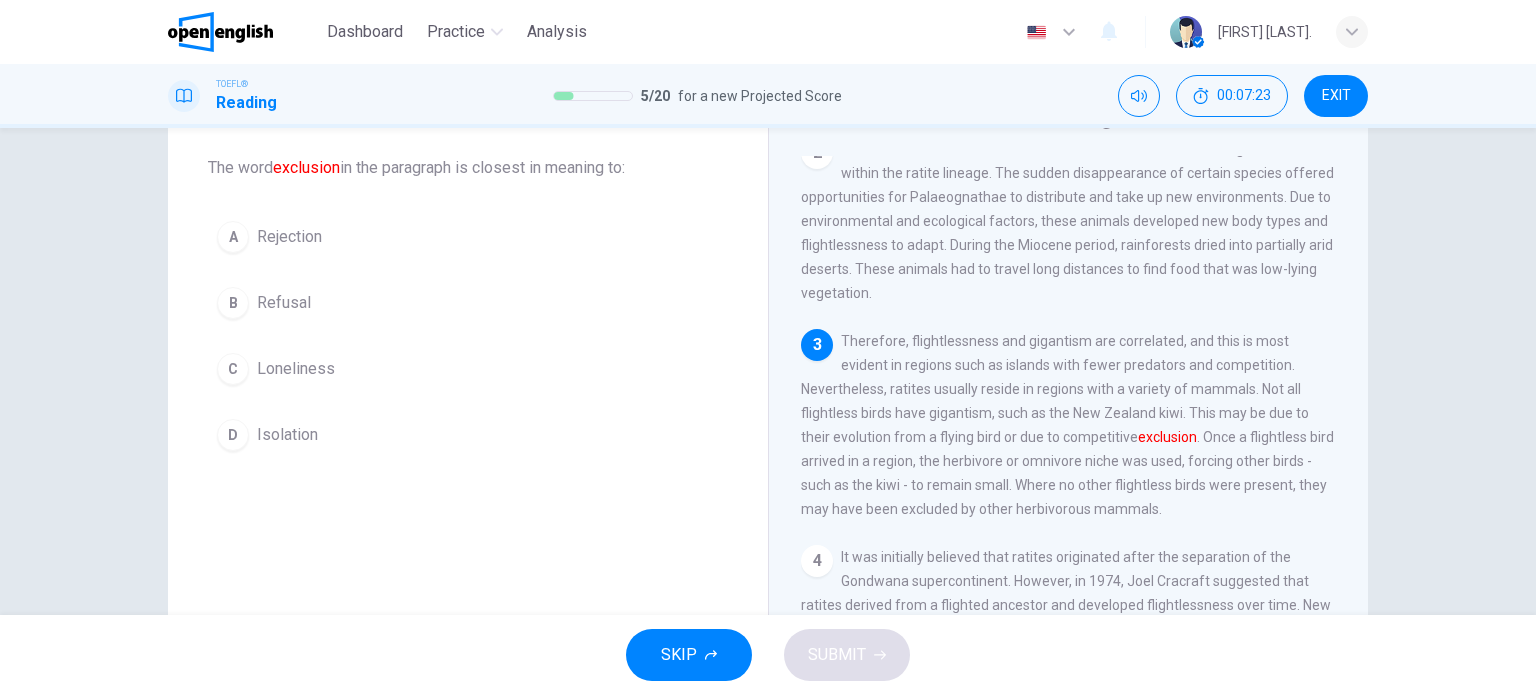 scroll, scrollTop: 268, scrollLeft: 0, axis: vertical 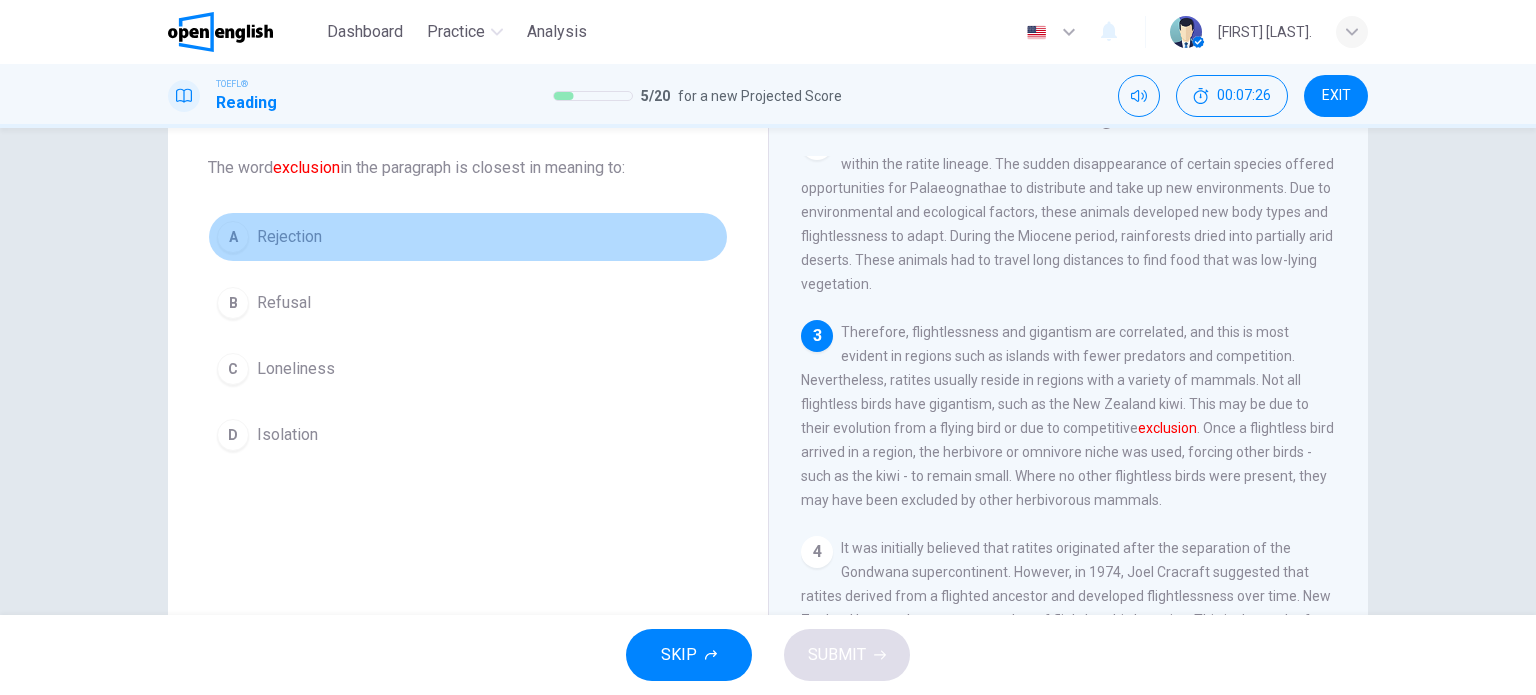 click on "A Rejection" at bounding box center [468, 237] 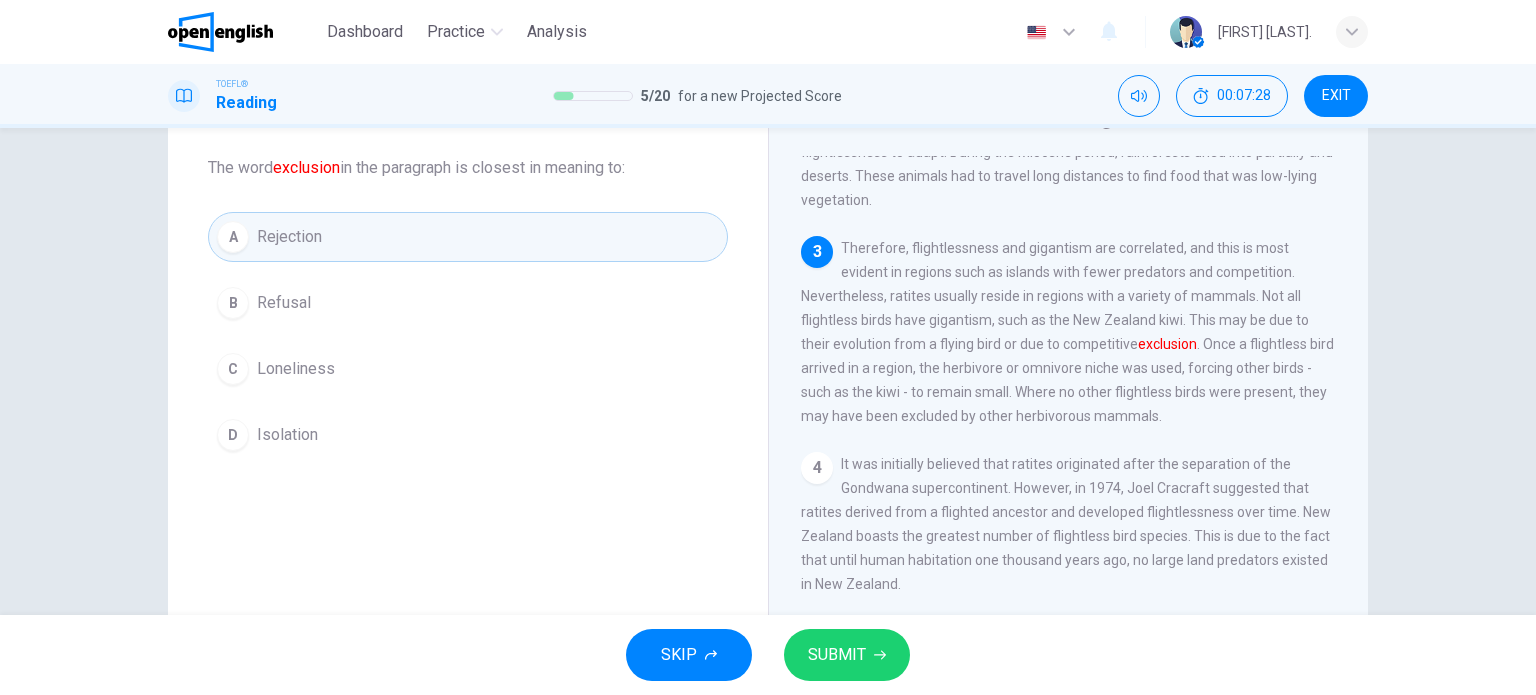 scroll, scrollTop: 368, scrollLeft: 0, axis: vertical 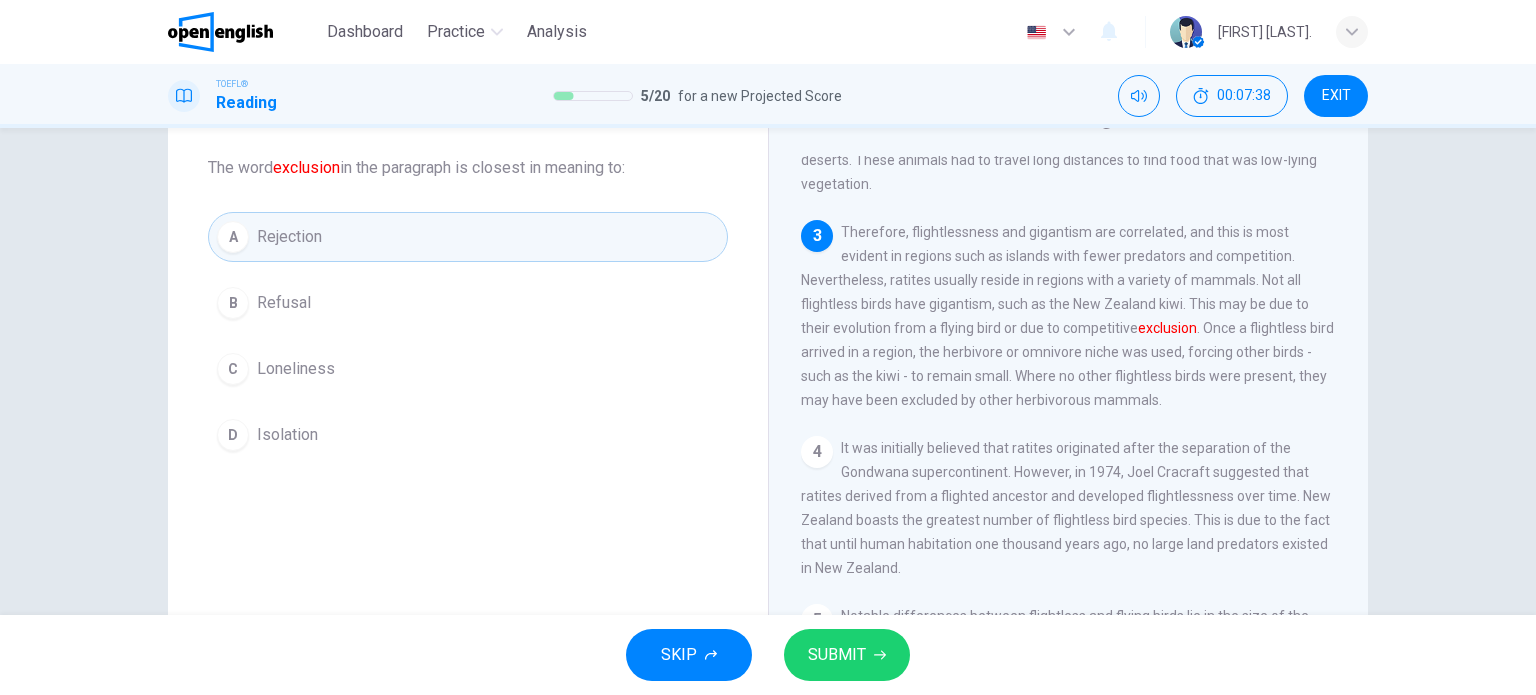 click on "C Loneliness" at bounding box center (468, 369) 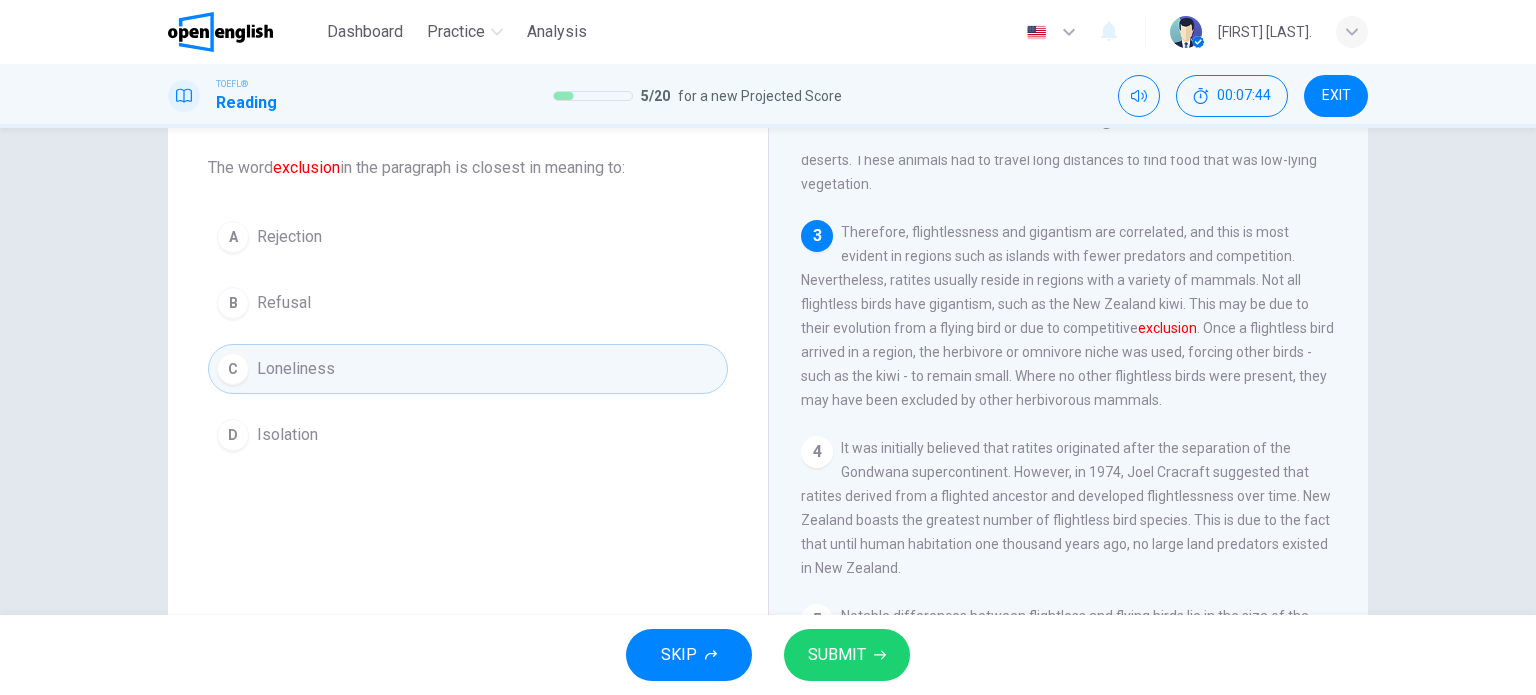 click on "B Refusal" at bounding box center [468, 303] 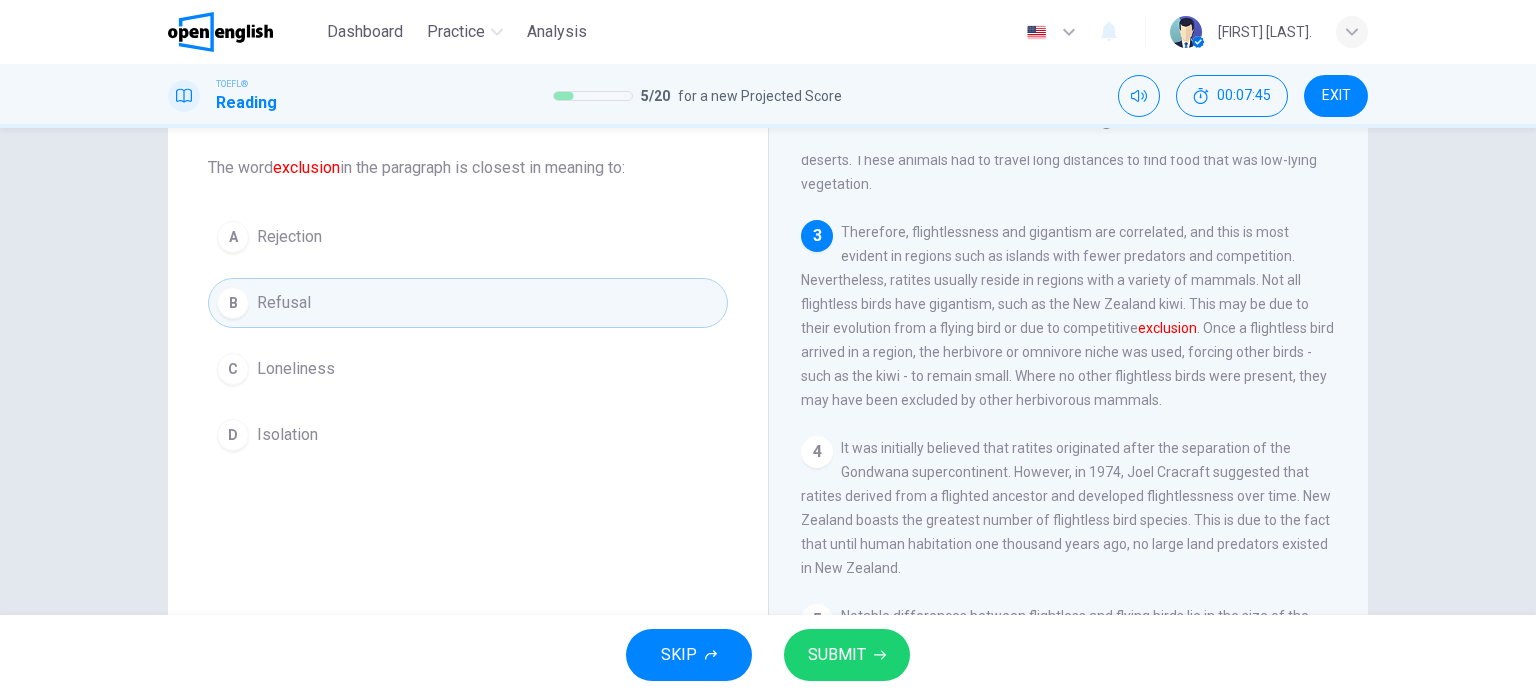 click on "A Rejection" at bounding box center [468, 237] 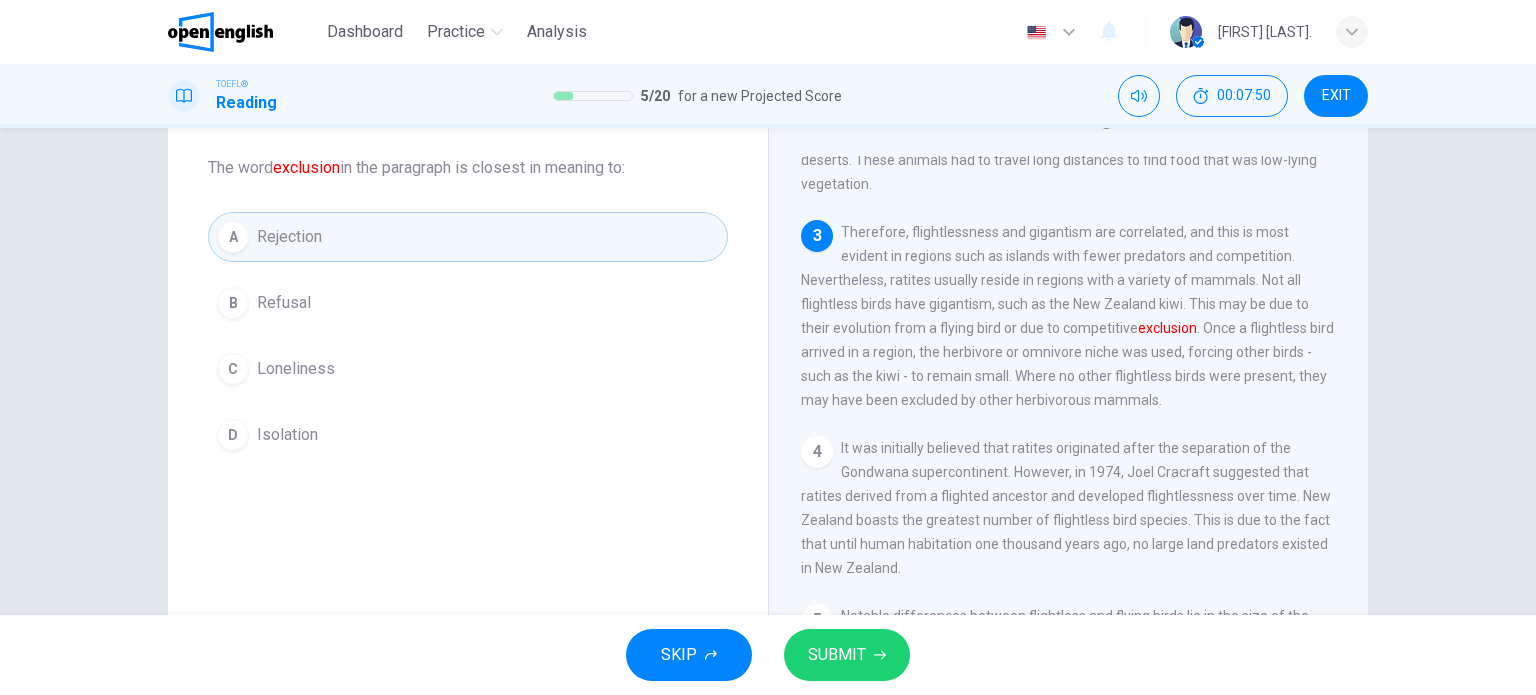 click on "C Loneliness" at bounding box center (468, 369) 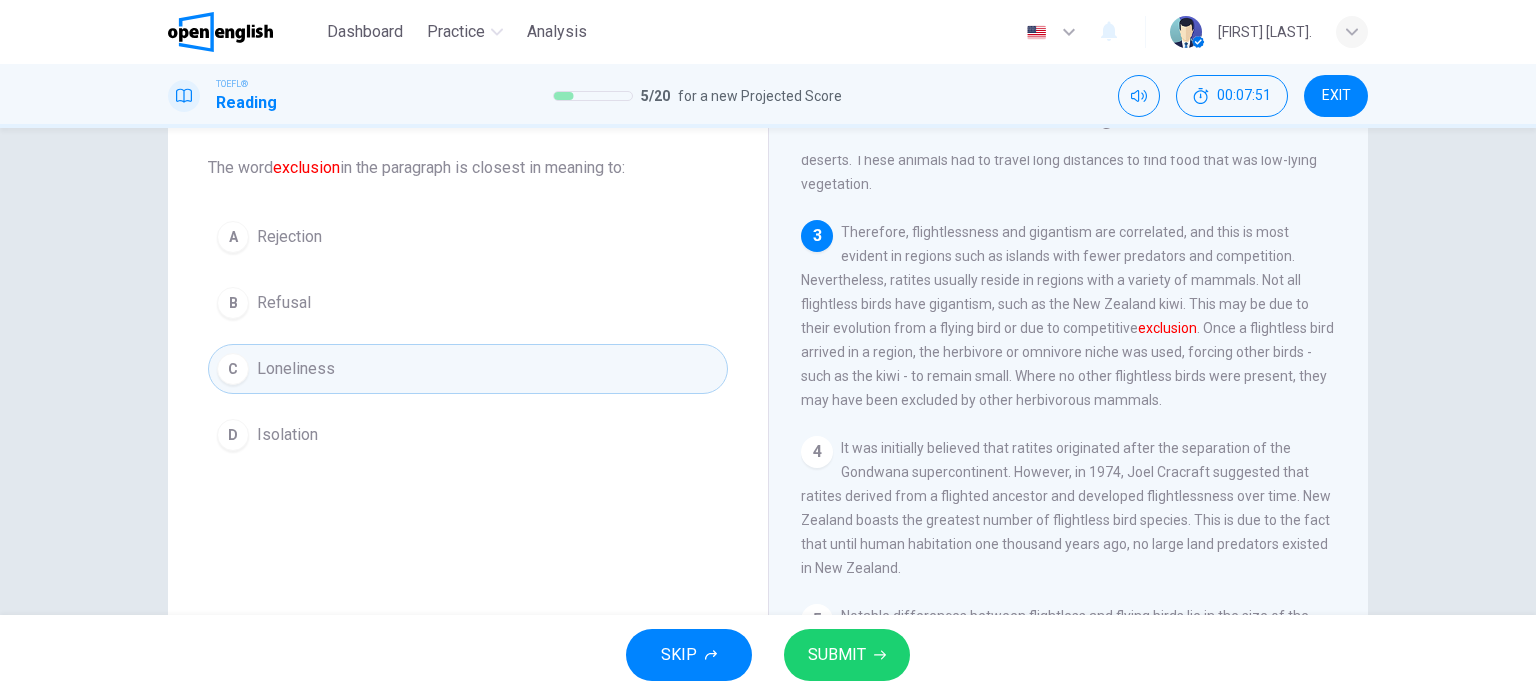 click on "B Refusal" at bounding box center (468, 303) 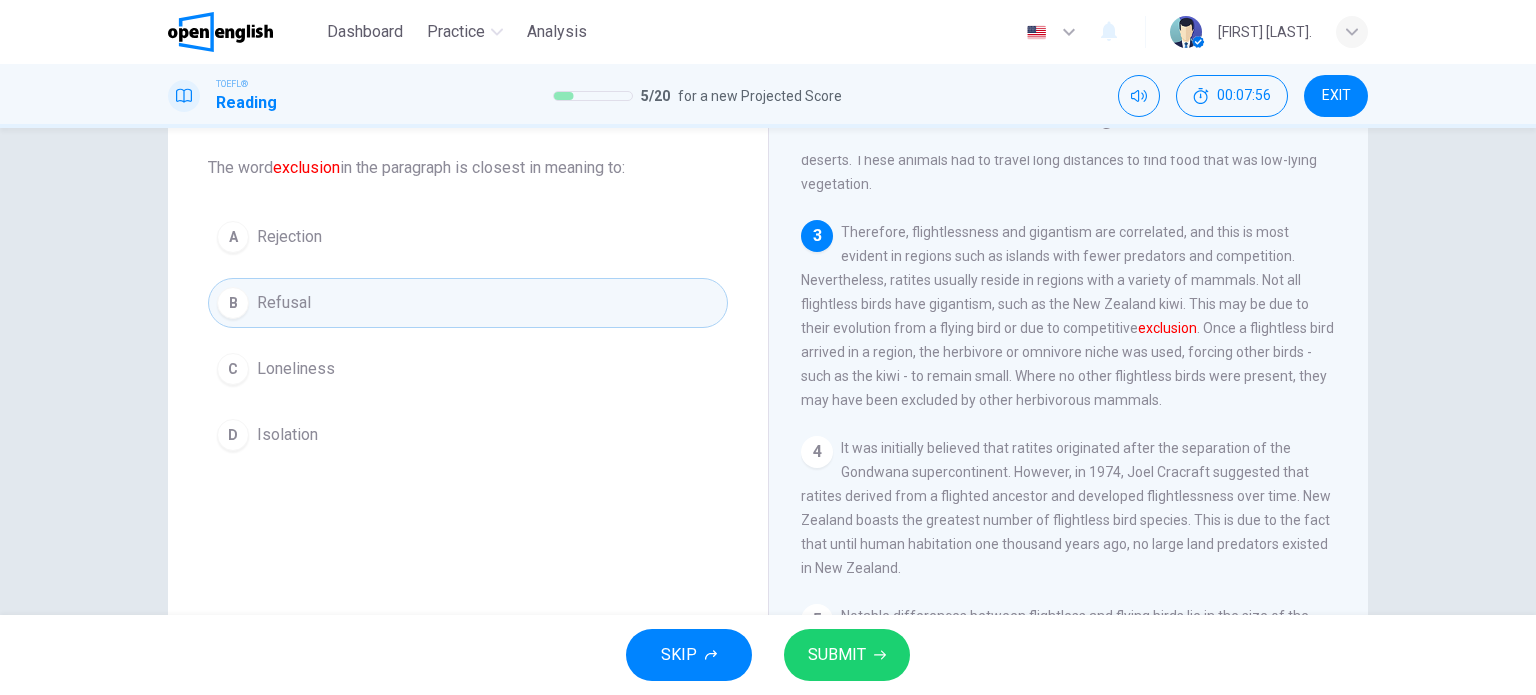 click on "C Loneliness" at bounding box center [468, 369] 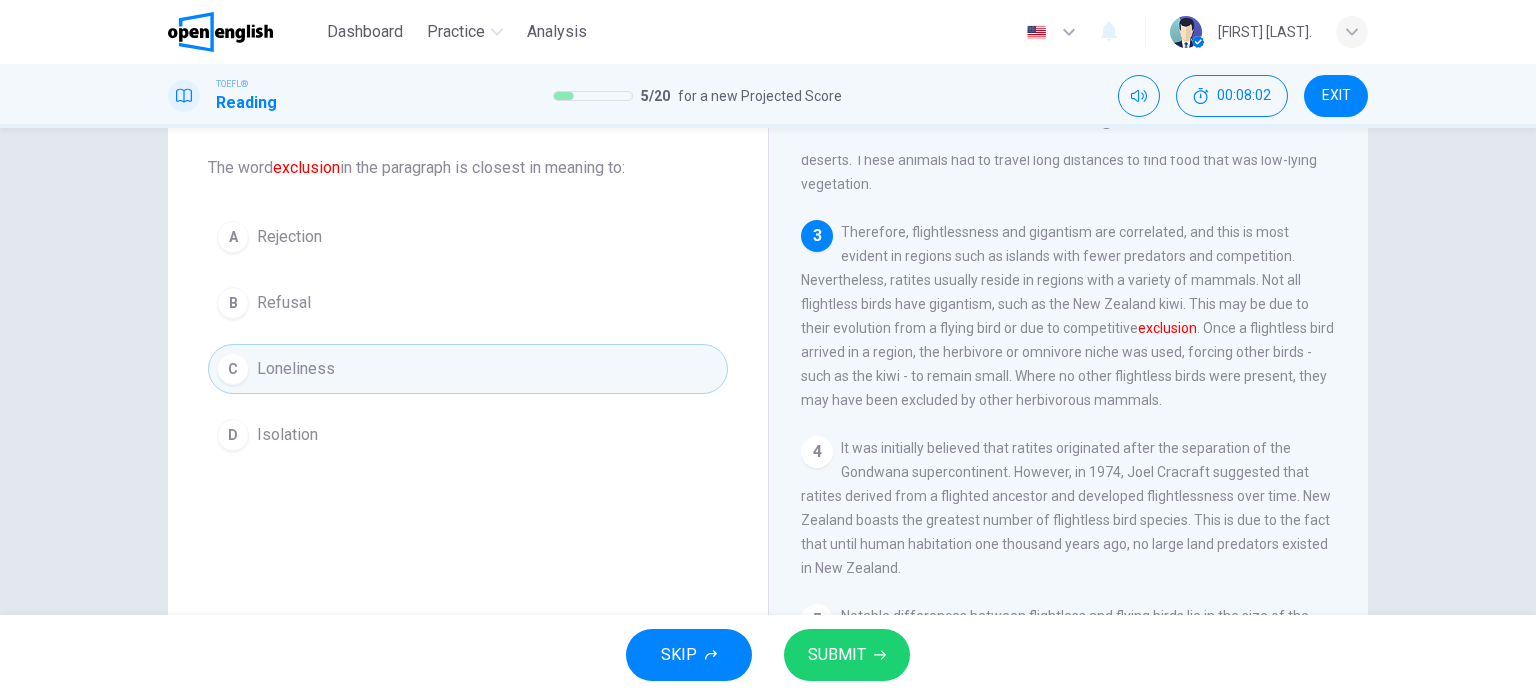 click on "B Refusal" at bounding box center (468, 303) 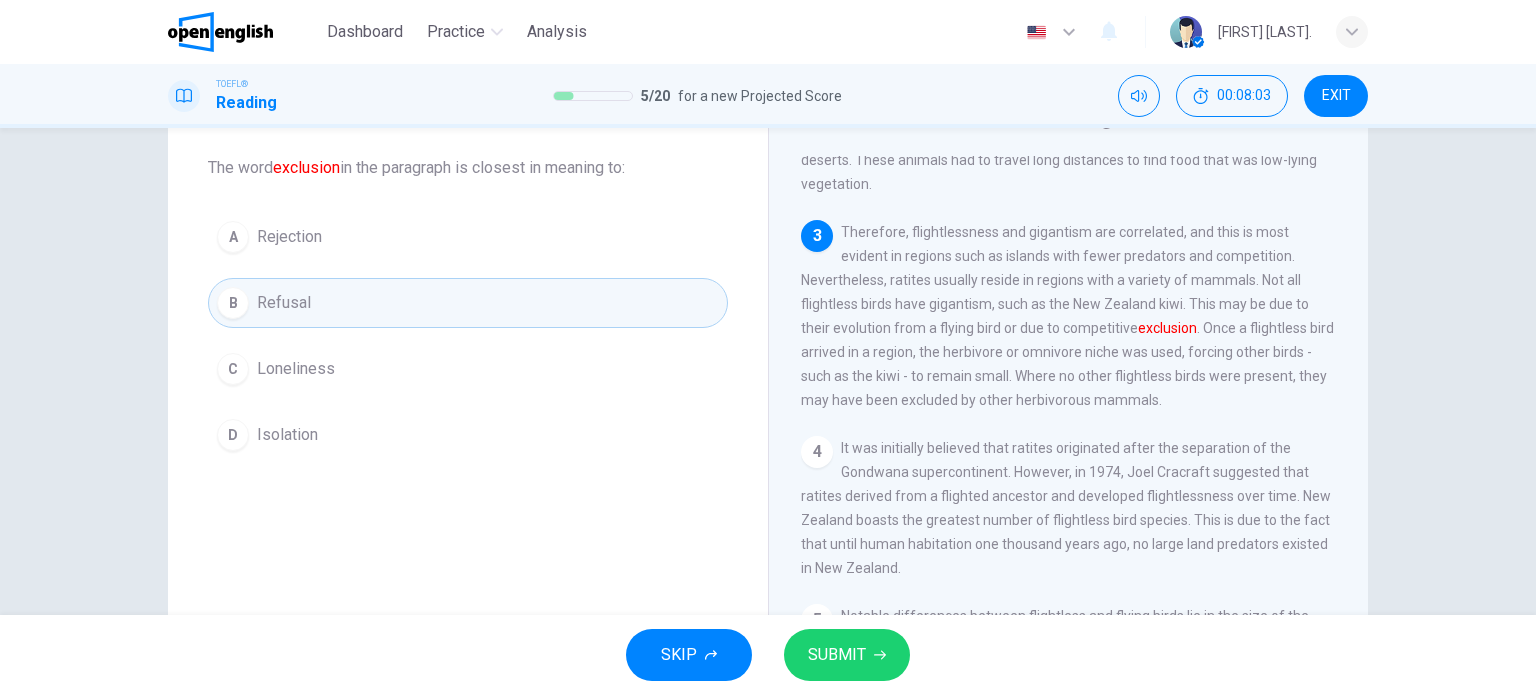 click on "SUBMIT" at bounding box center (847, 655) 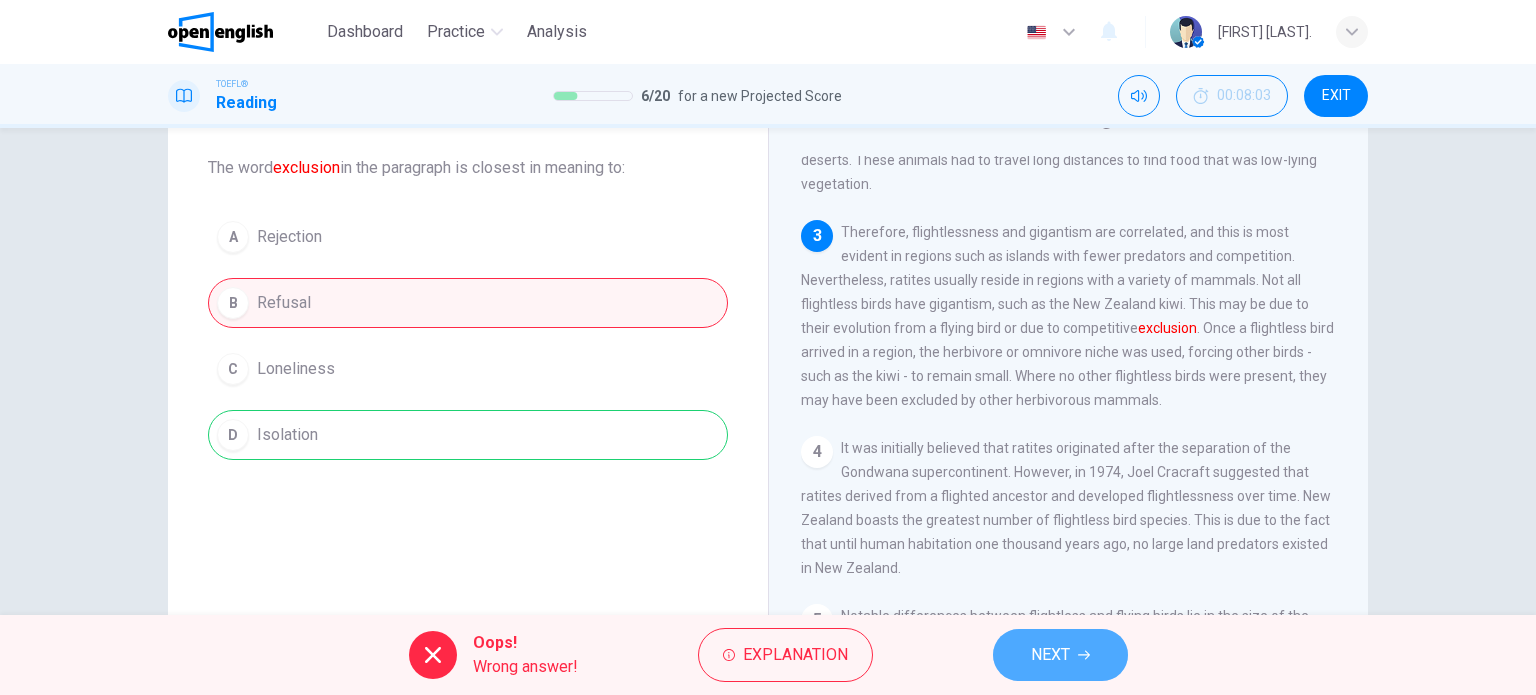 click on "NEXT" at bounding box center (1060, 655) 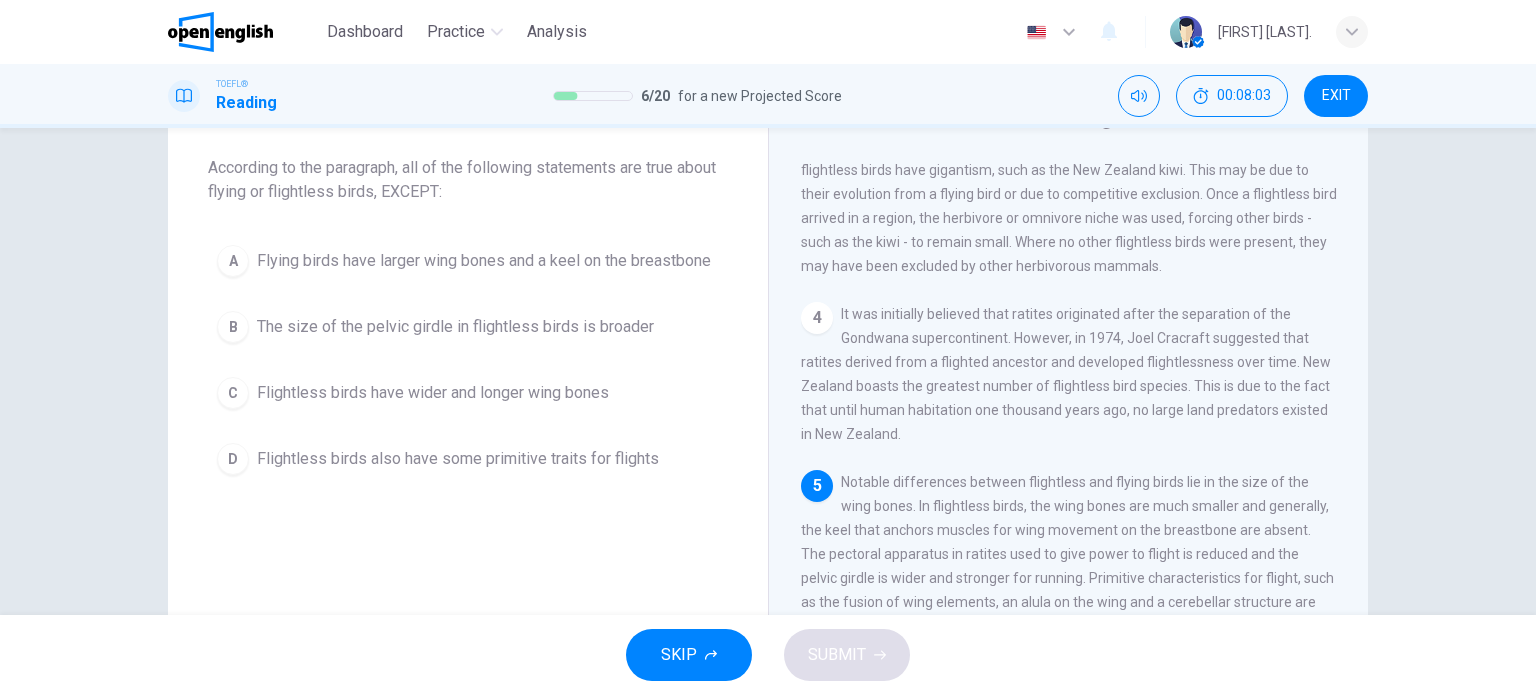 scroll, scrollTop: 638, scrollLeft: 0, axis: vertical 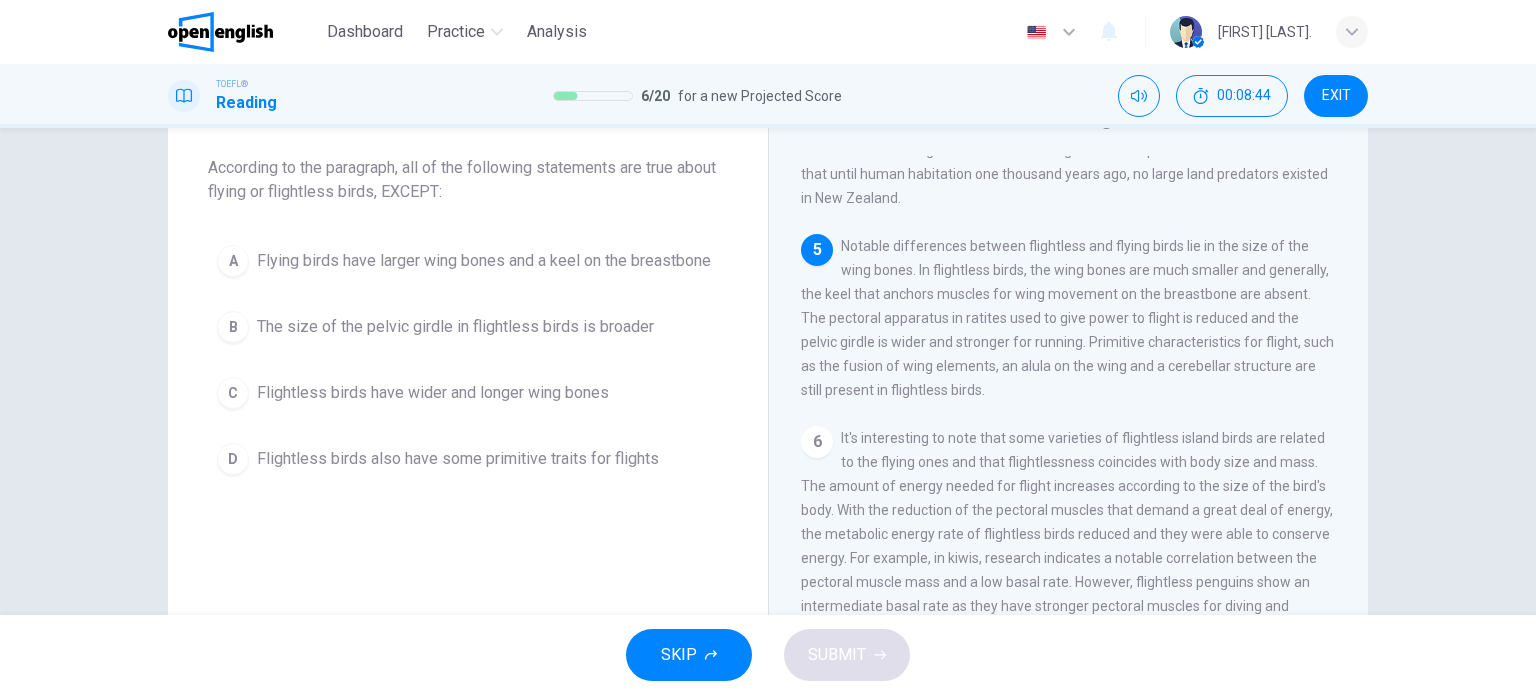 click on "Flying birds have larger wing bones and a keel on the breastbone" at bounding box center (484, 261) 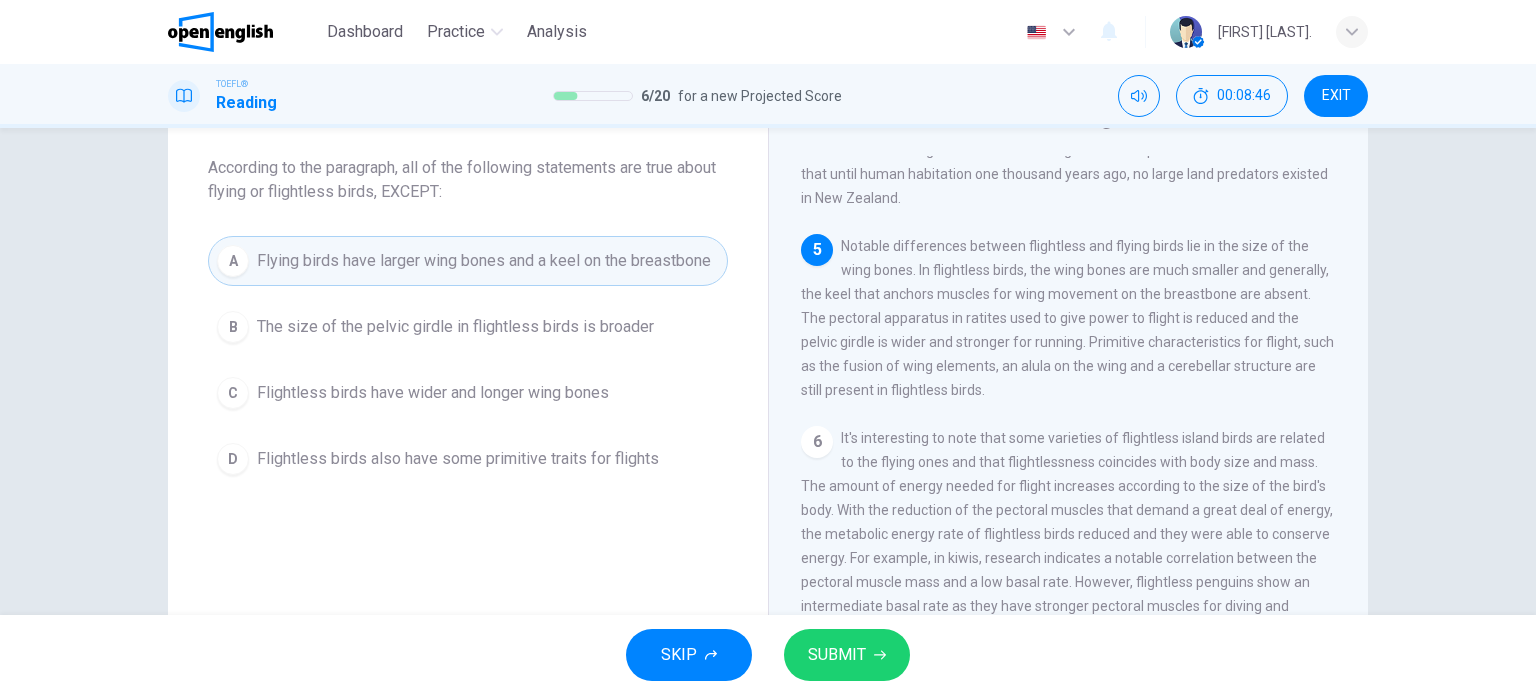 click on "The size of the pelvic girdle in flightless birds is broader" at bounding box center [455, 327] 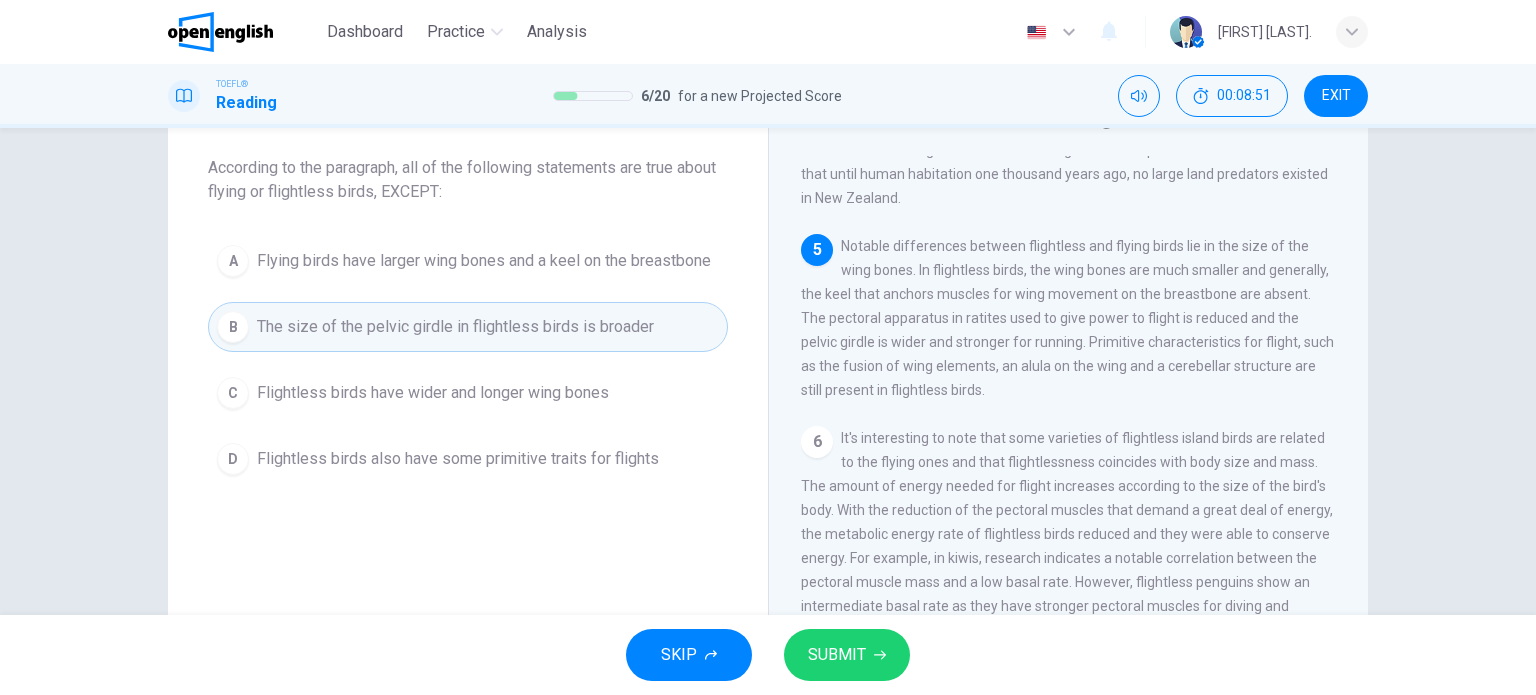 click on "A Flying birds have larger wing bones and a keel on the breastbone" at bounding box center [468, 261] 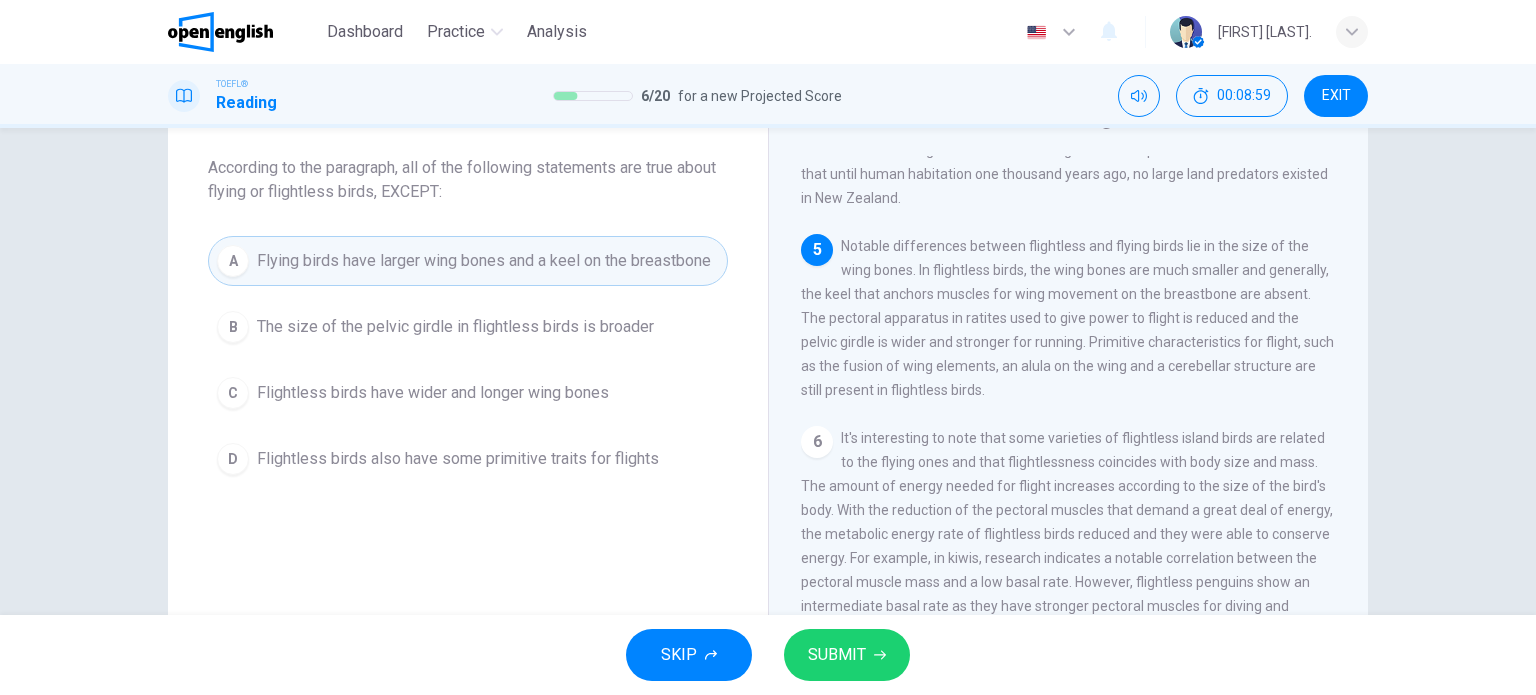 click on "SUBMIT" at bounding box center (837, 655) 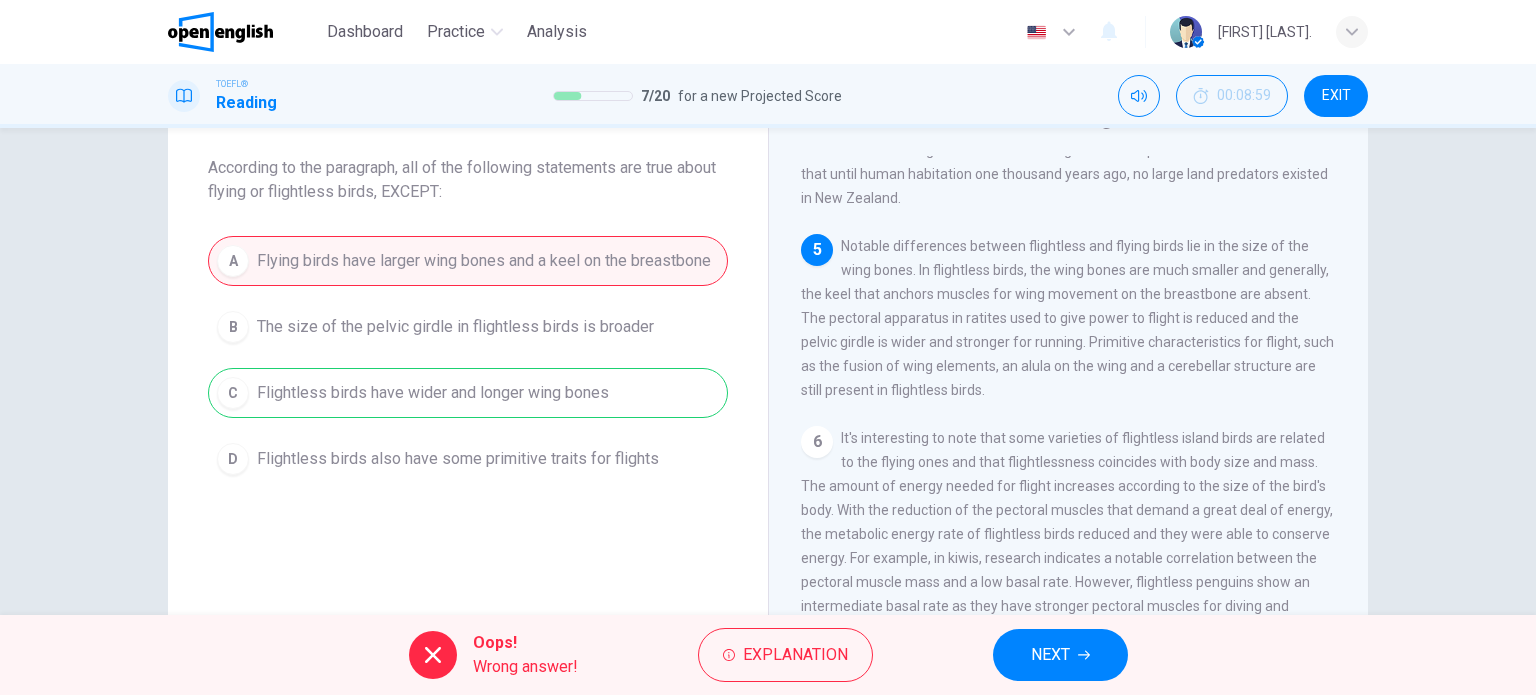 click on "EXIT" at bounding box center [1336, 96] 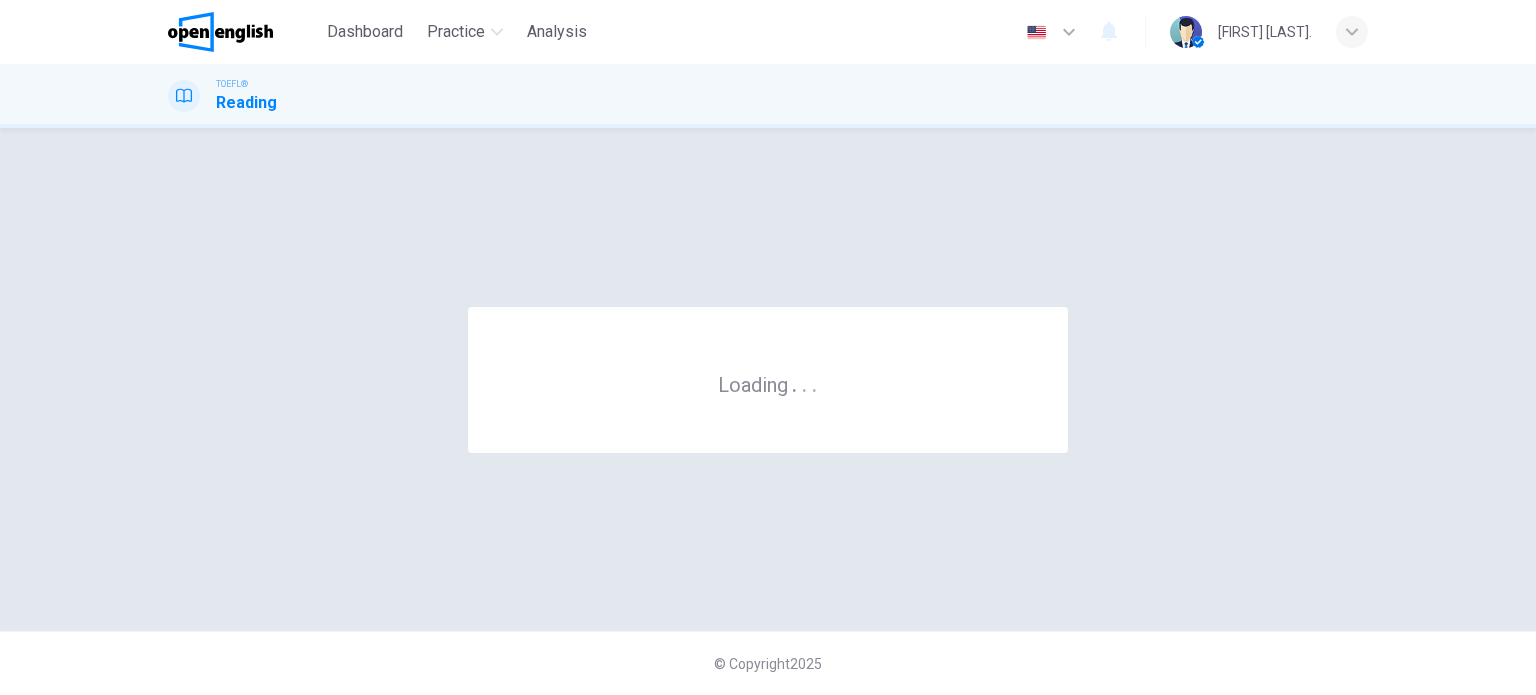 scroll, scrollTop: 0, scrollLeft: 0, axis: both 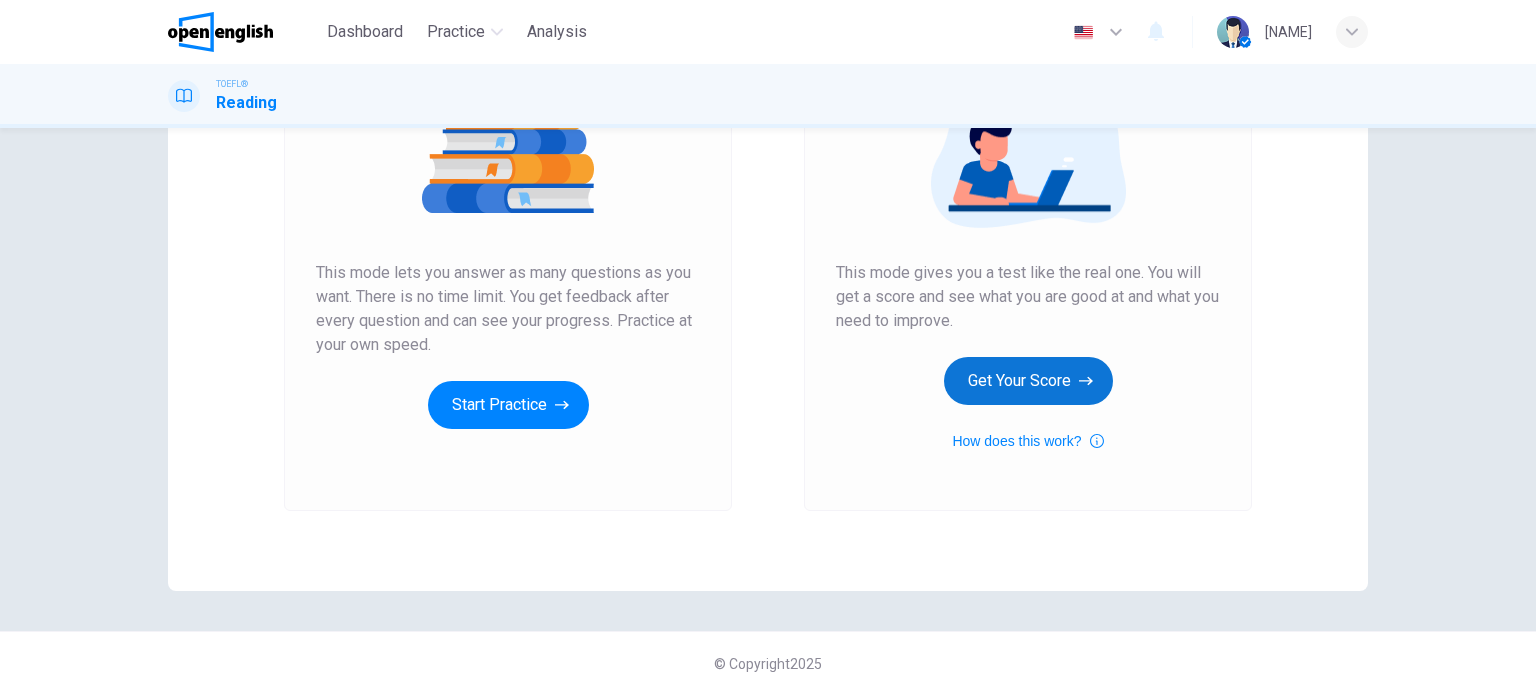 click on "Get Your Score" at bounding box center (1028, 381) 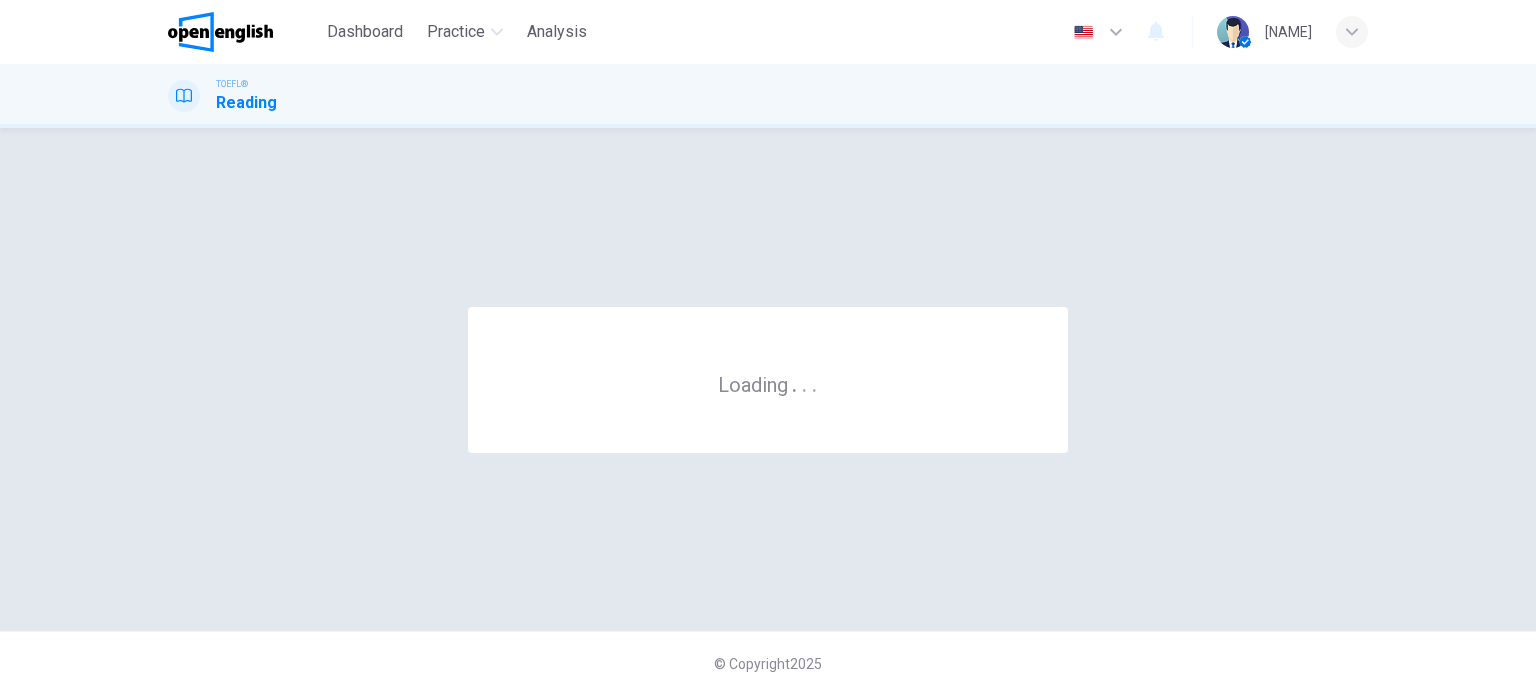 scroll, scrollTop: 0, scrollLeft: 0, axis: both 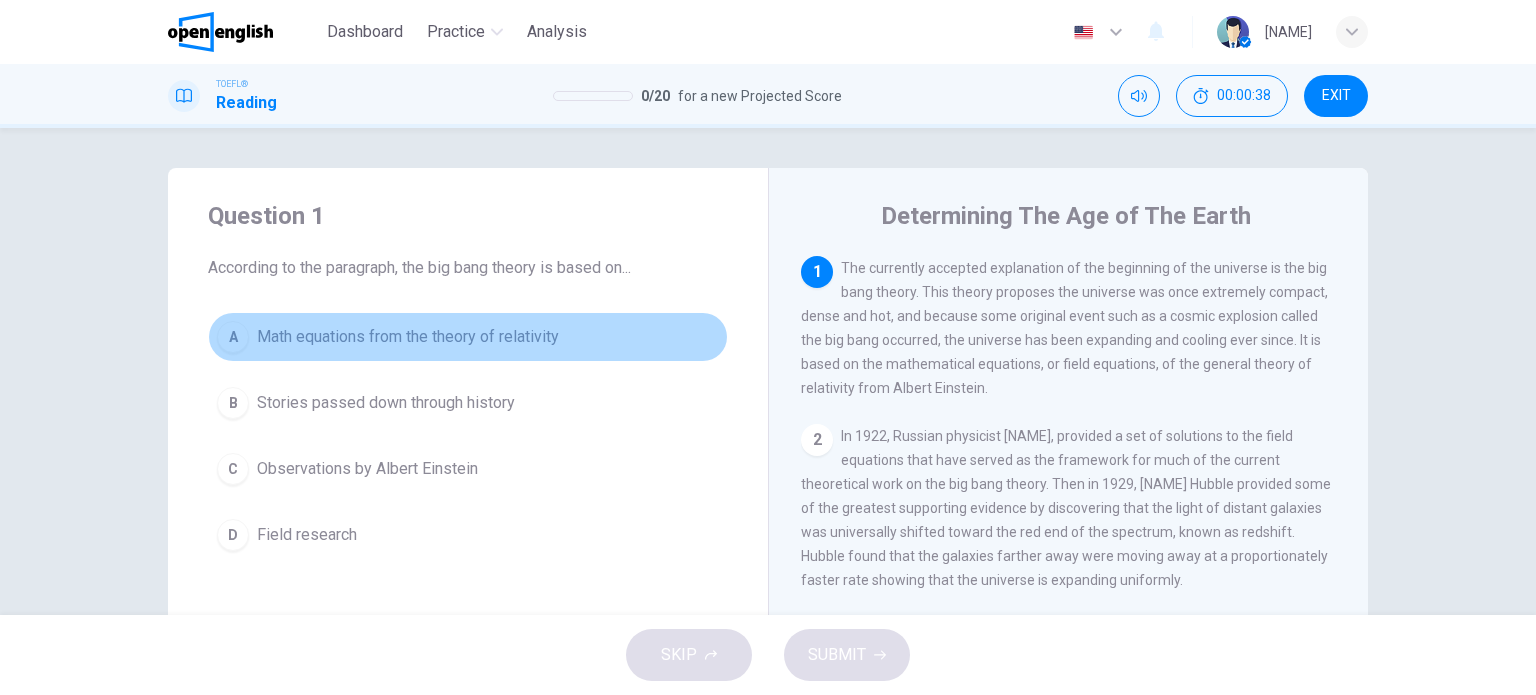 click on "A Math equations from the theory of relativity" at bounding box center [468, 337] 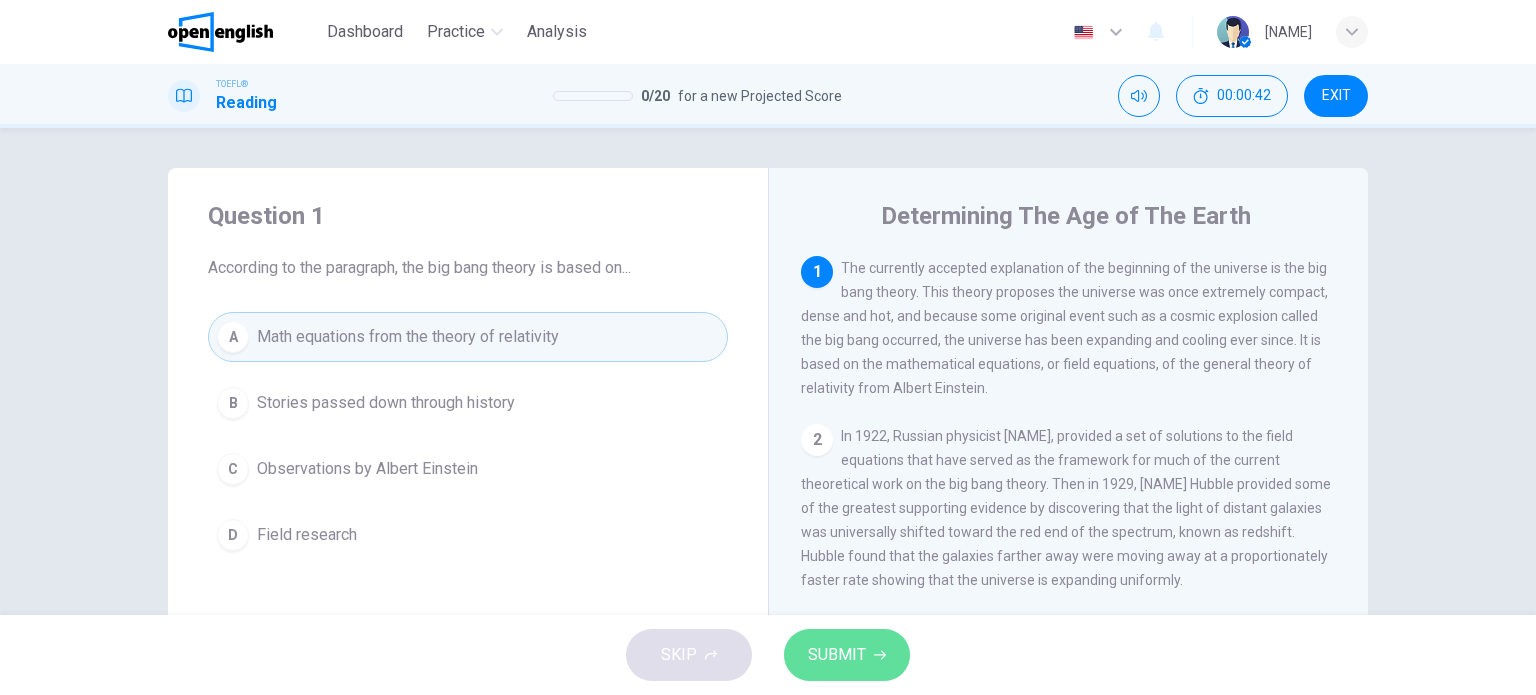 click on "SUBMIT" at bounding box center [837, 655] 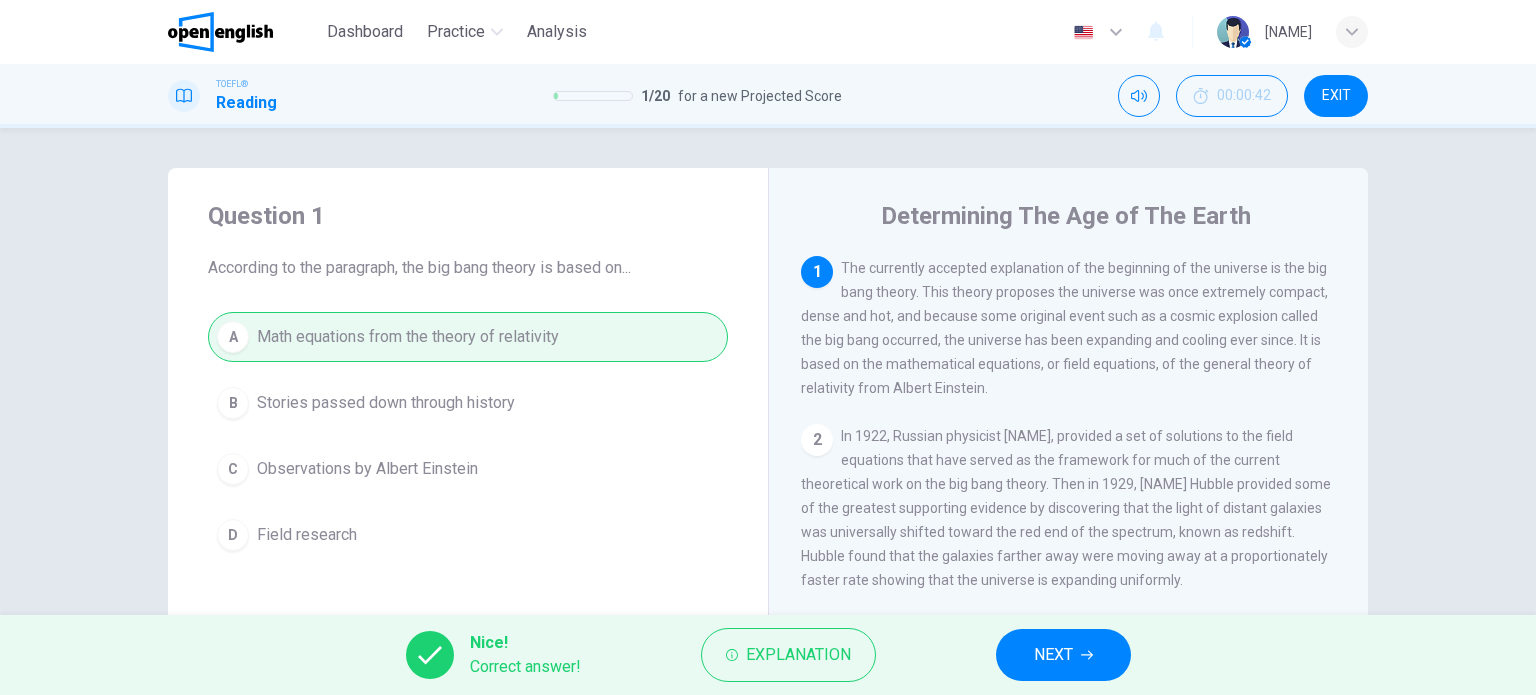 click on "NEXT" at bounding box center [1063, 655] 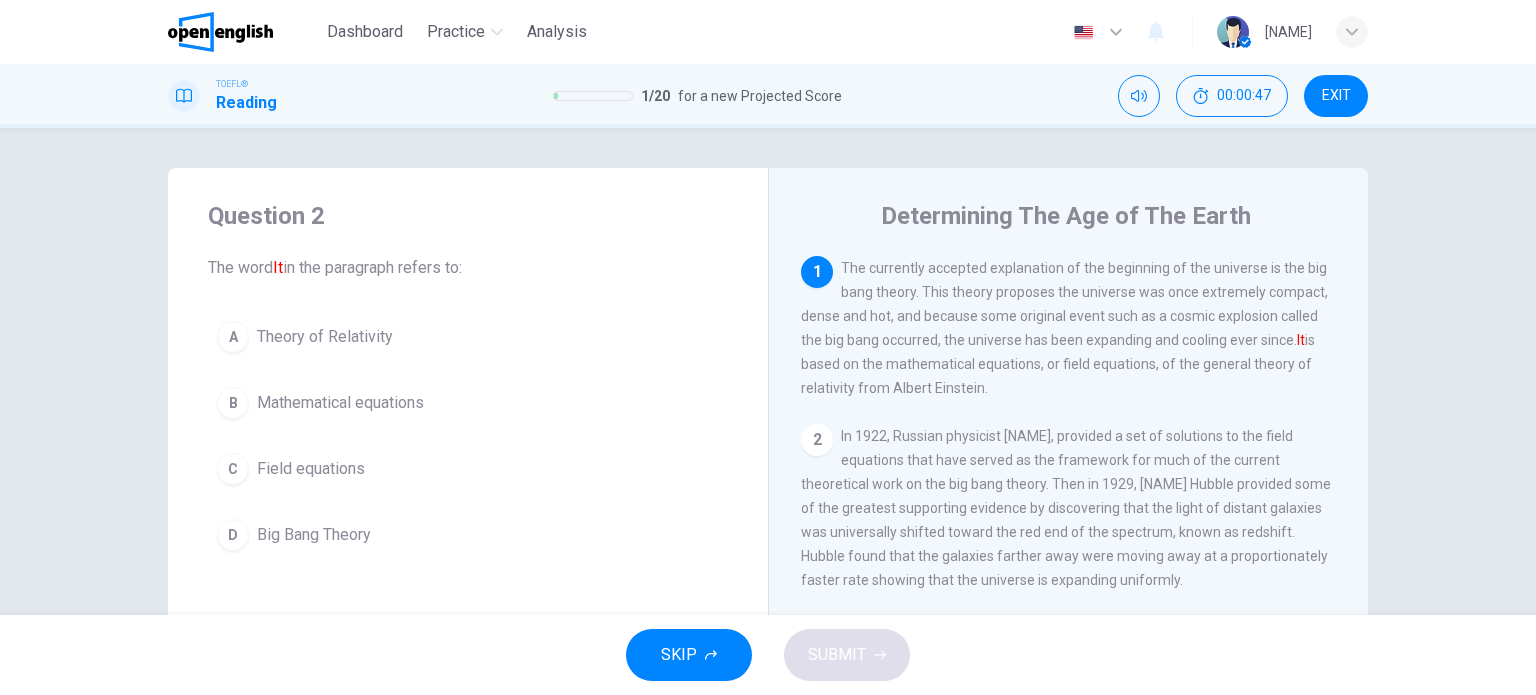 drag, startPoint x: 373, startPoint y: 523, endPoint x: 384, endPoint y: 525, distance: 11.18034 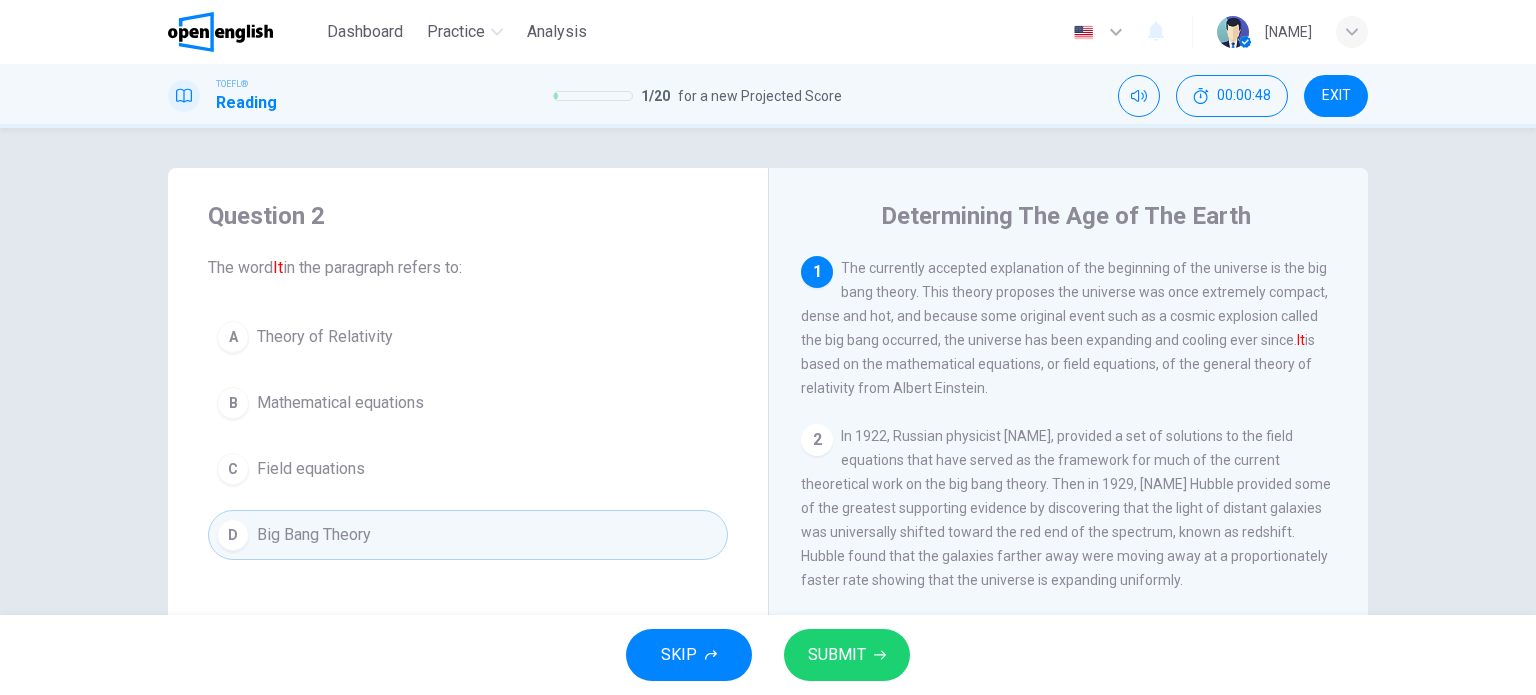 click on "SUBMIT" at bounding box center [837, 655] 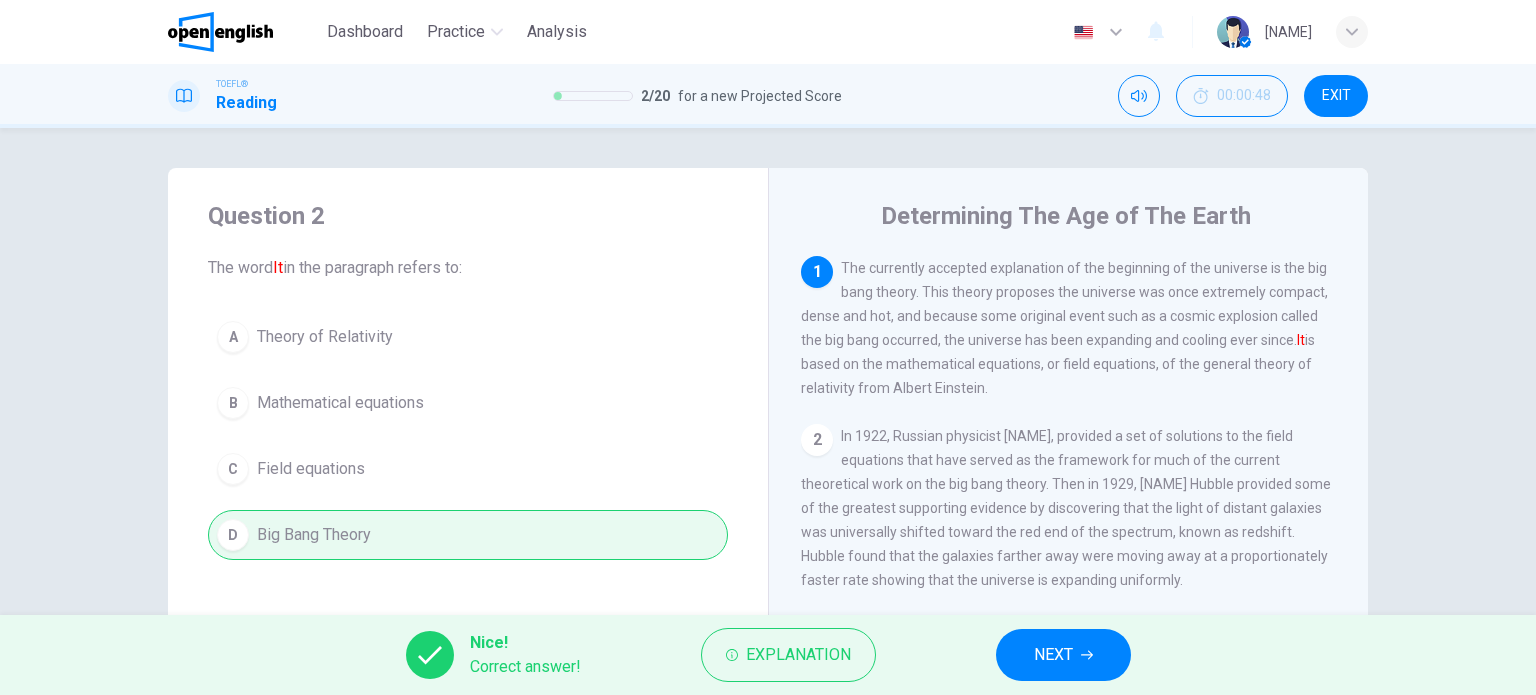 click on "NEXT" at bounding box center (1063, 655) 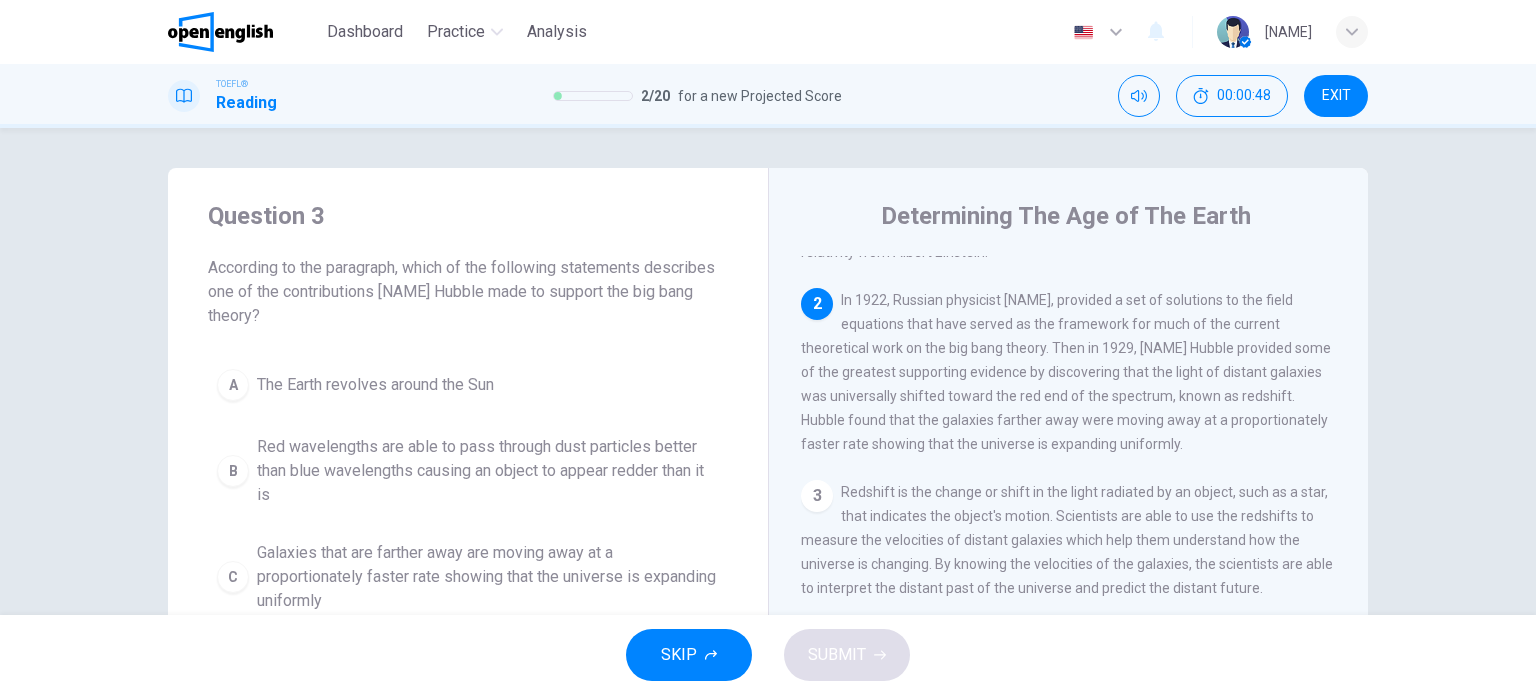 scroll, scrollTop: 172, scrollLeft: 0, axis: vertical 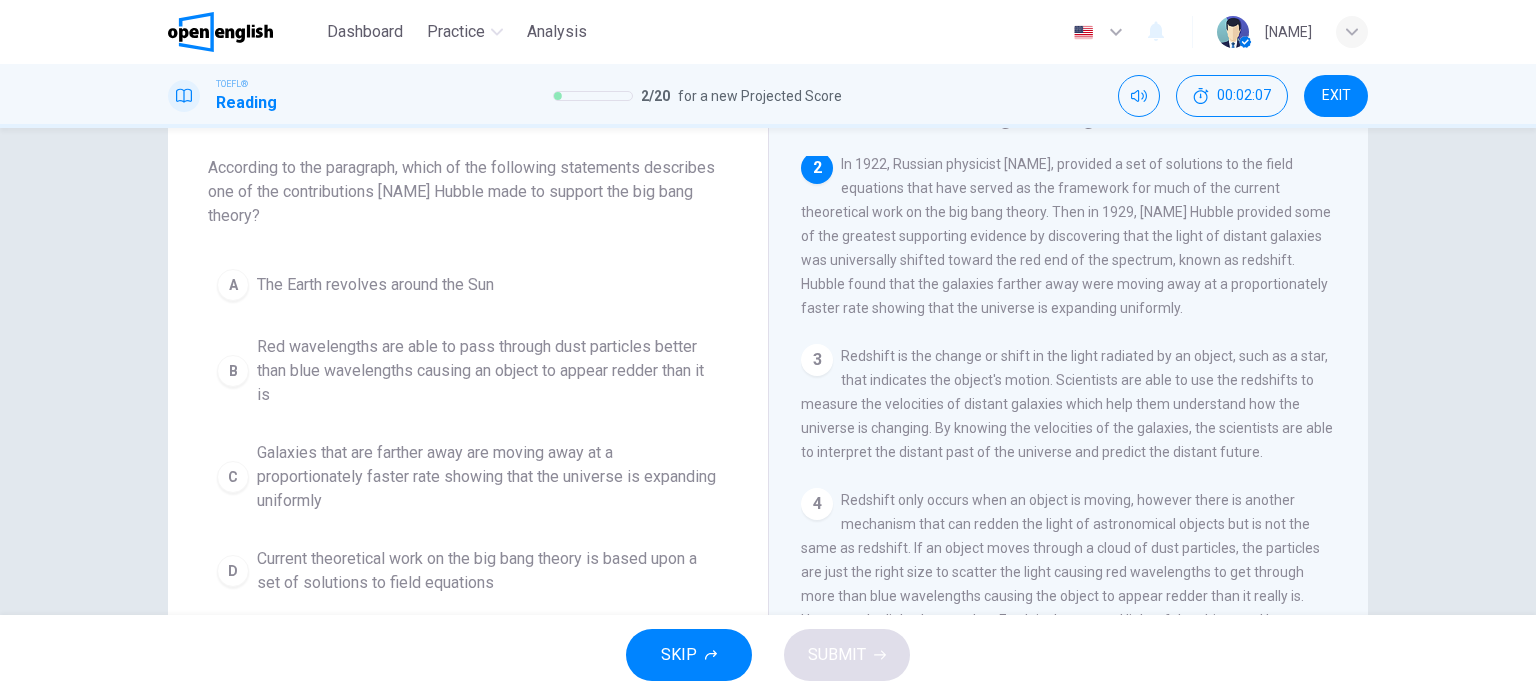click on "Red wavelengths are able to pass through dust particles better than blue wavelengths causing an object to appear redder than it is" at bounding box center (488, 371) 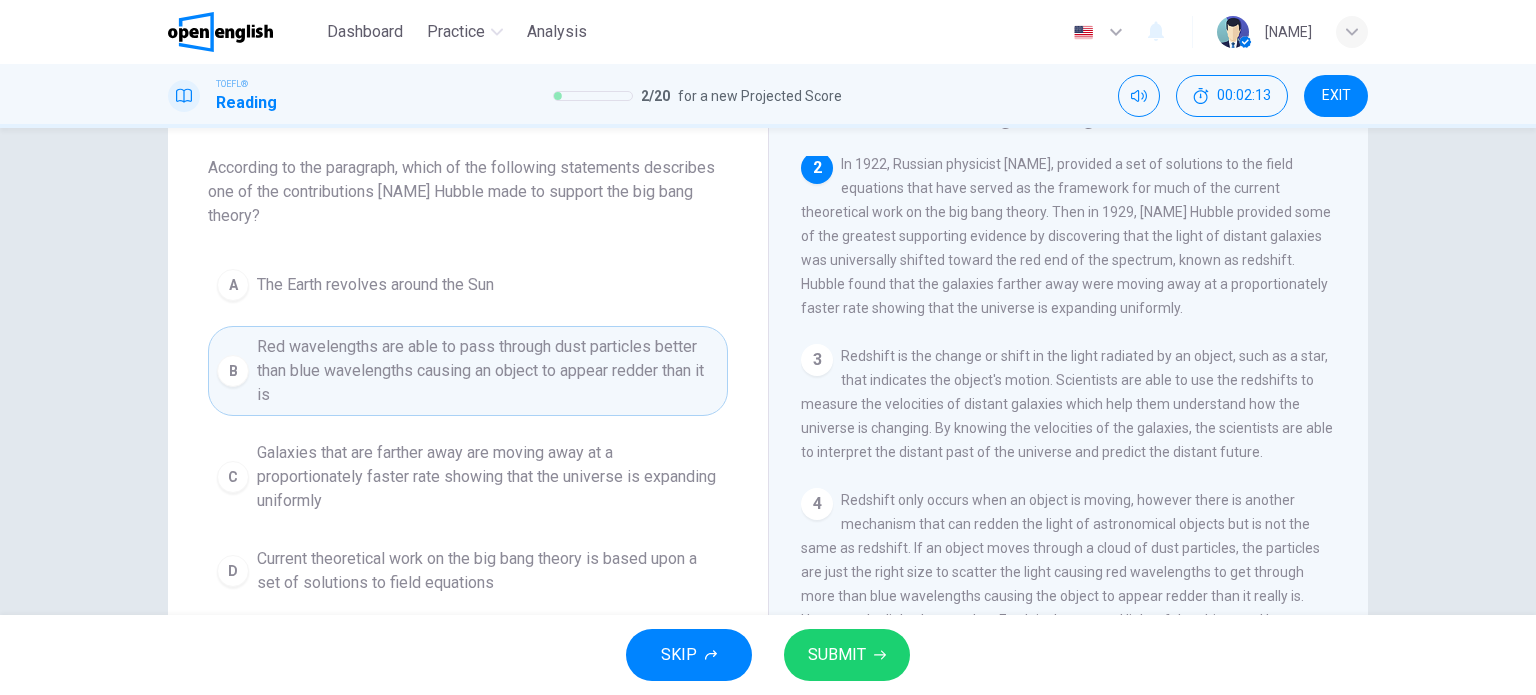 click on "SUBMIT" at bounding box center [837, 655] 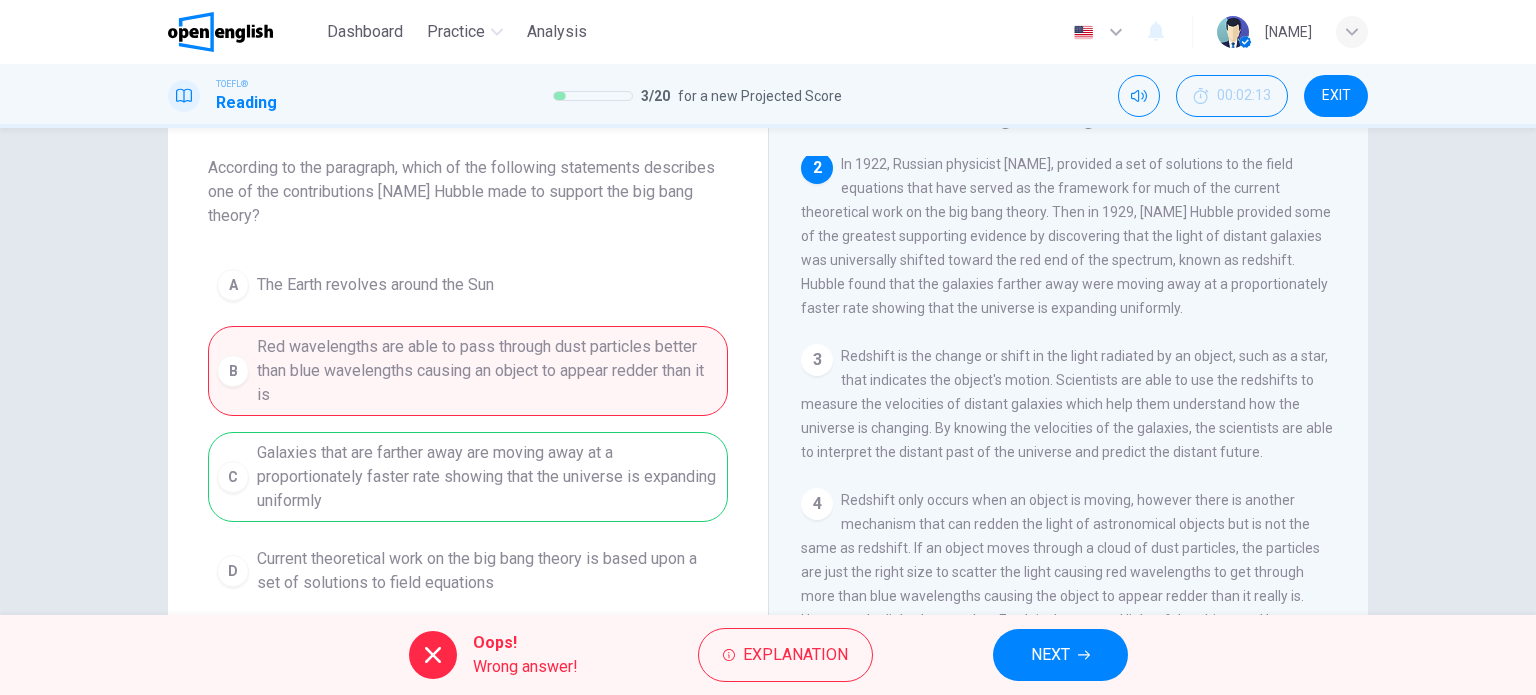 click on "NEXT" at bounding box center (1050, 655) 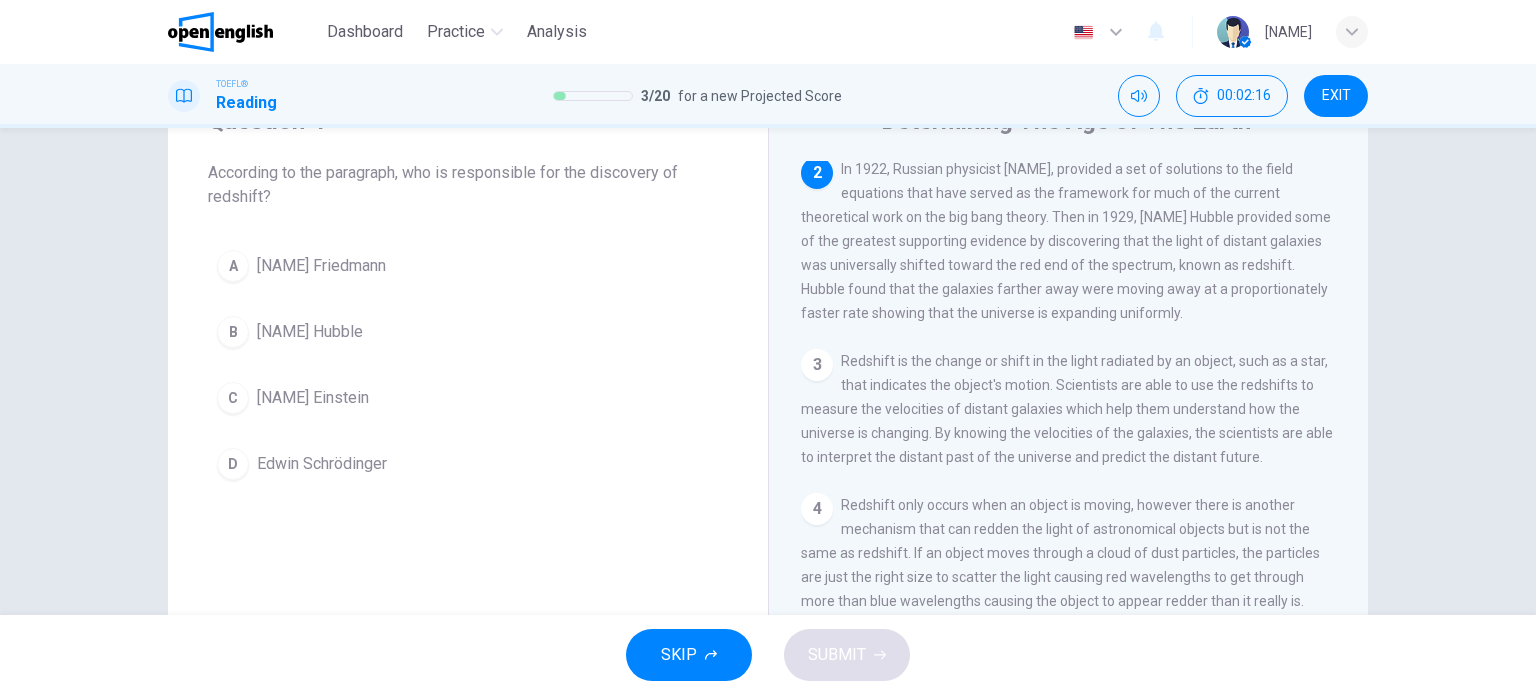 scroll, scrollTop: 100, scrollLeft: 0, axis: vertical 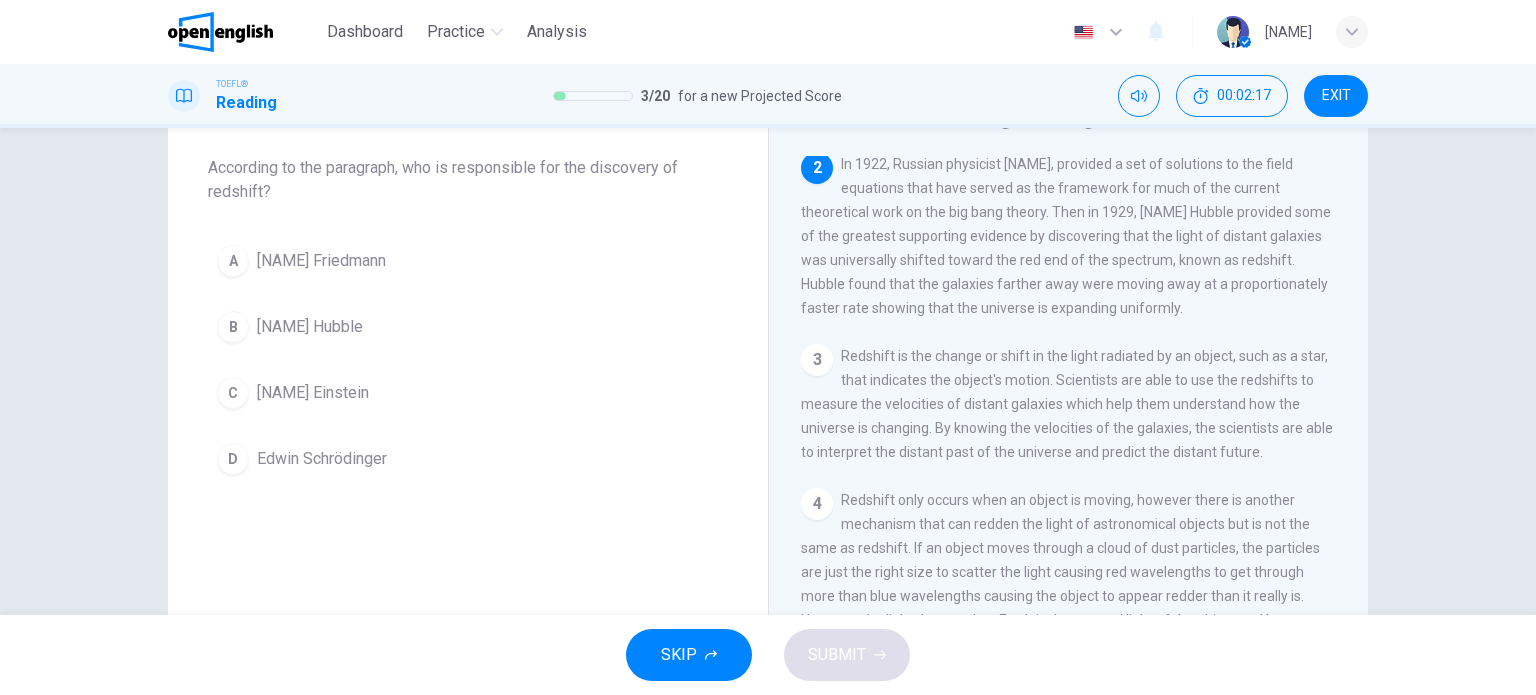 click on "B [NAME] Hubble" at bounding box center (468, 327) 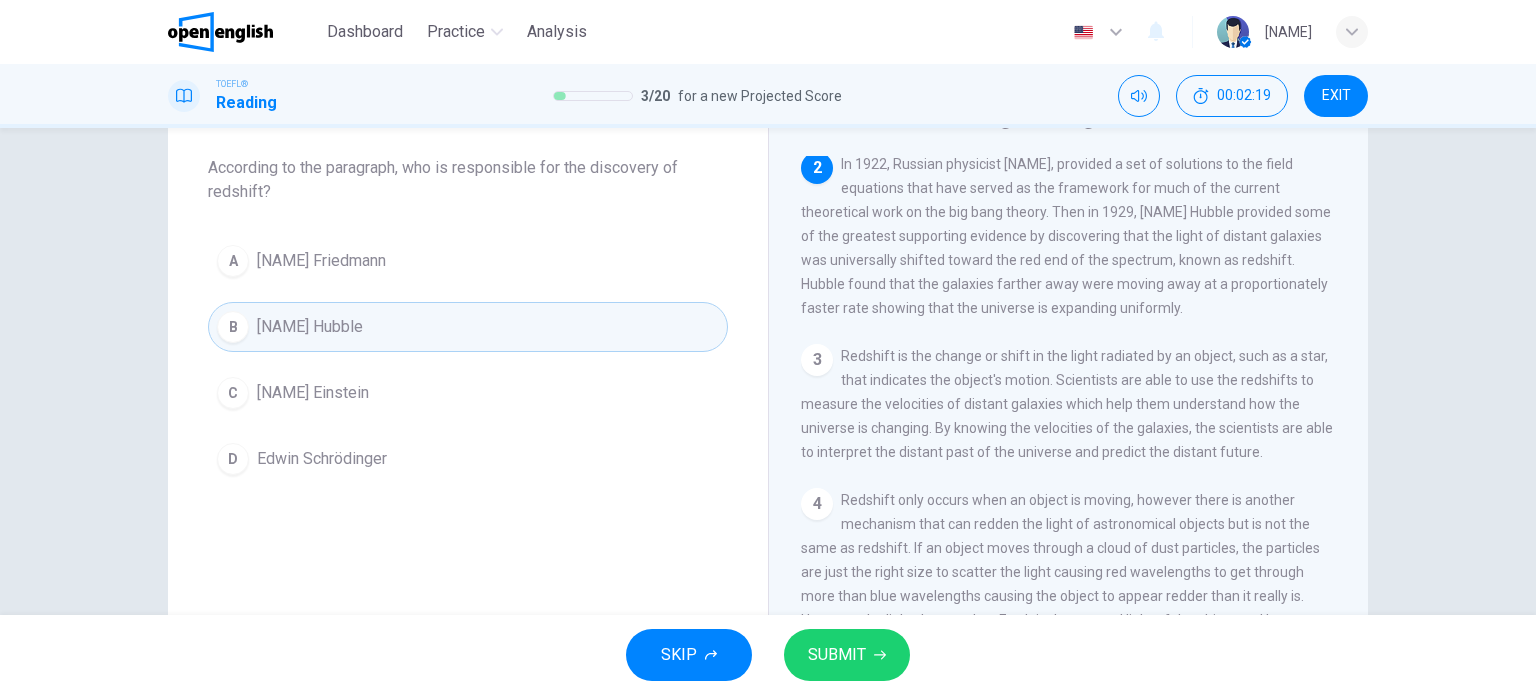 click on "SUBMIT" at bounding box center [837, 655] 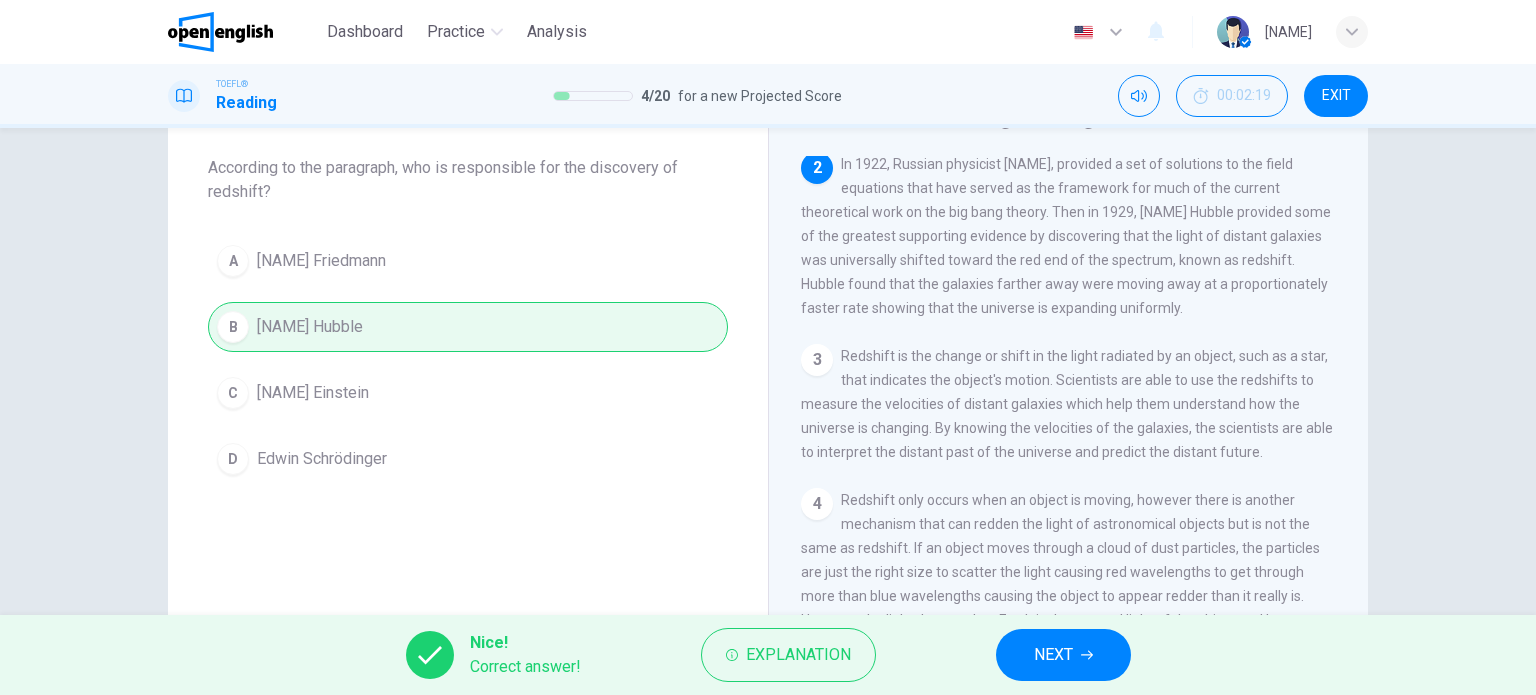 click on "NEXT" at bounding box center (1063, 655) 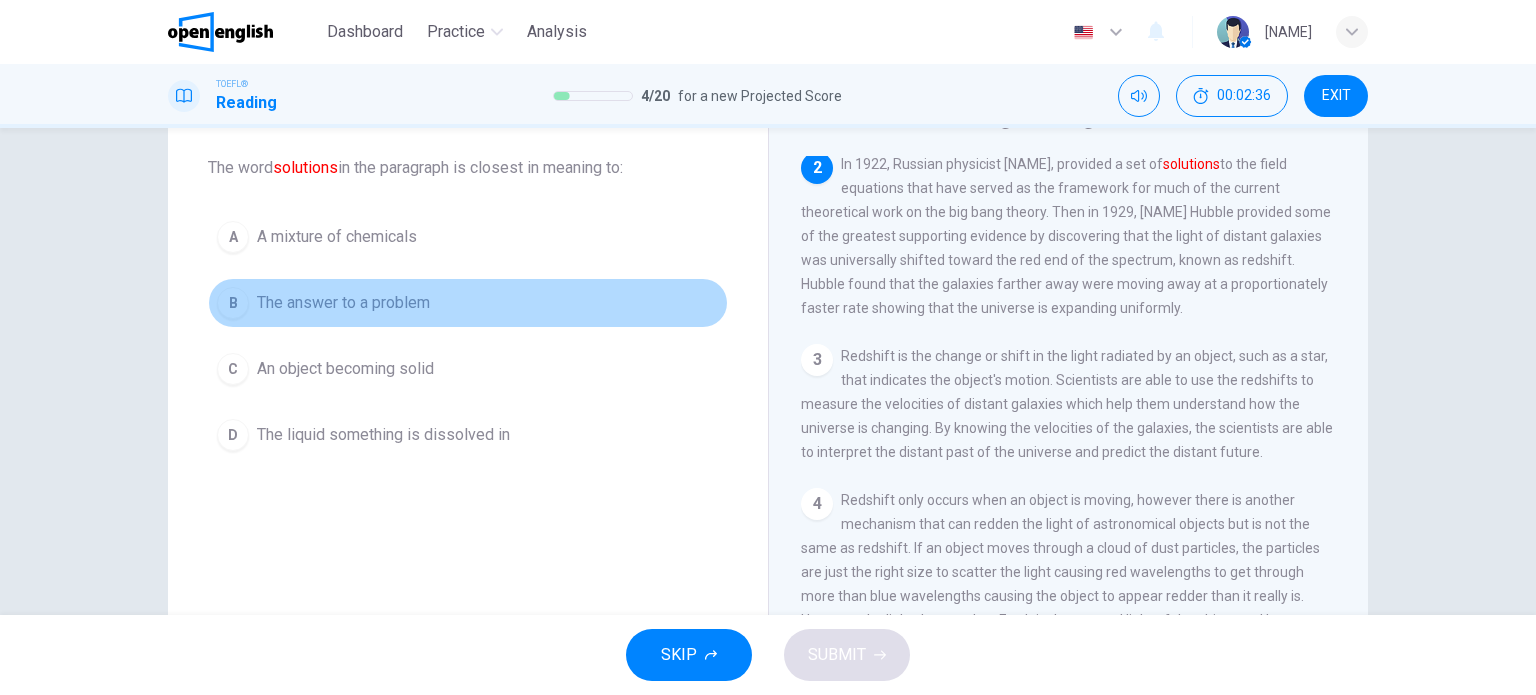 click on "B The answer to a problem" at bounding box center (468, 303) 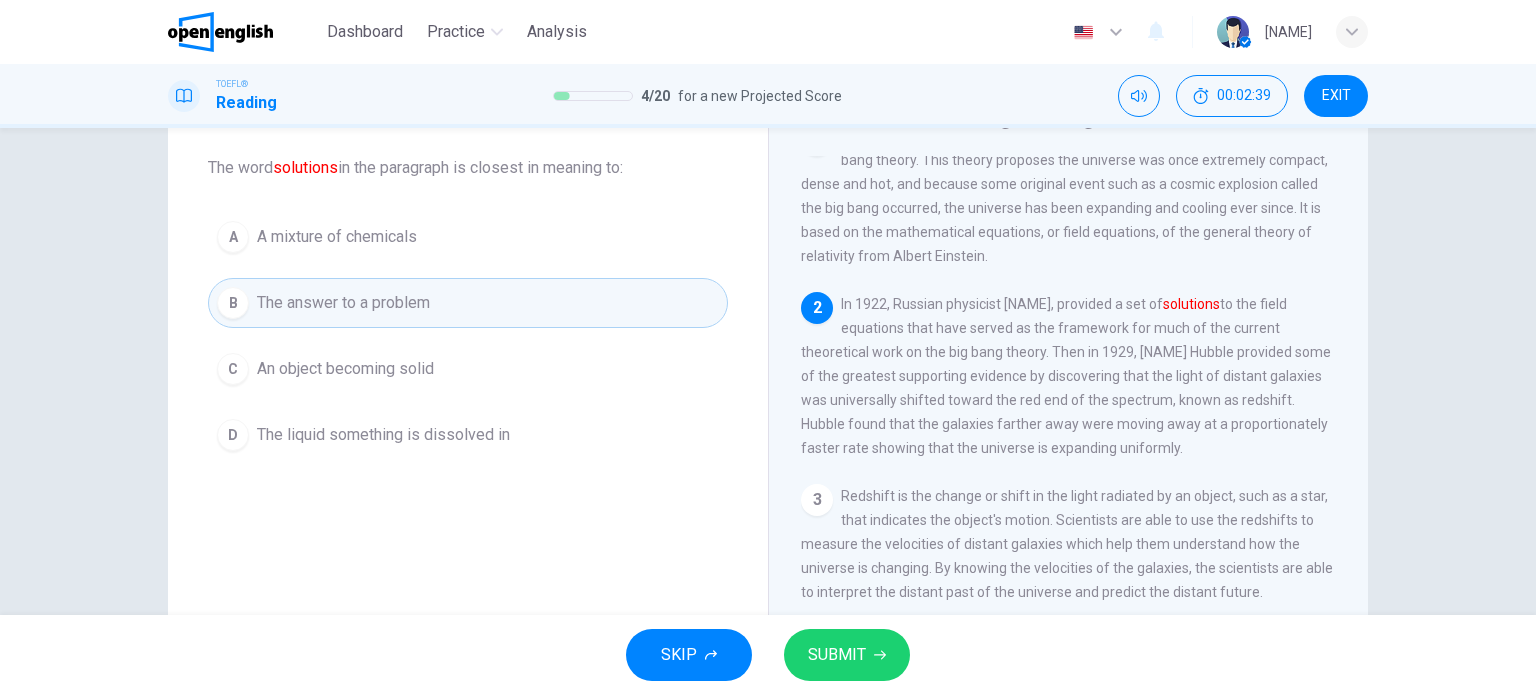 scroll, scrollTop: 0, scrollLeft: 0, axis: both 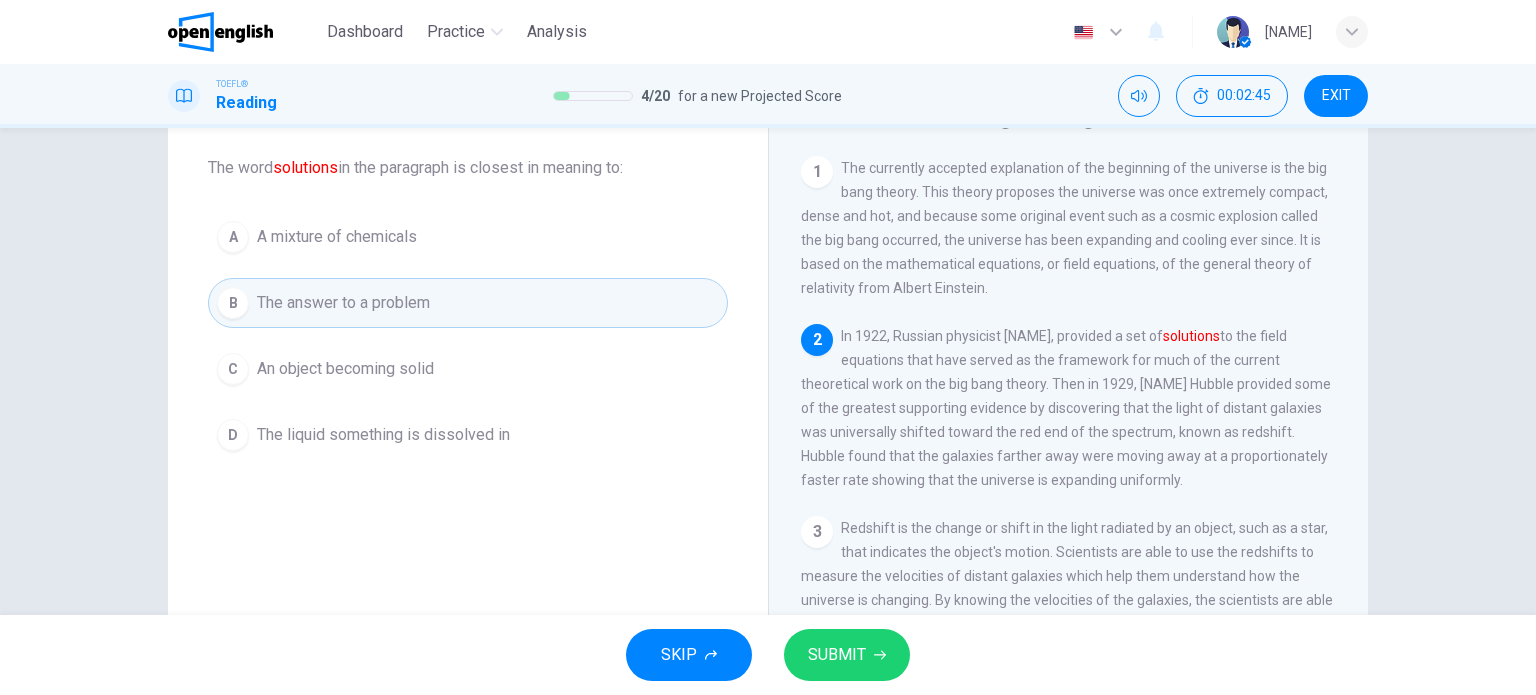 click on "SUBMIT" at bounding box center [837, 655] 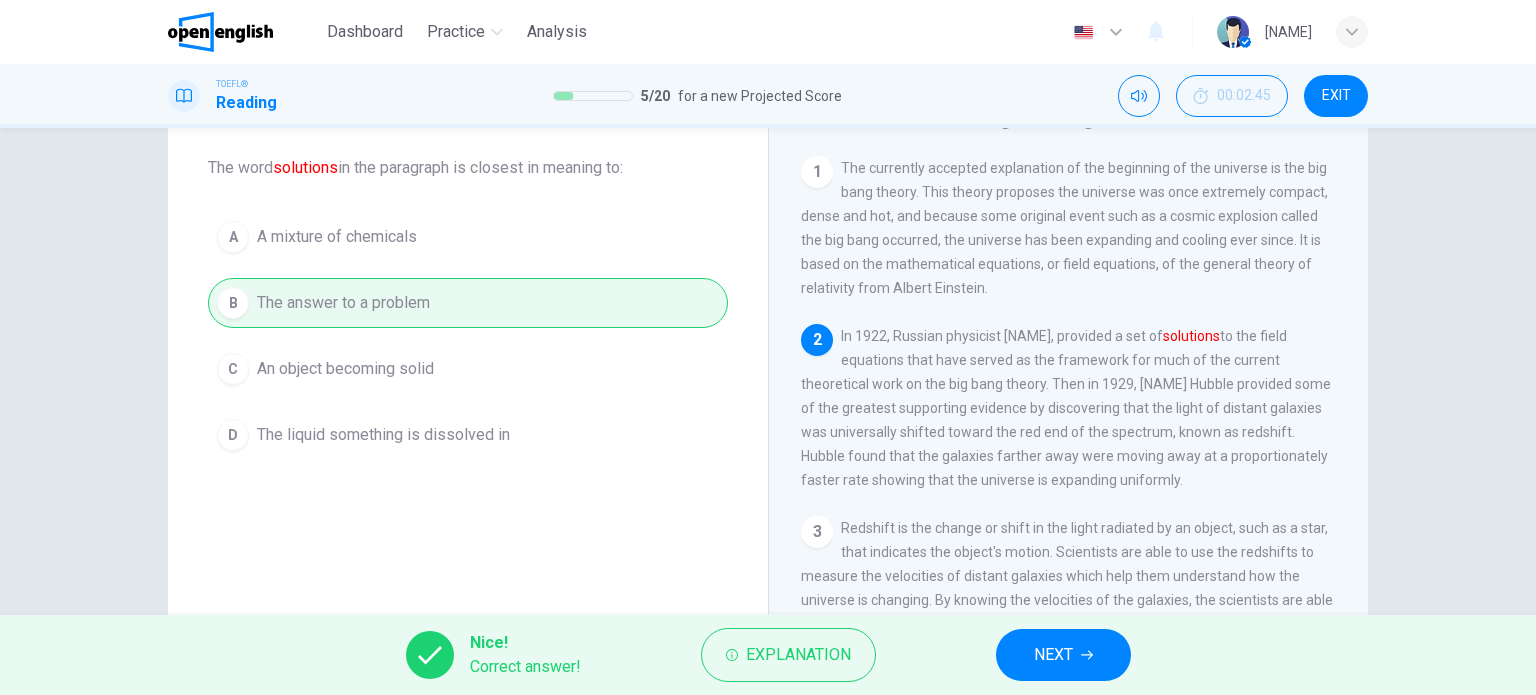 click on "NEXT" at bounding box center (1053, 655) 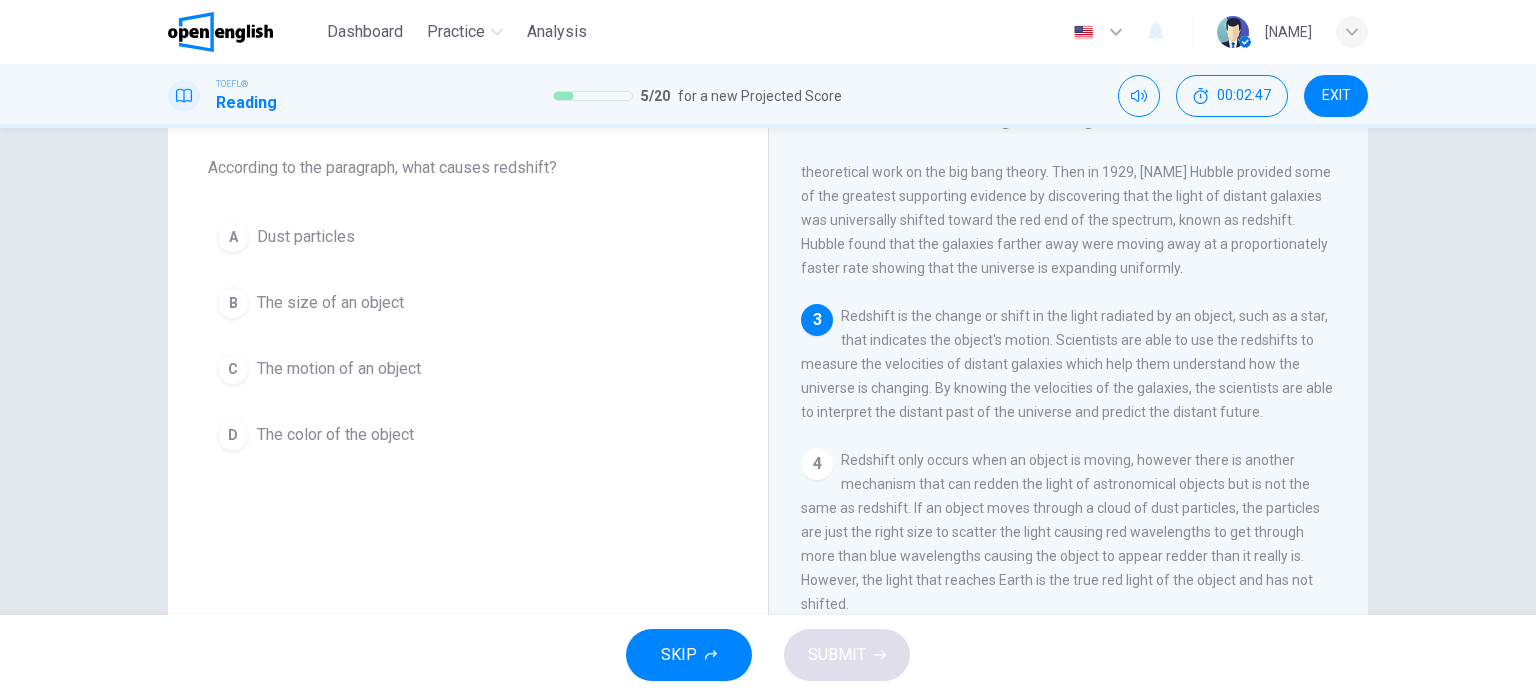 scroll, scrollTop: 219, scrollLeft: 0, axis: vertical 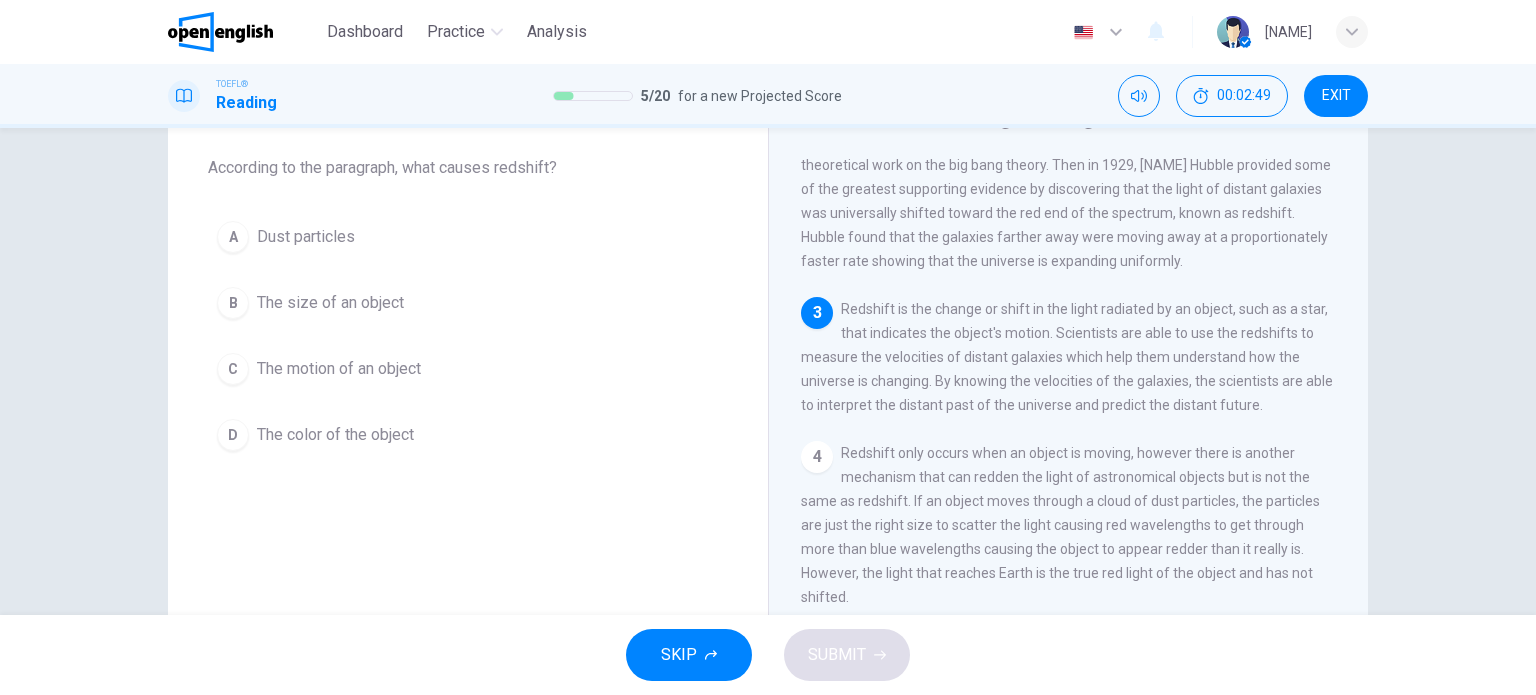 click on "C The motion of an object" at bounding box center (468, 369) 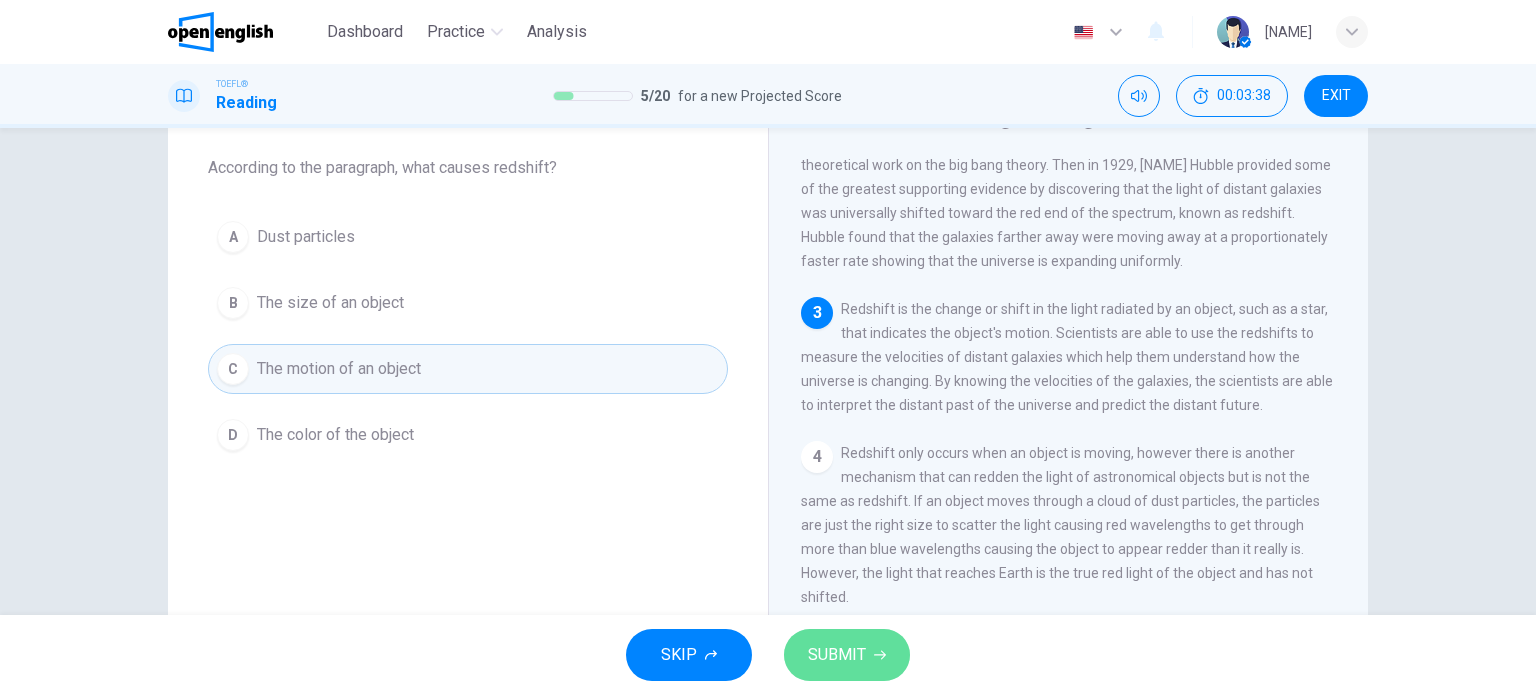 click on "SUBMIT" at bounding box center (837, 655) 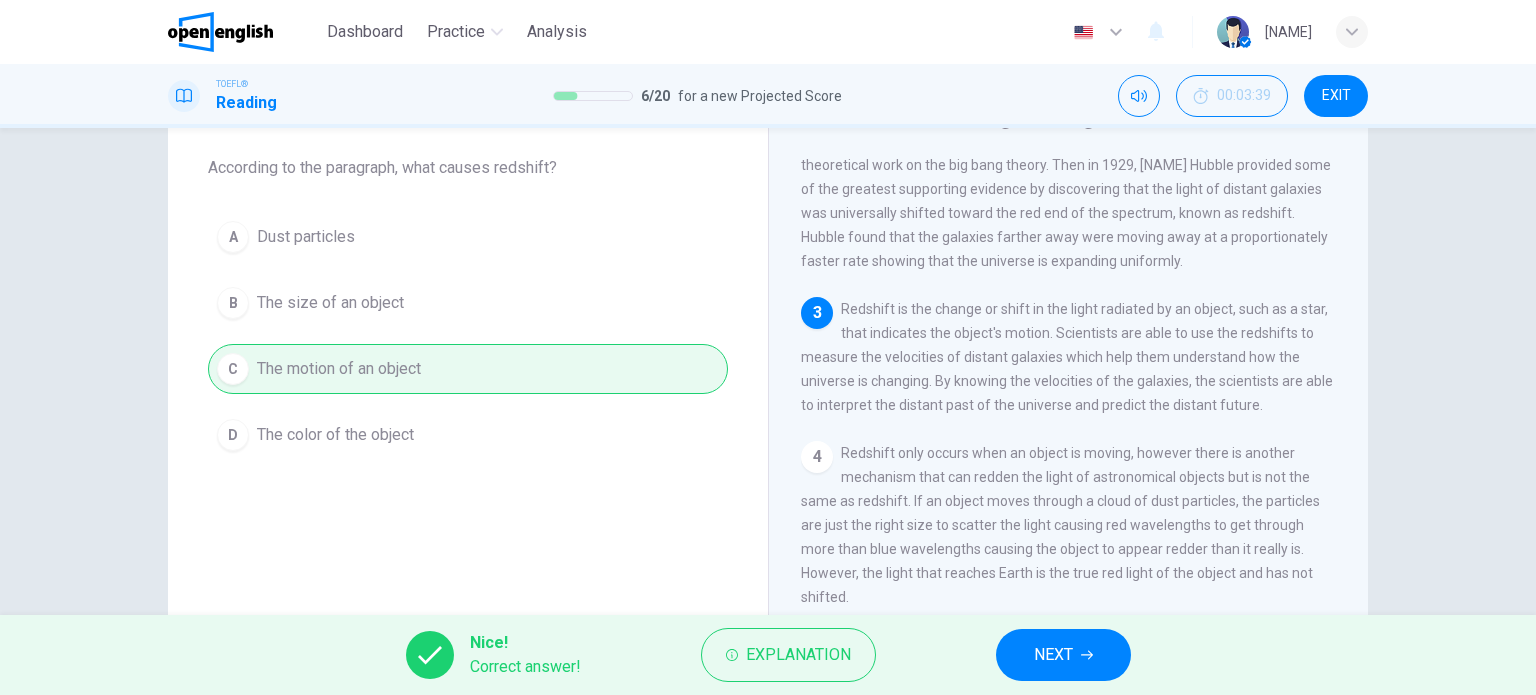 click on "NEXT" at bounding box center [1063, 655] 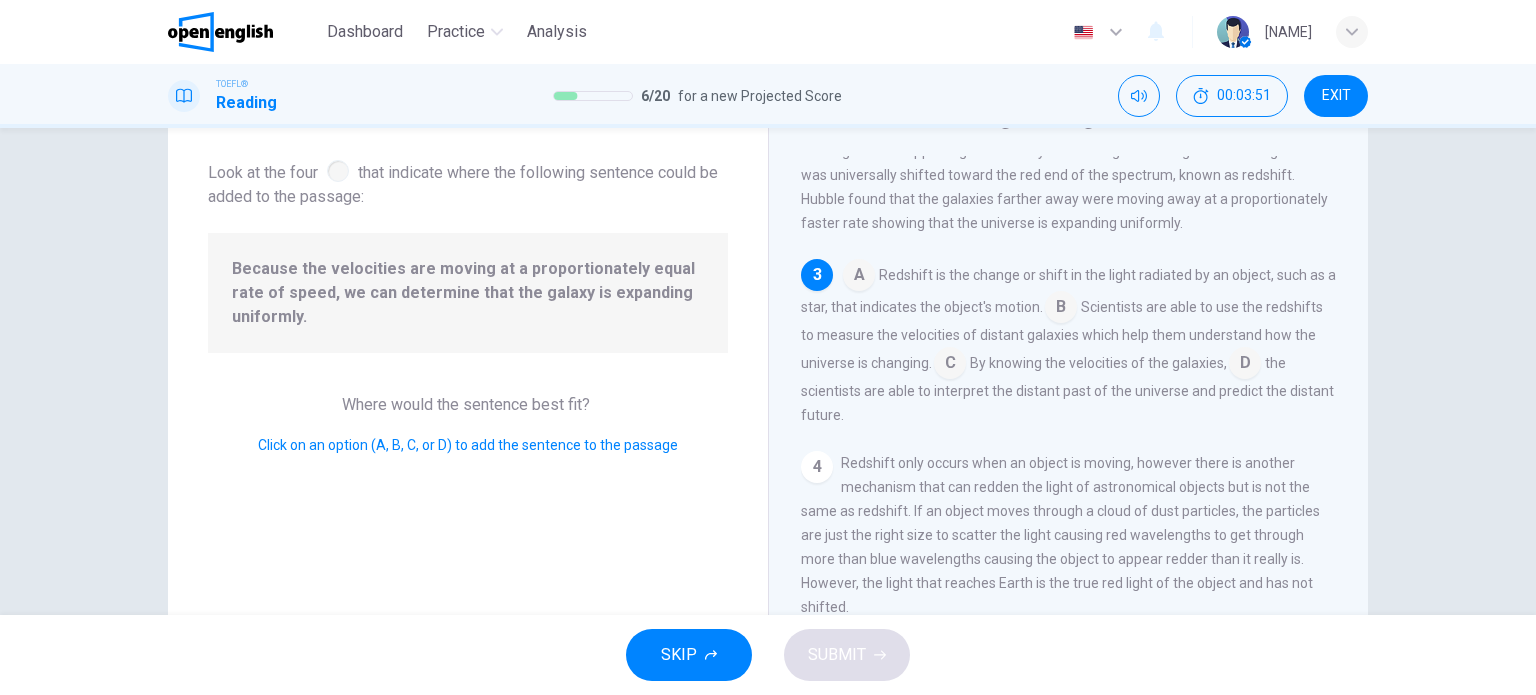scroll, scrollTop: 263, scrollLeft: 0, axis: vertical 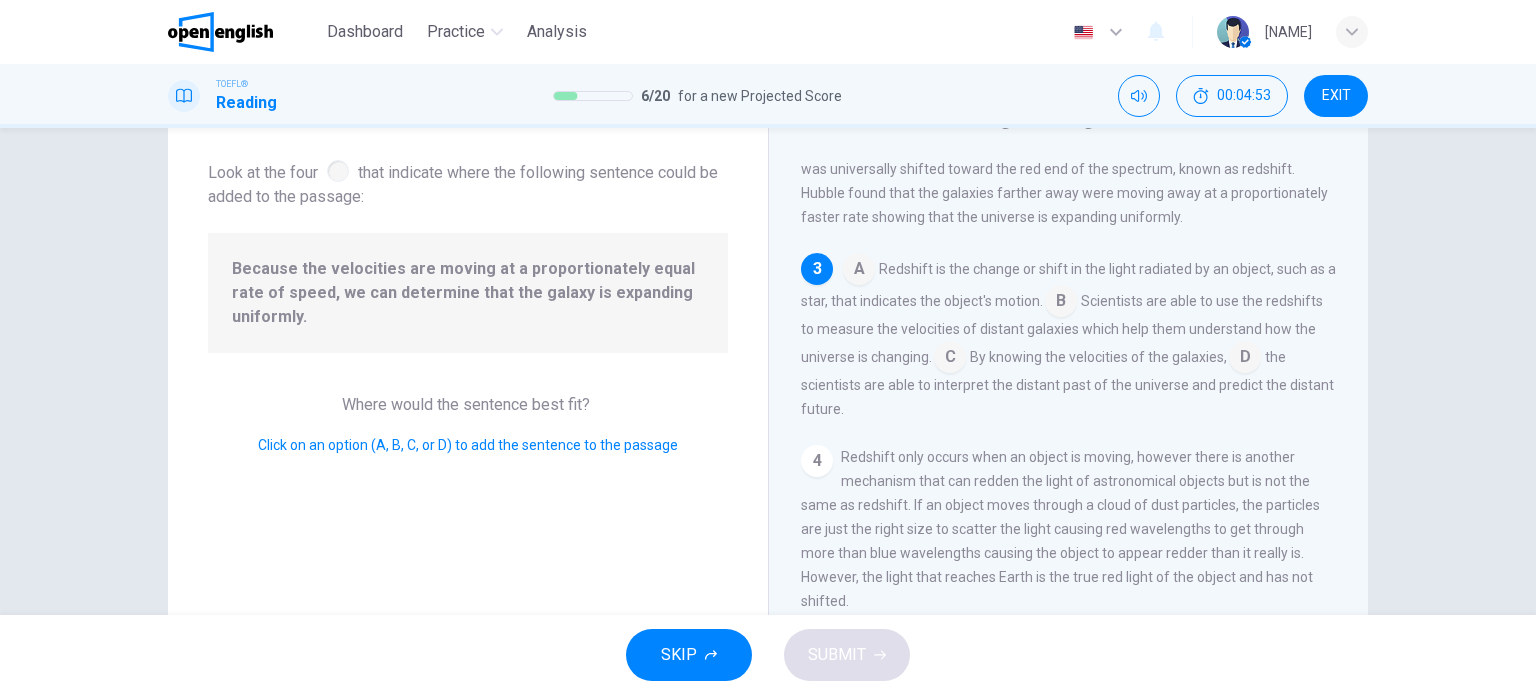 click at bounding box center [950, 359] 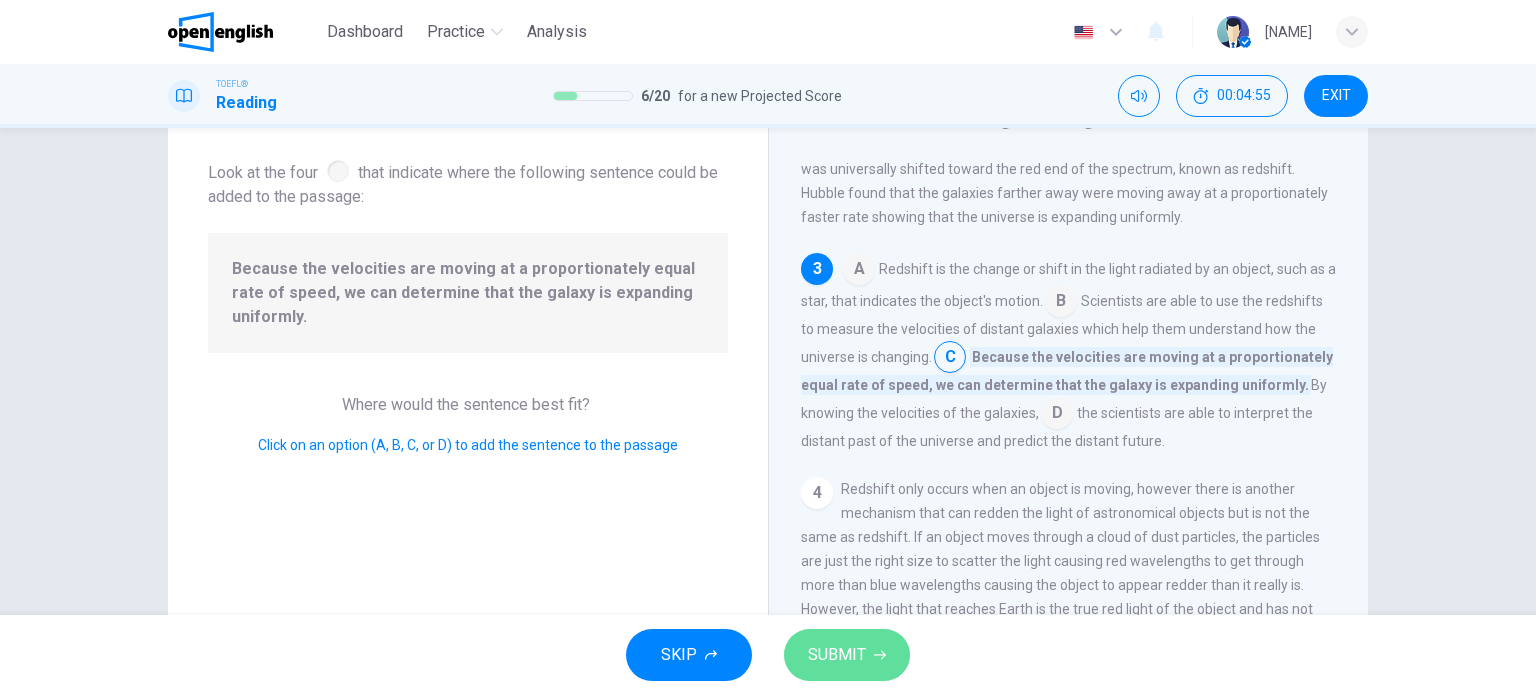 click on "SUBMIT" at bounding box center [837, 655] 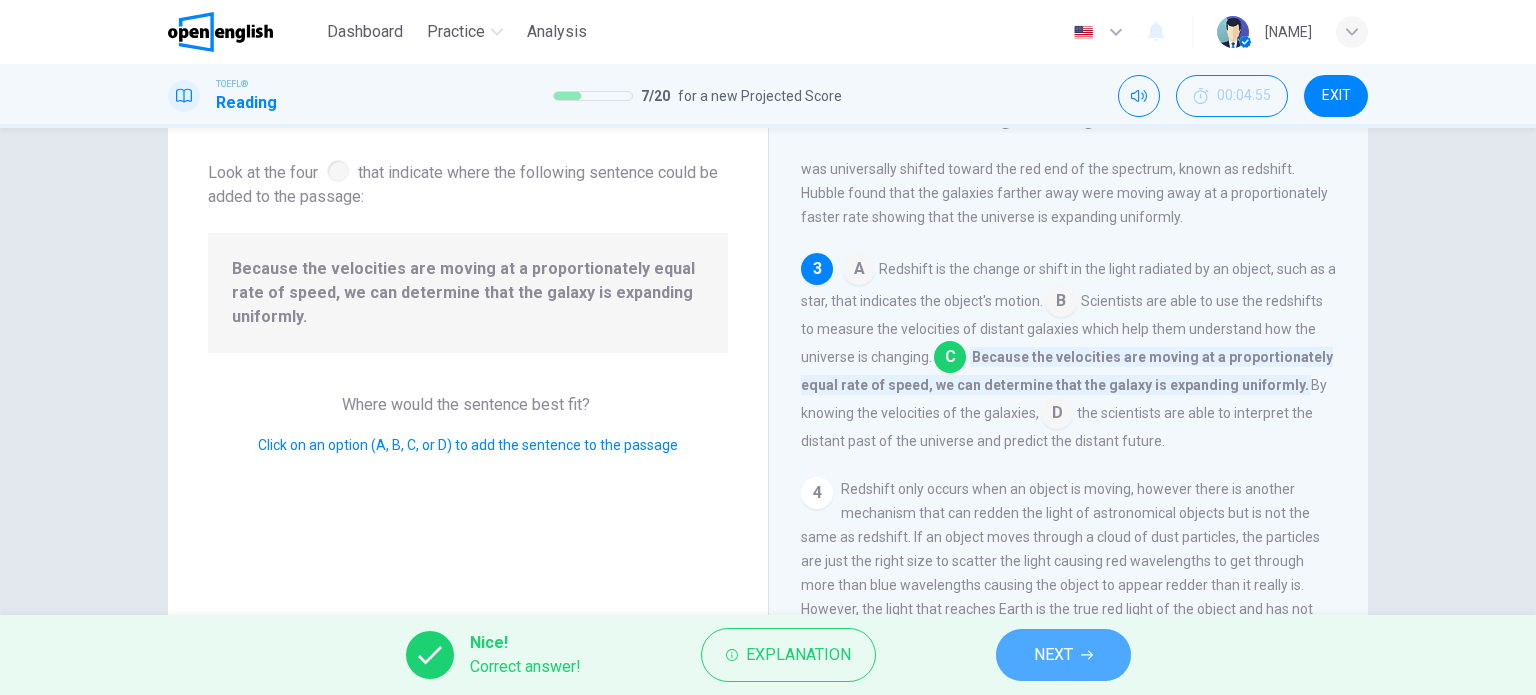 click on "NEXT" at bounding box center [1063, 655] 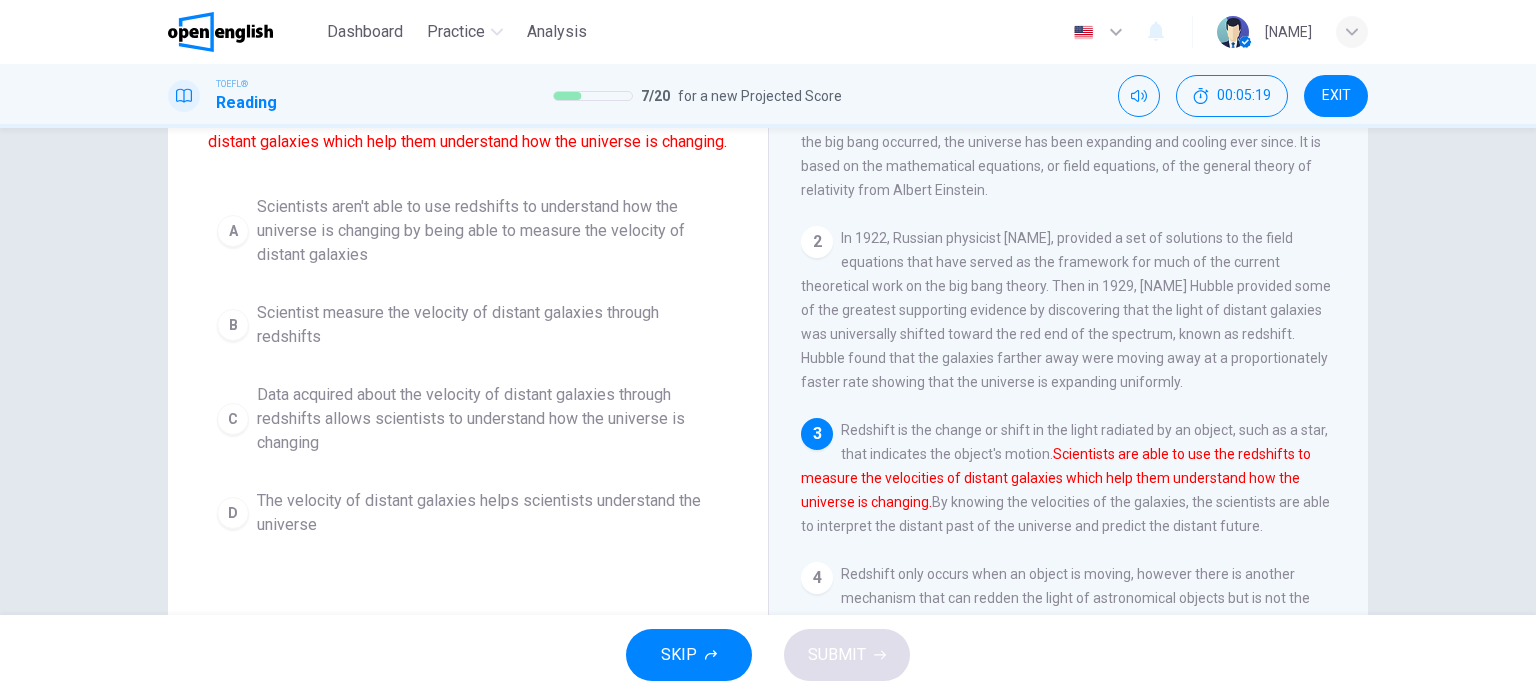 scroll, scrollTop: 188, scrollLeft: 0, axis: vertical 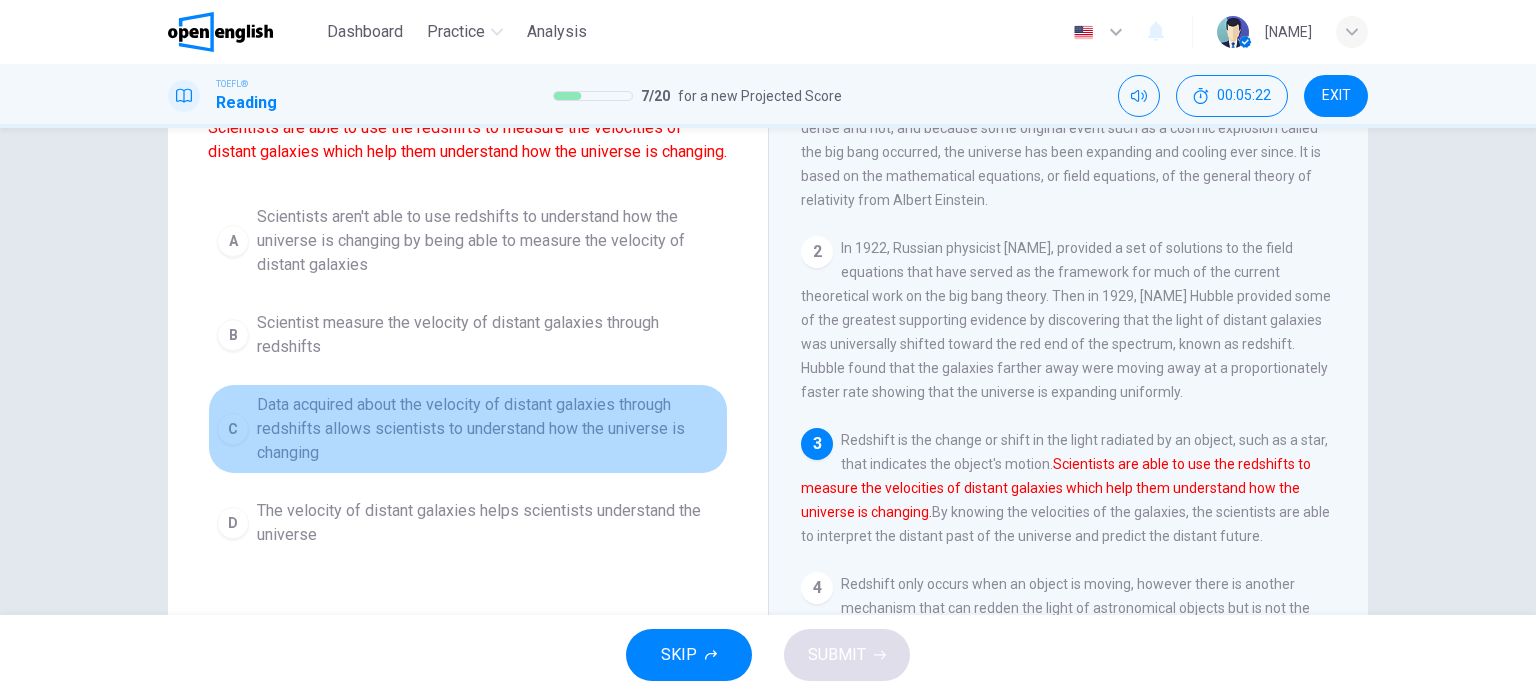 click on "Data acquired about the velocity of distant galaxies through redshifts allows scientists to understand how the universe is changing" at bounding box center (488, 429) 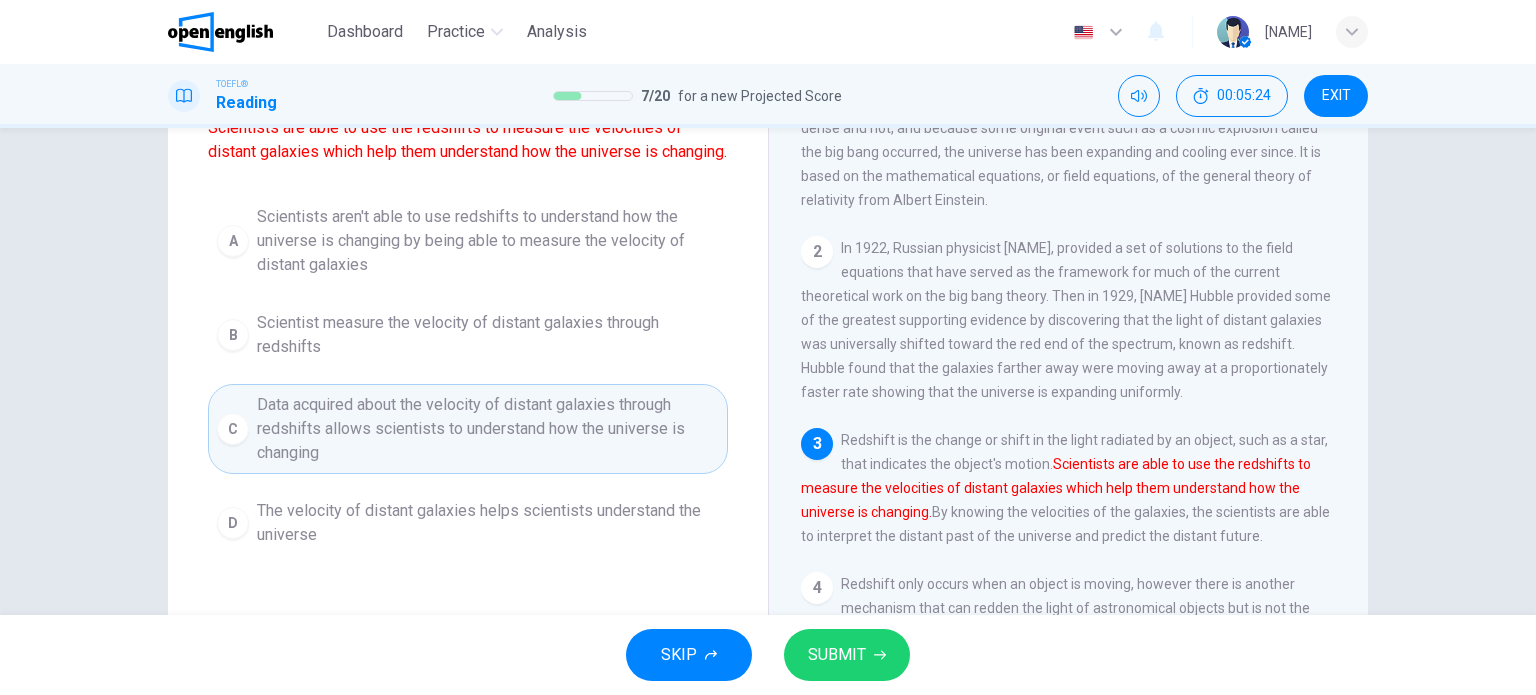 click on "SUBMIT" at bounding box center [837, 655] 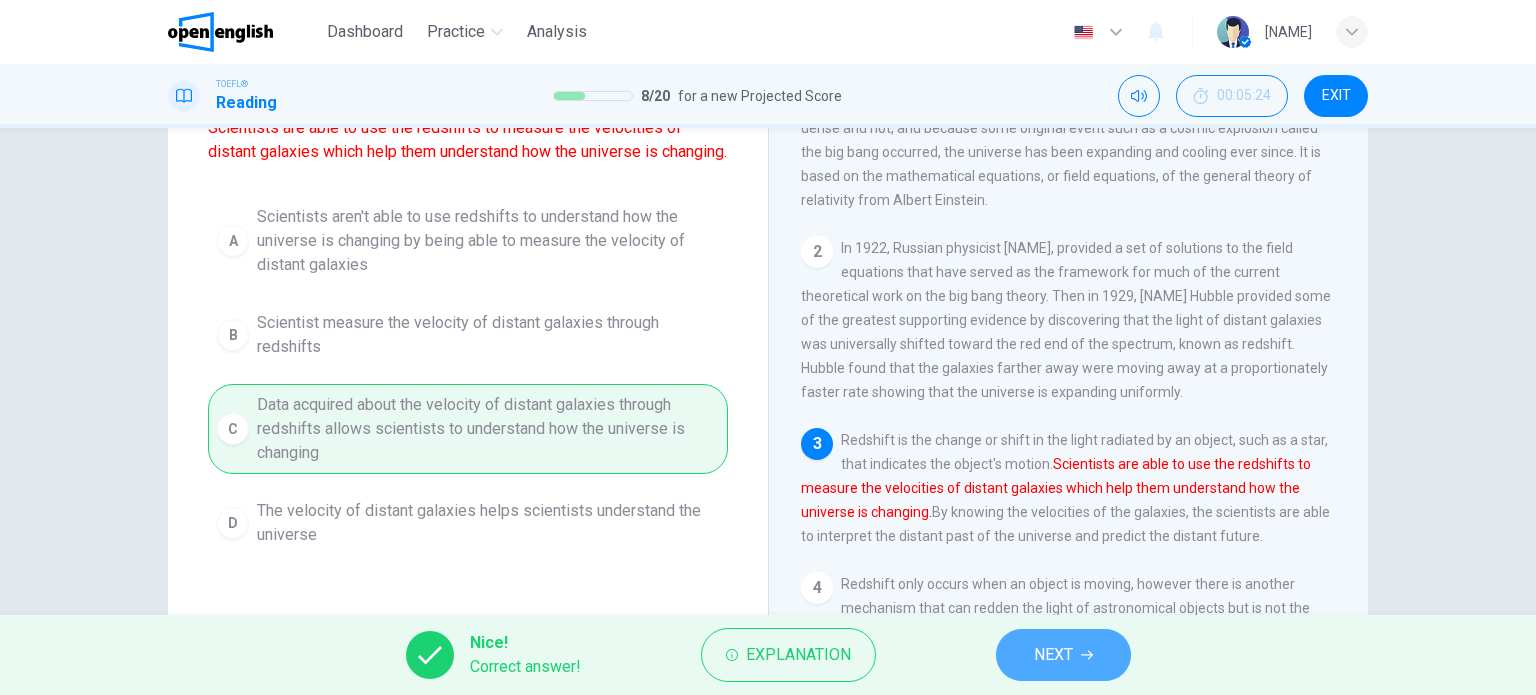 click on "NEXT" at bounding box center [1063, 655] 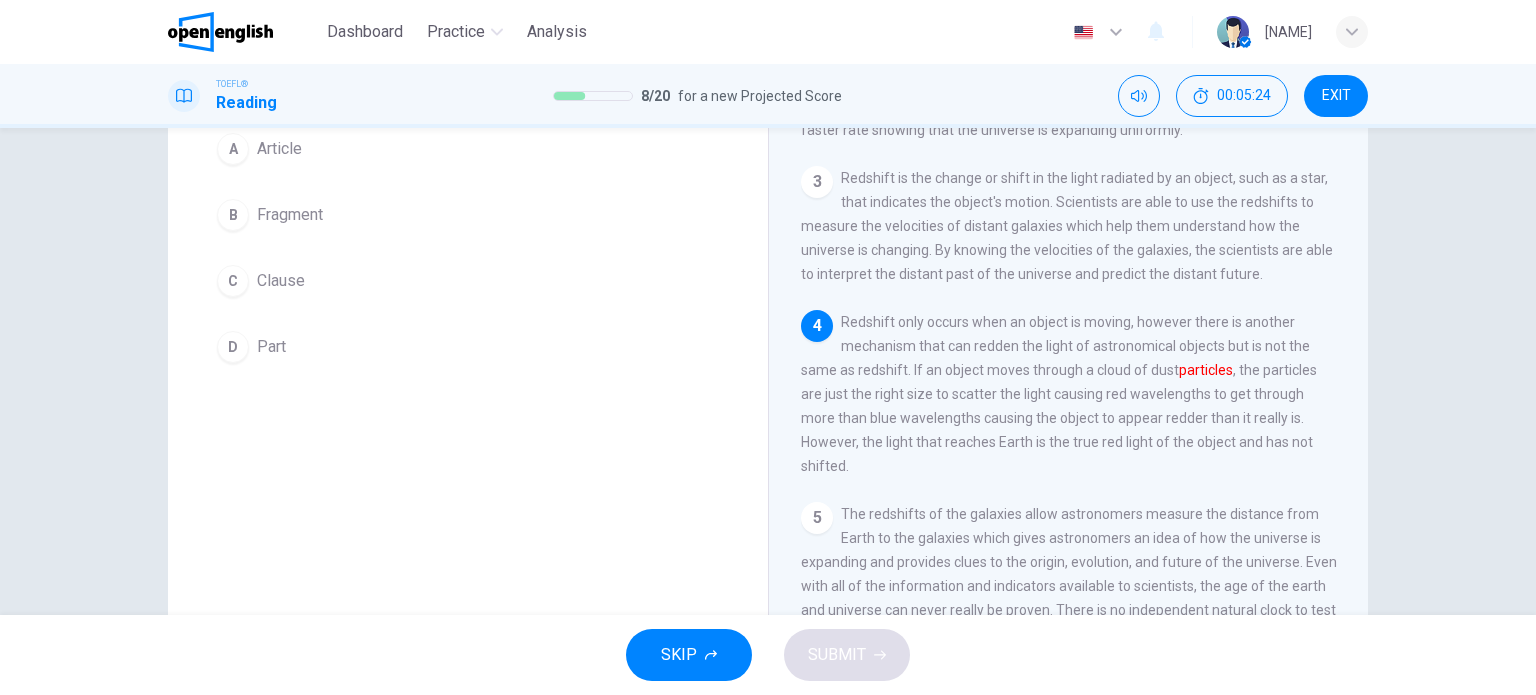 click on "SKIP SUBMIT" at bounding box center (768, 655) 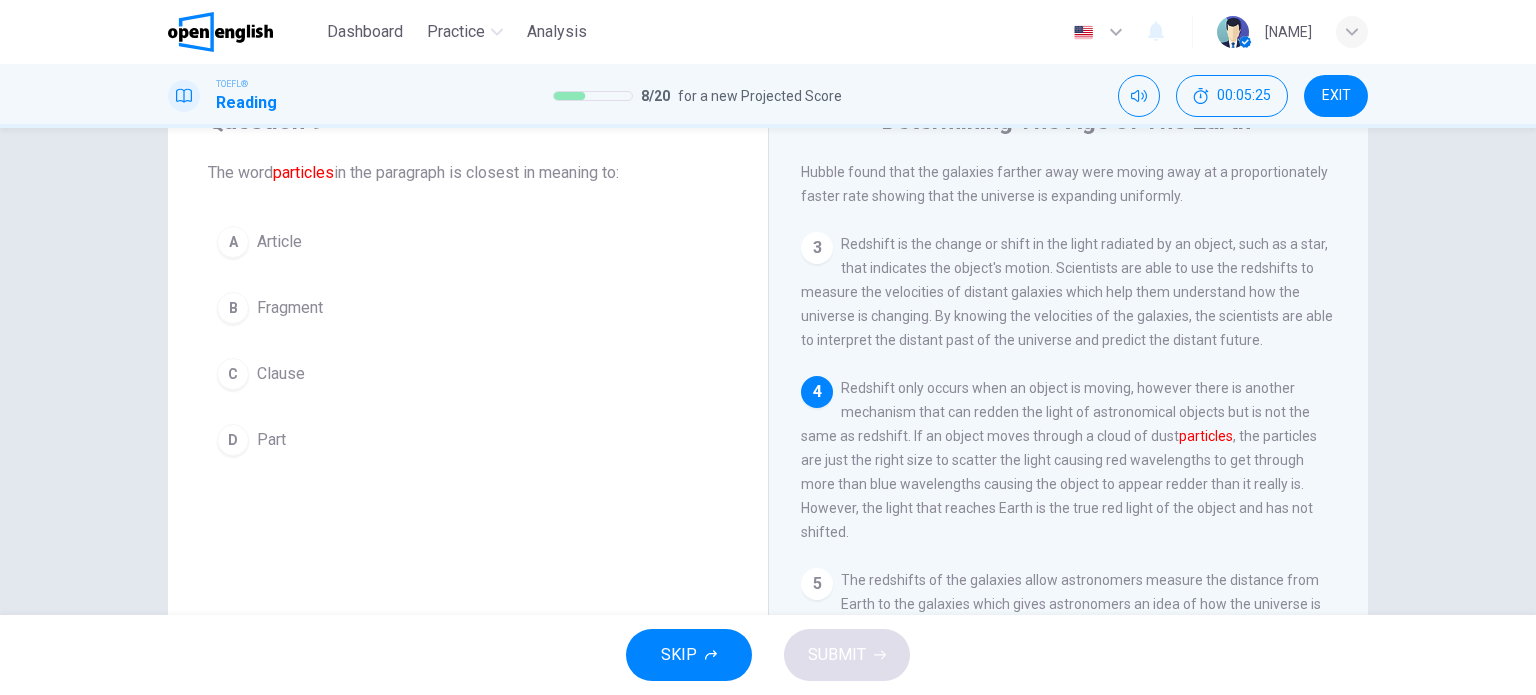 scroll, scrollTop: 100, scrollLeft: 0, axis: vertical 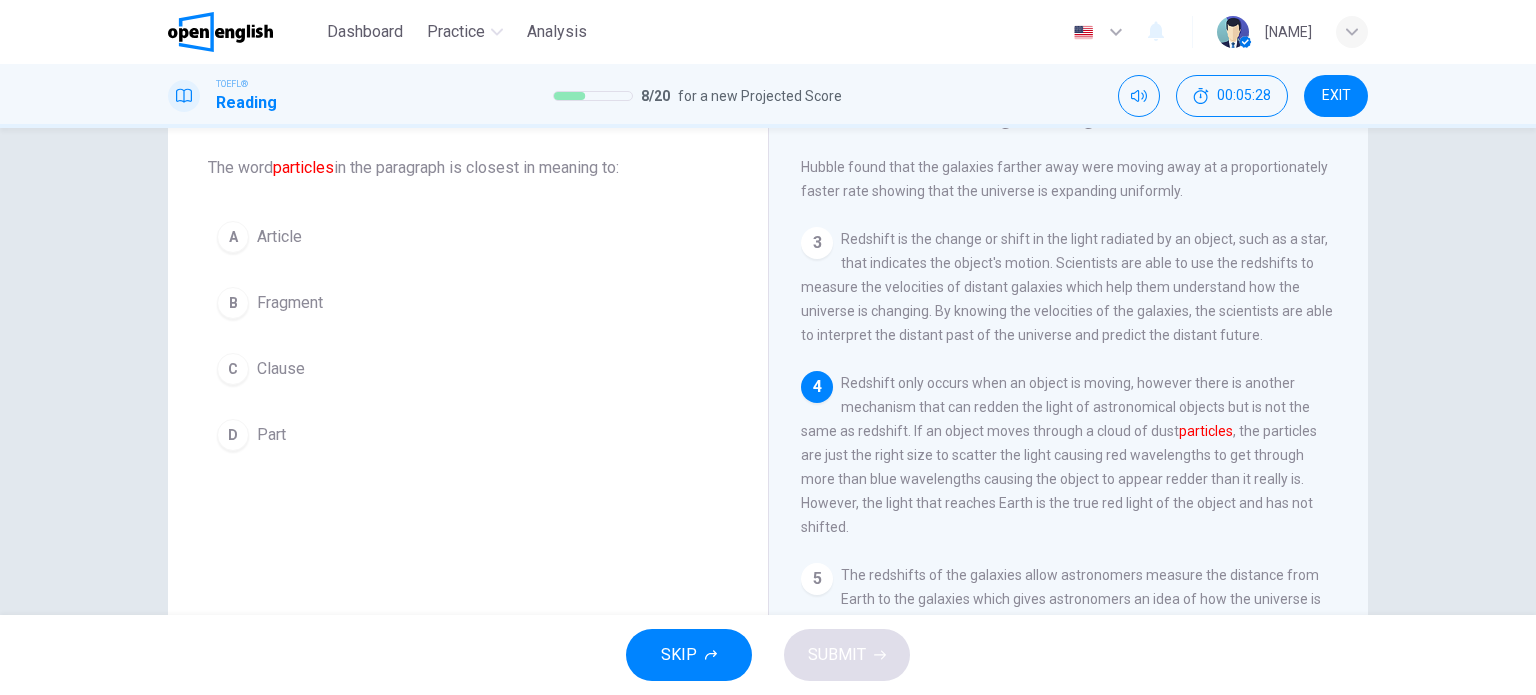 click on "B Fragment" at bounding box center (468, 303) 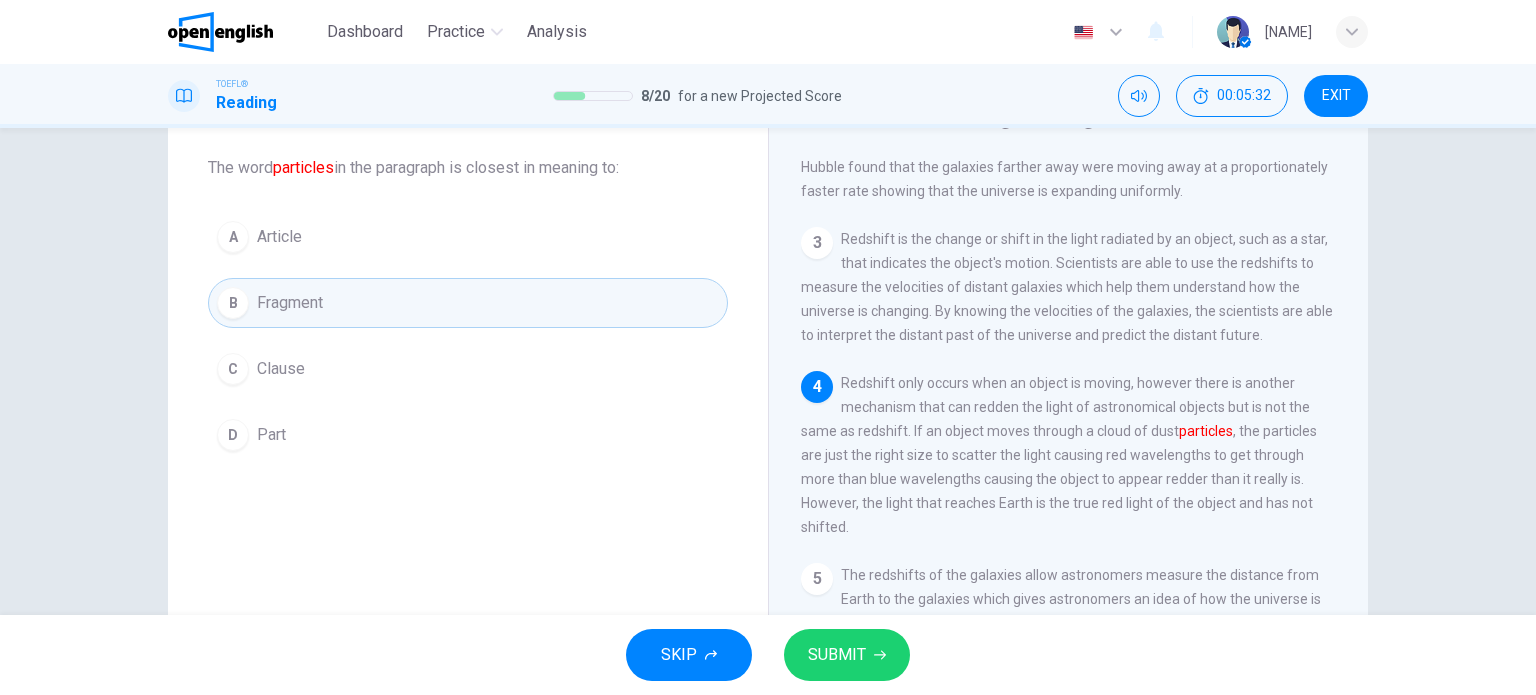 click on "SUBMIT" at bounding box center [837, 655] 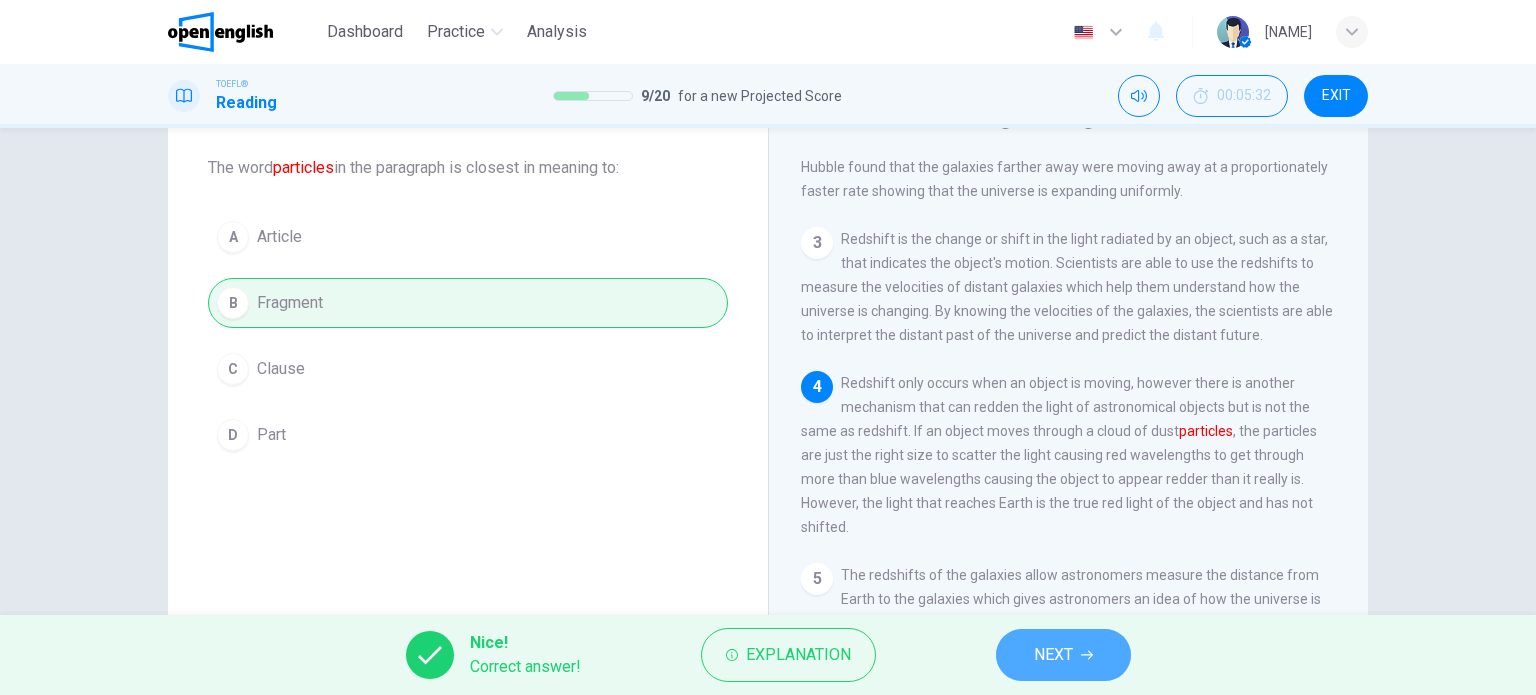 click on "NEXT" at bounding box center (1063, 655) 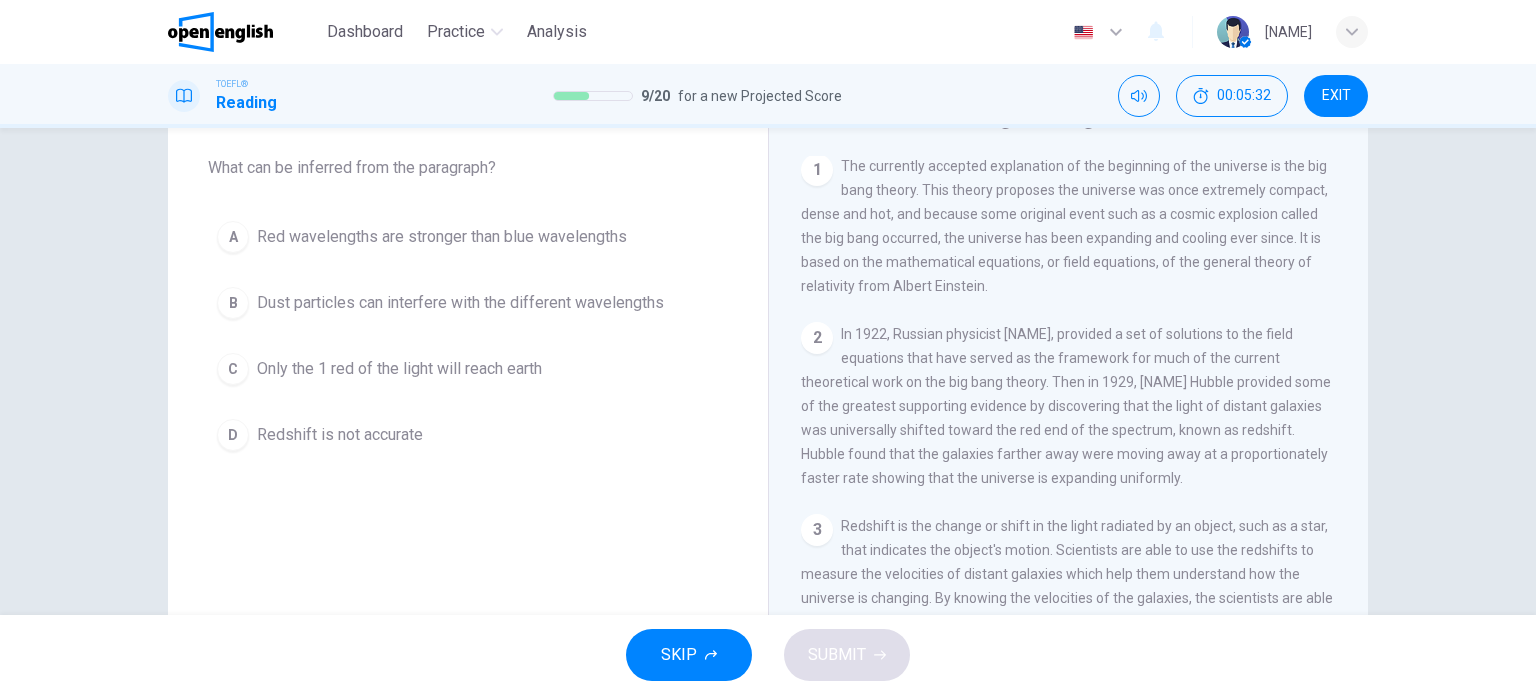scroll, scrollTop: 0, scrollLeft: 0, axis: both 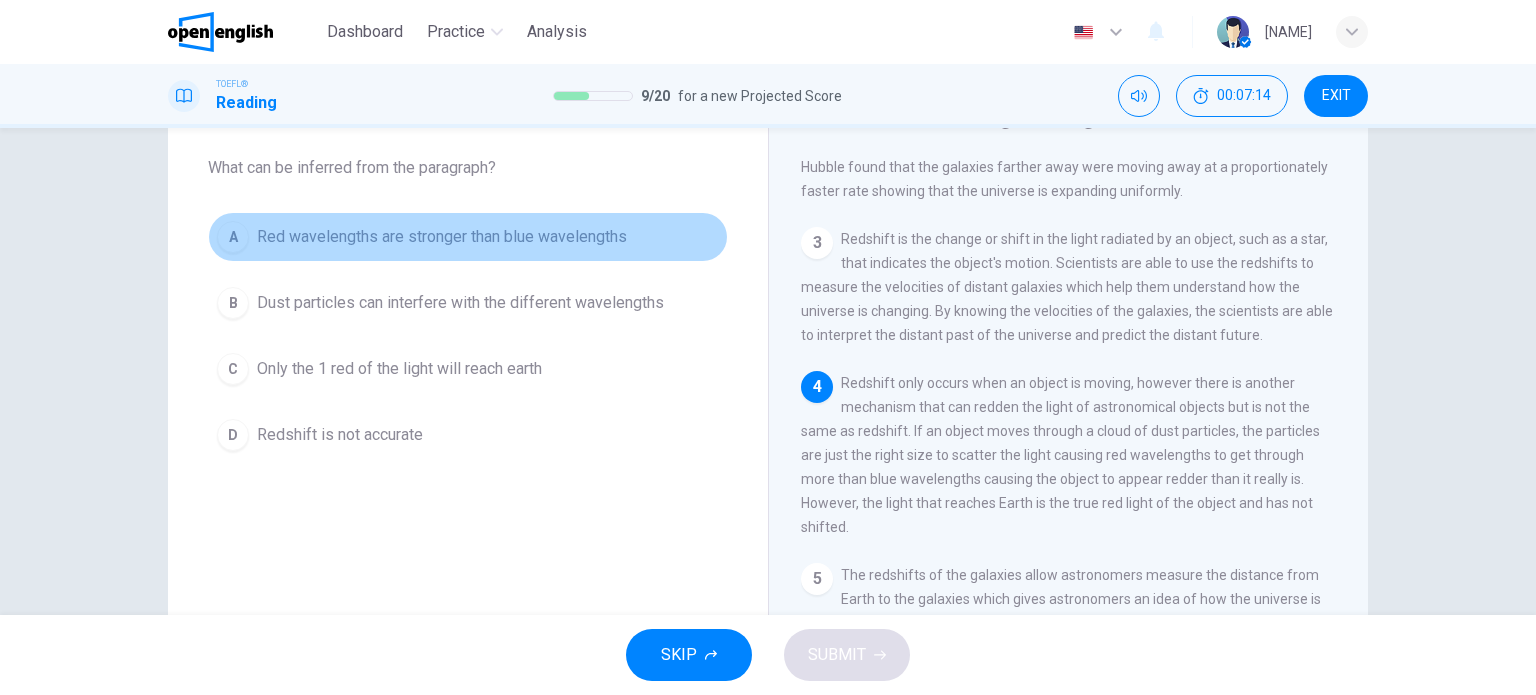 click on "A Red wavelengths are stronger than blue wavelengths" at bounding box center [468, 237] 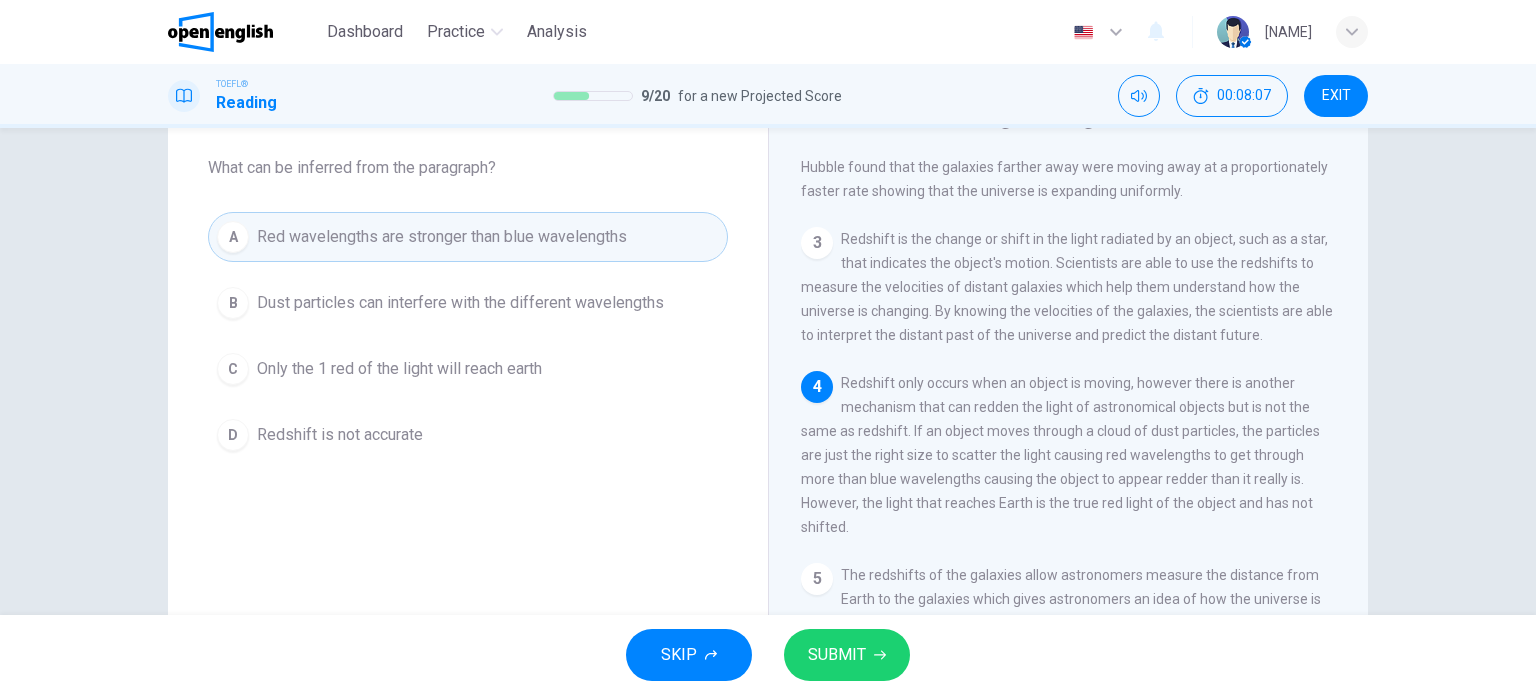 click on "B Dust particles can interfere with the different wavelengths" at bounding box center [468, 303] 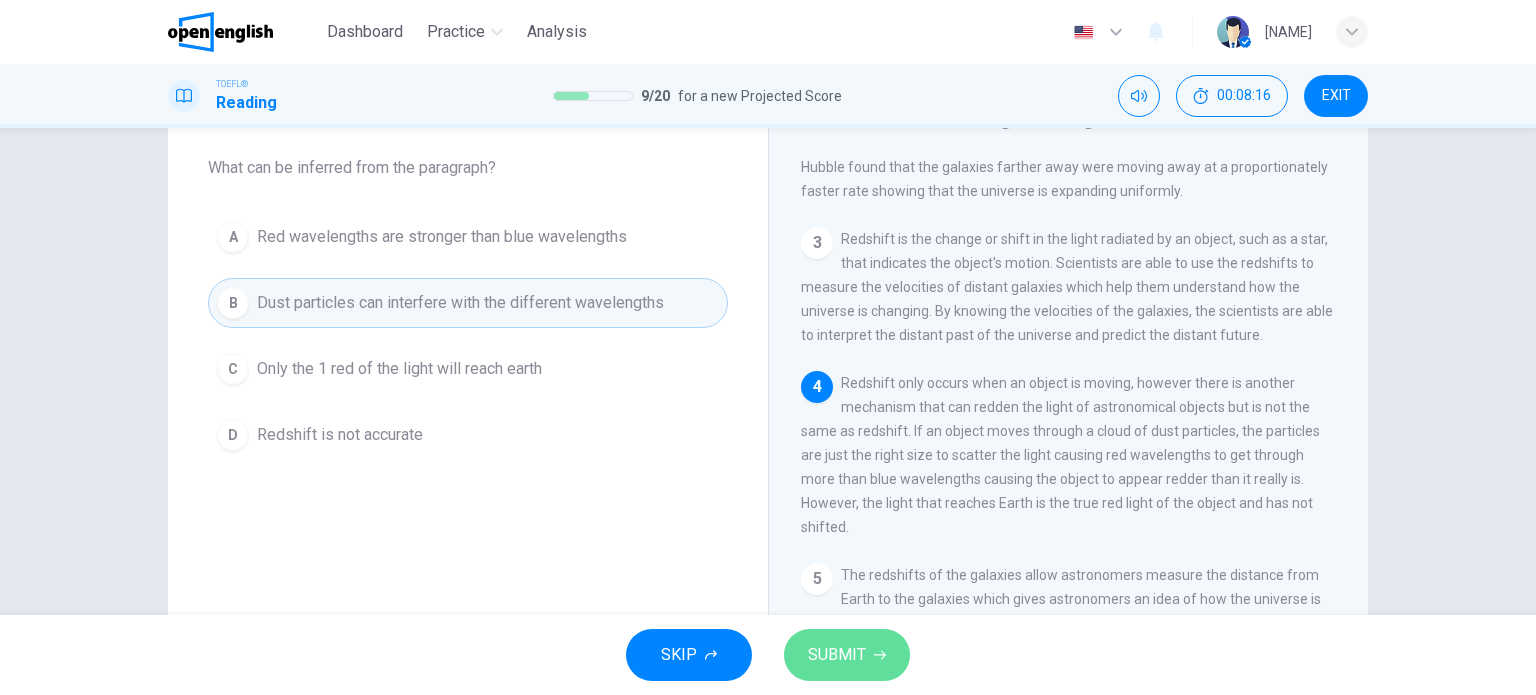 click on "SUBMIT" at bounding box center (847, 655) 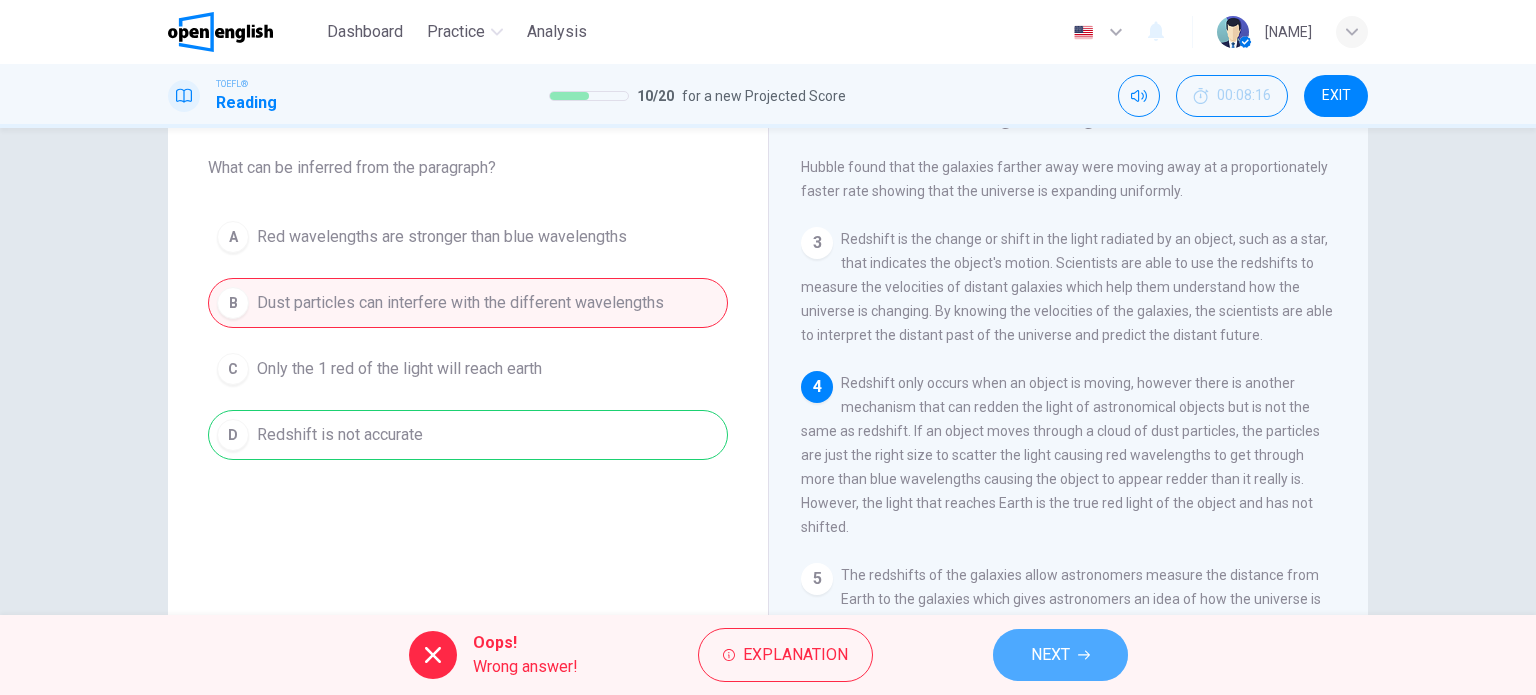 click on "NEXT" at bounding box center (1060, 655) 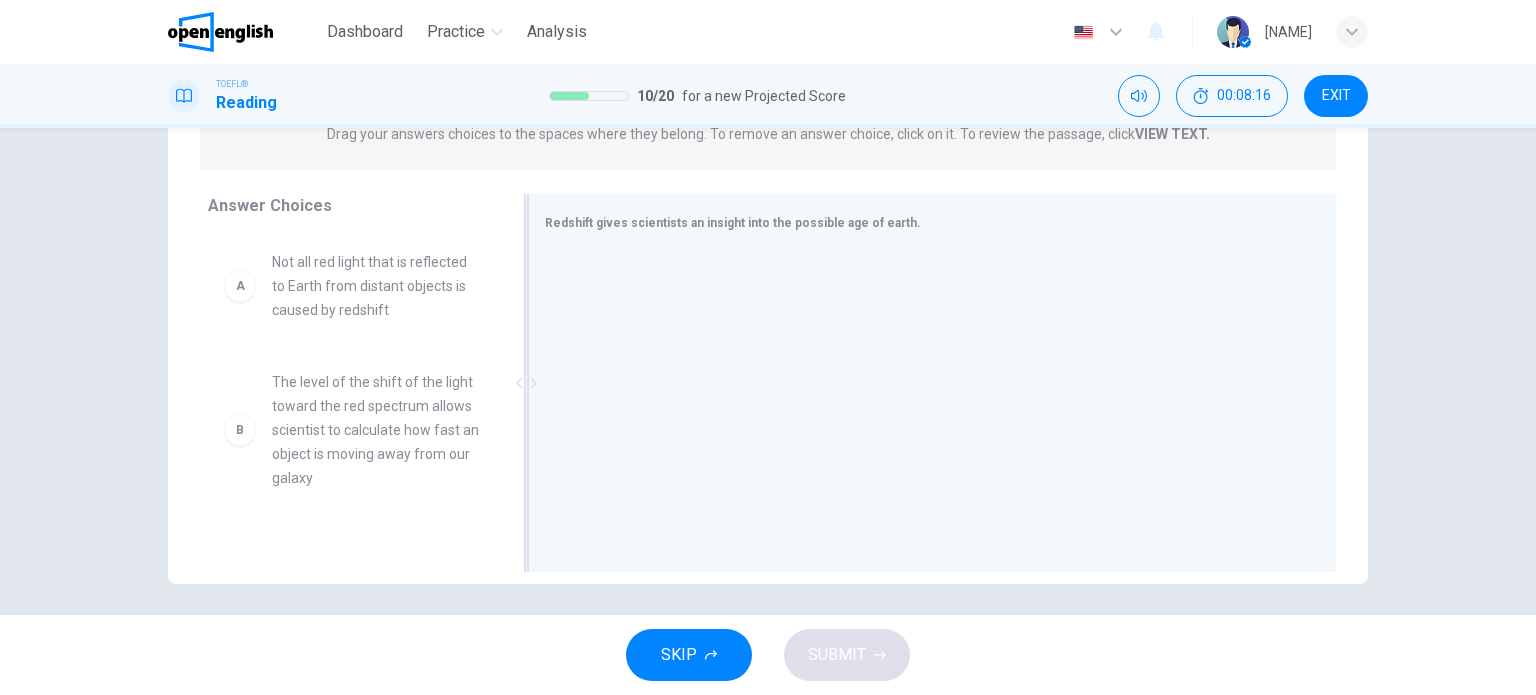 scroll, scrollTop: 288, scrollLeft: 0, axis: vertical 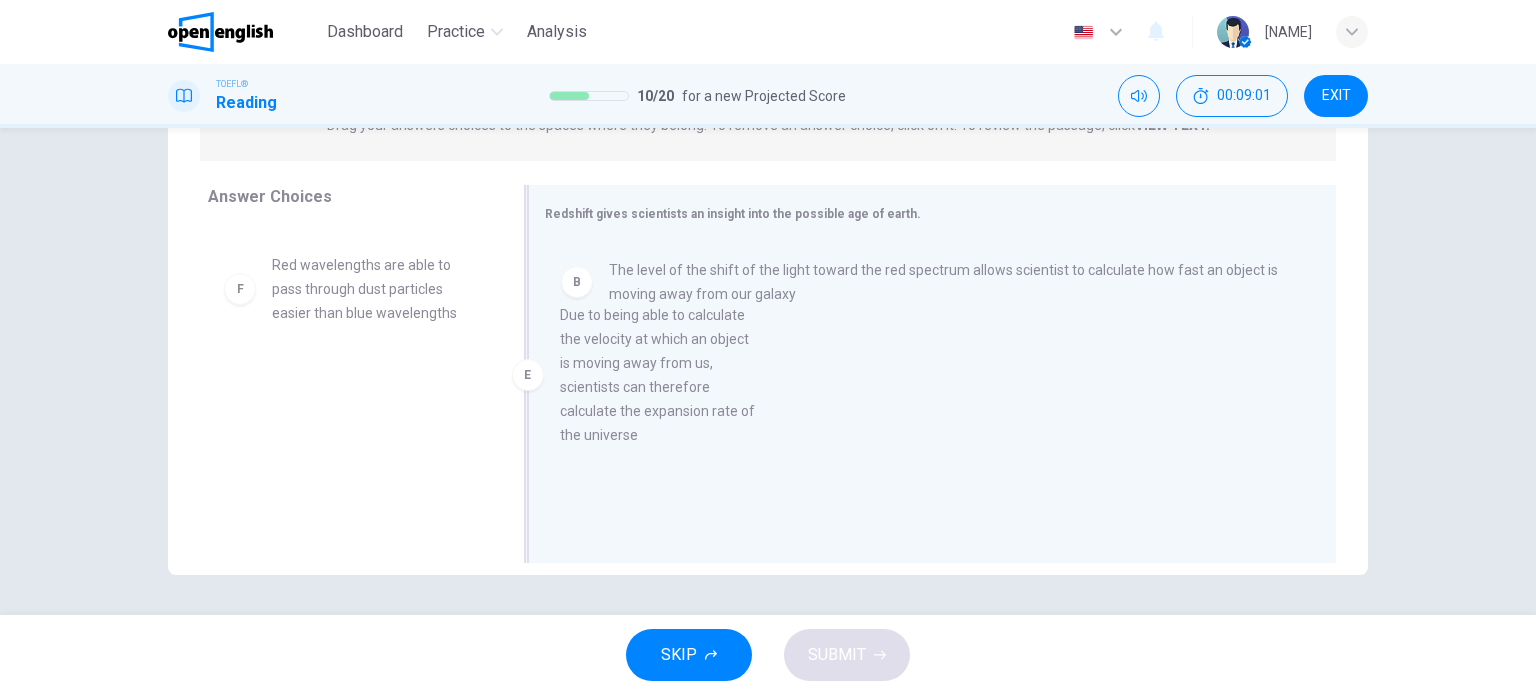 drag, startPoint x: 431, startPoint y: 323, endPoint x: 783, endPoint y: 375, distance: 355.8202 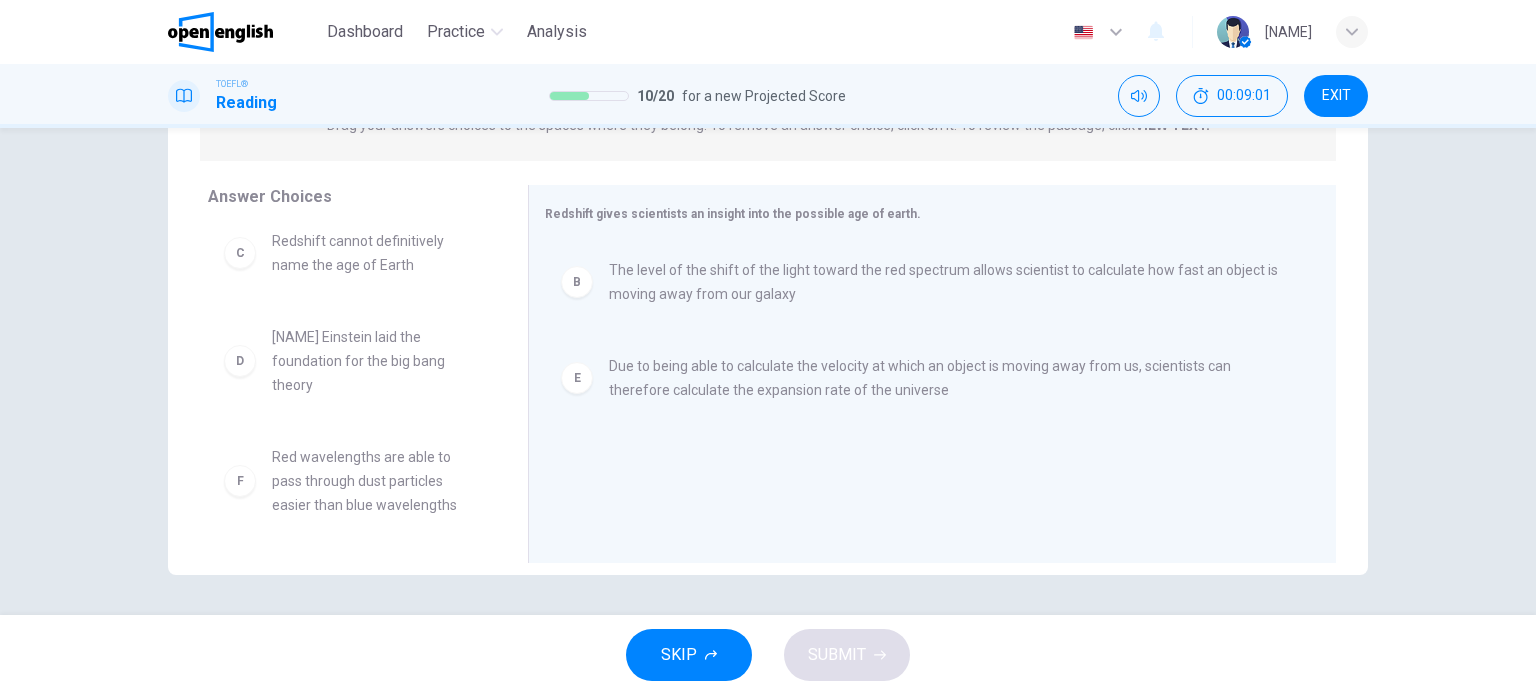 scroll, scrollTop: 132, scrollLeft: 0, axis: vertical 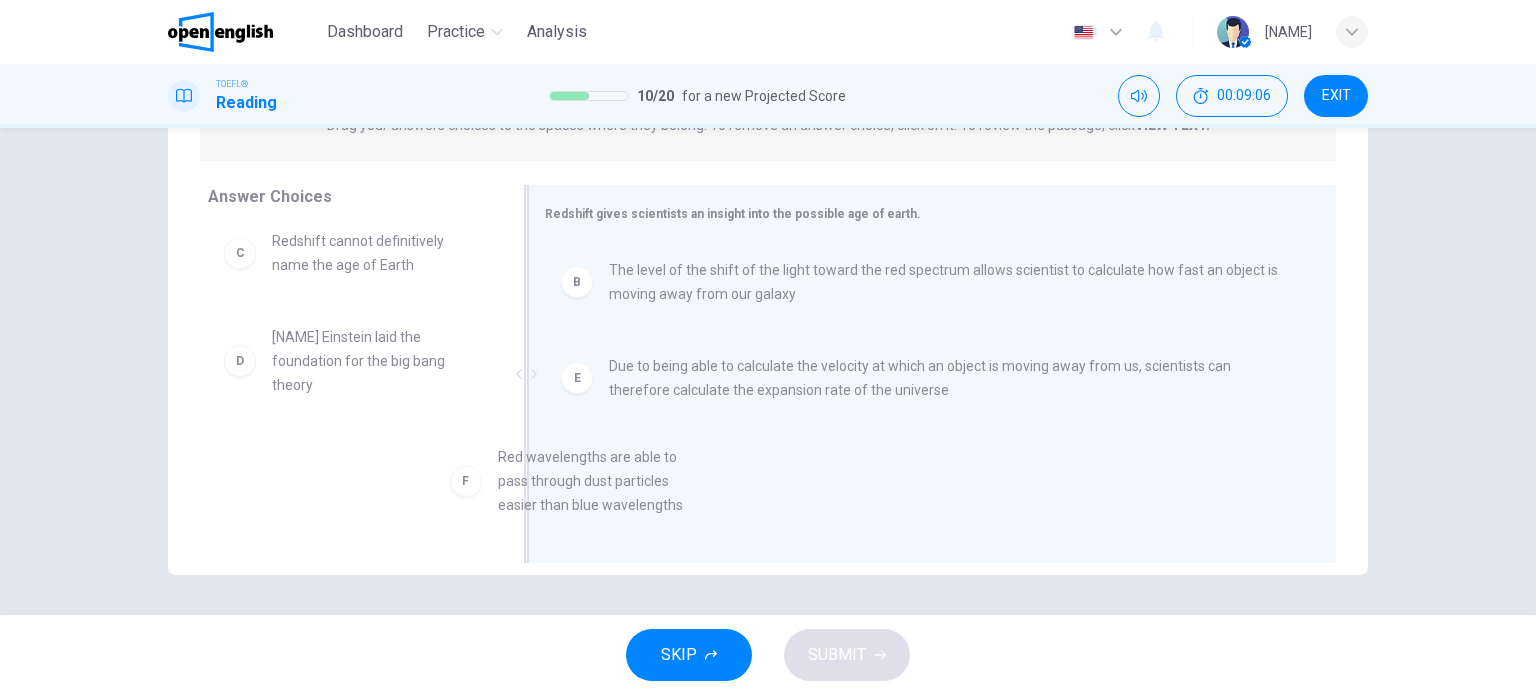 drag, startPoint x: 392, startPoint y: 516, endPoint x: 647, endPoint y: 512, distance: 255.03137 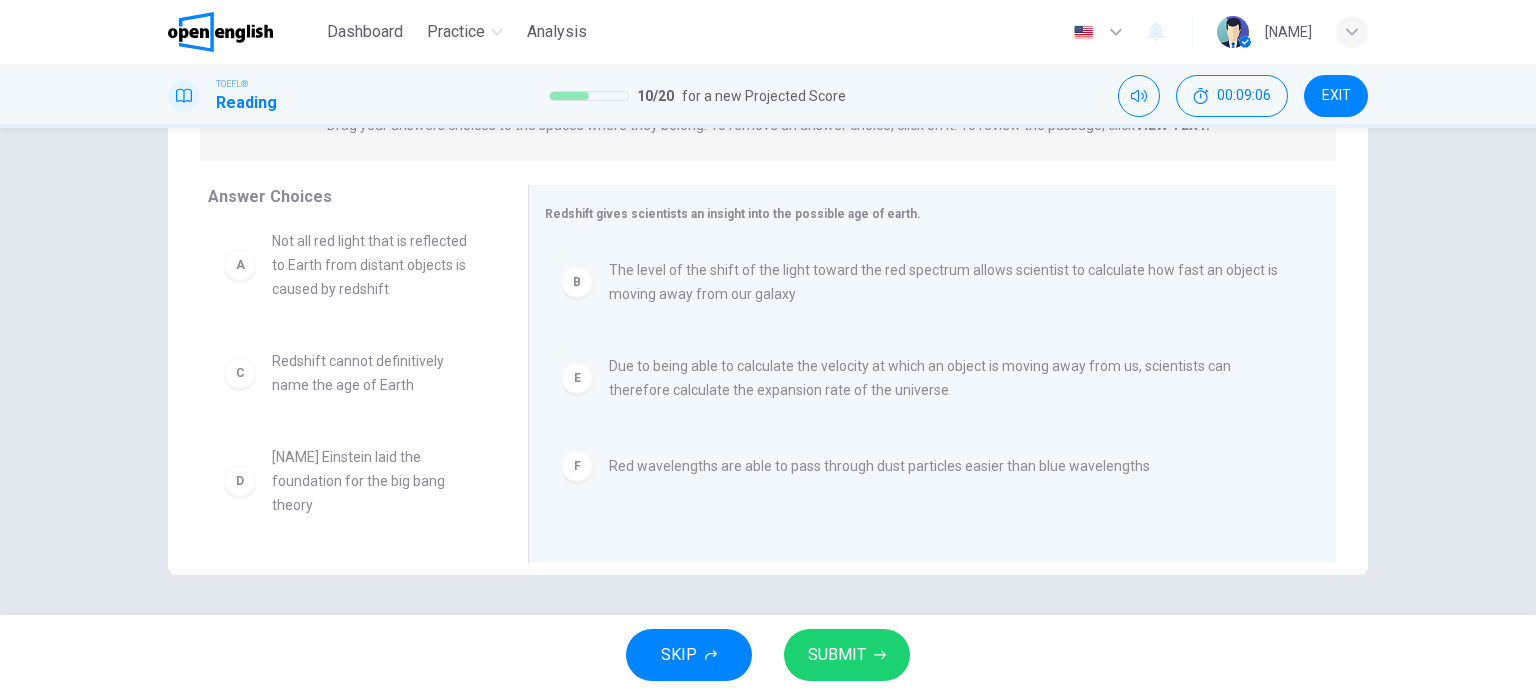 scroll, scrollTop: 12, scrollLeft: 0, axis: vertical 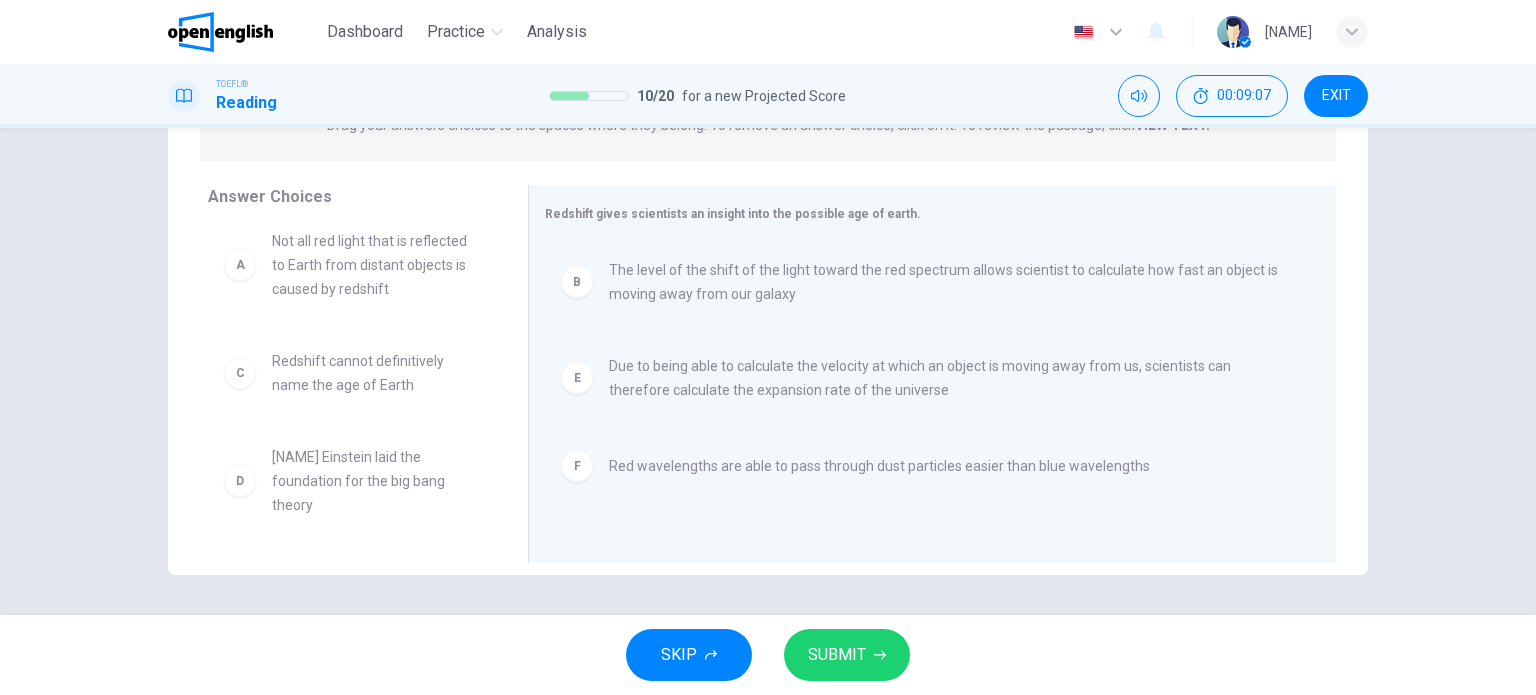 click on "SUBMIT" at bounding box center (847, 655) 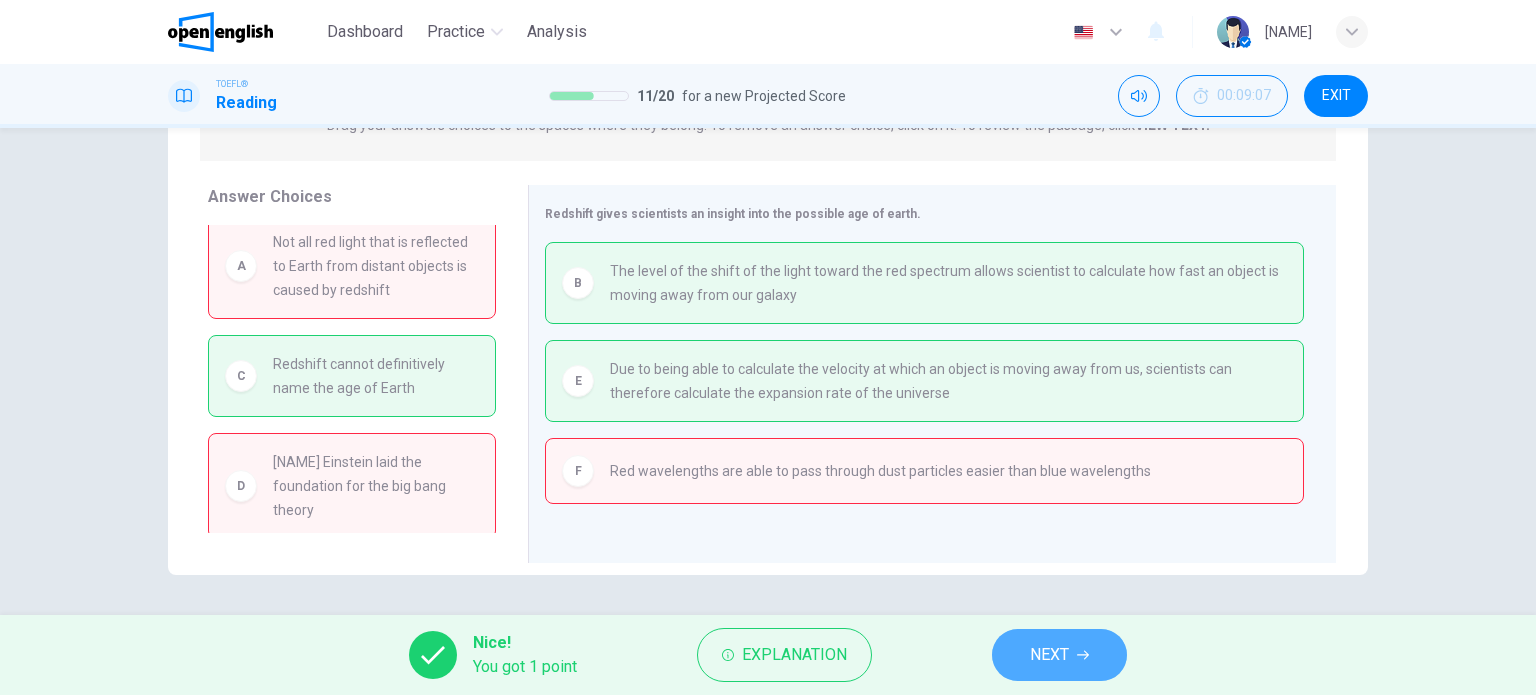 click on "NEXT" at bounding box center (1059, 655) 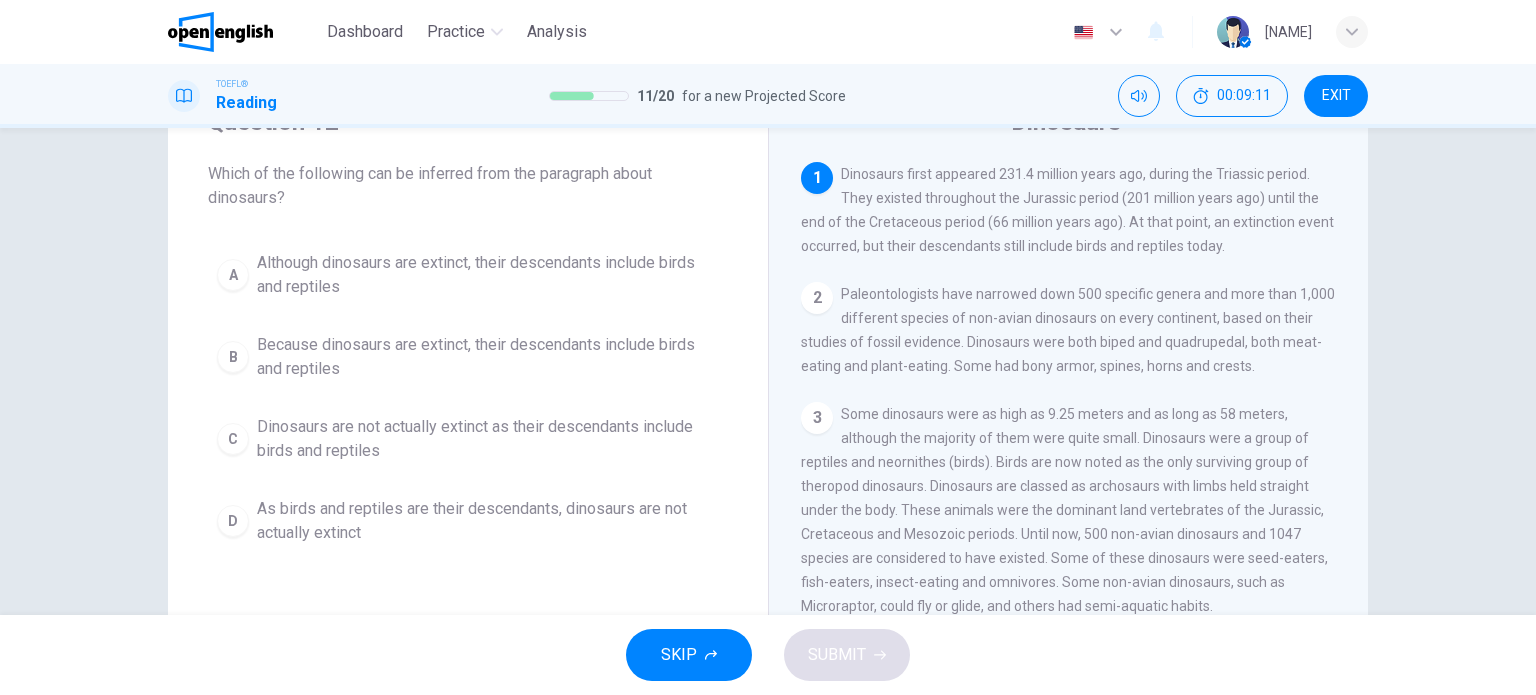 scroll, scrollTop: 100, scrollLeft: 0, axis: vertical 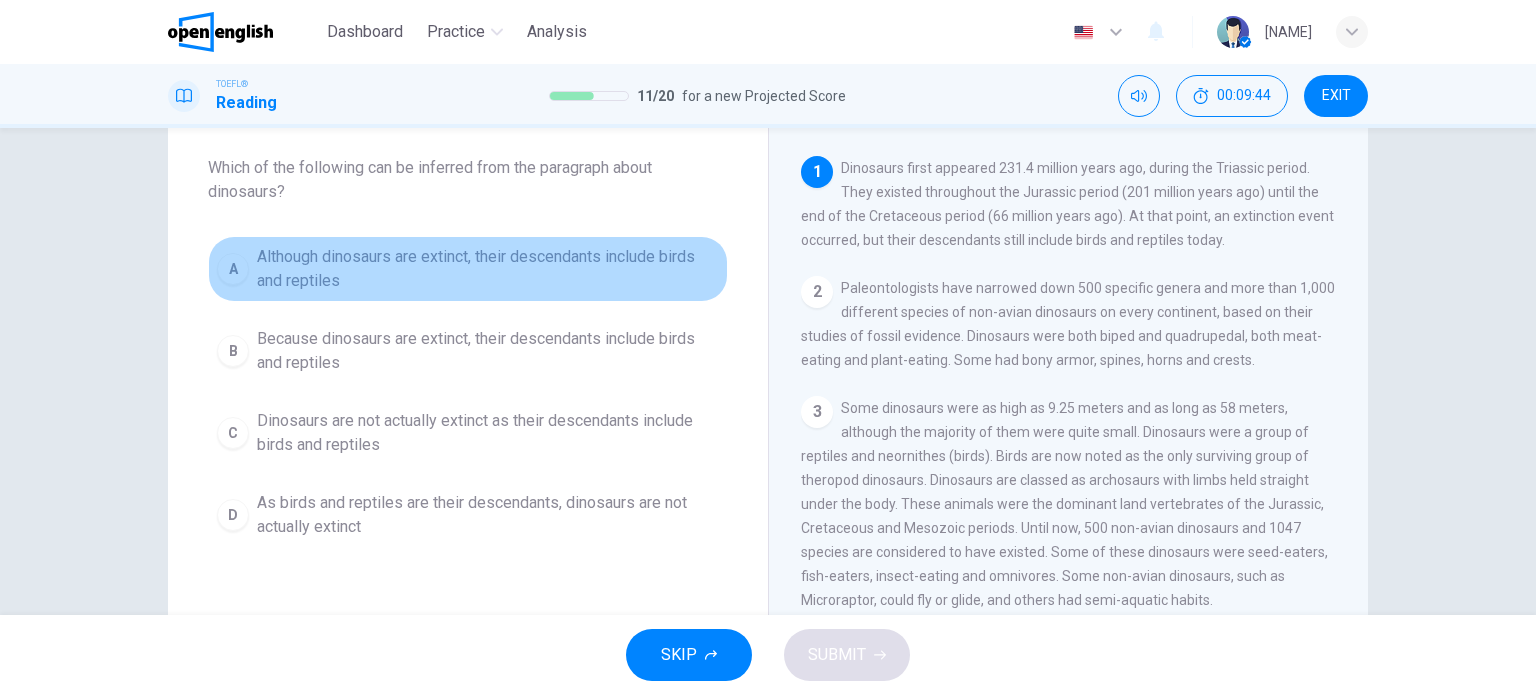 click on "Although dinosaurs are extinct, their descendants include birds and reptiles" at bounding box center (488, 269) 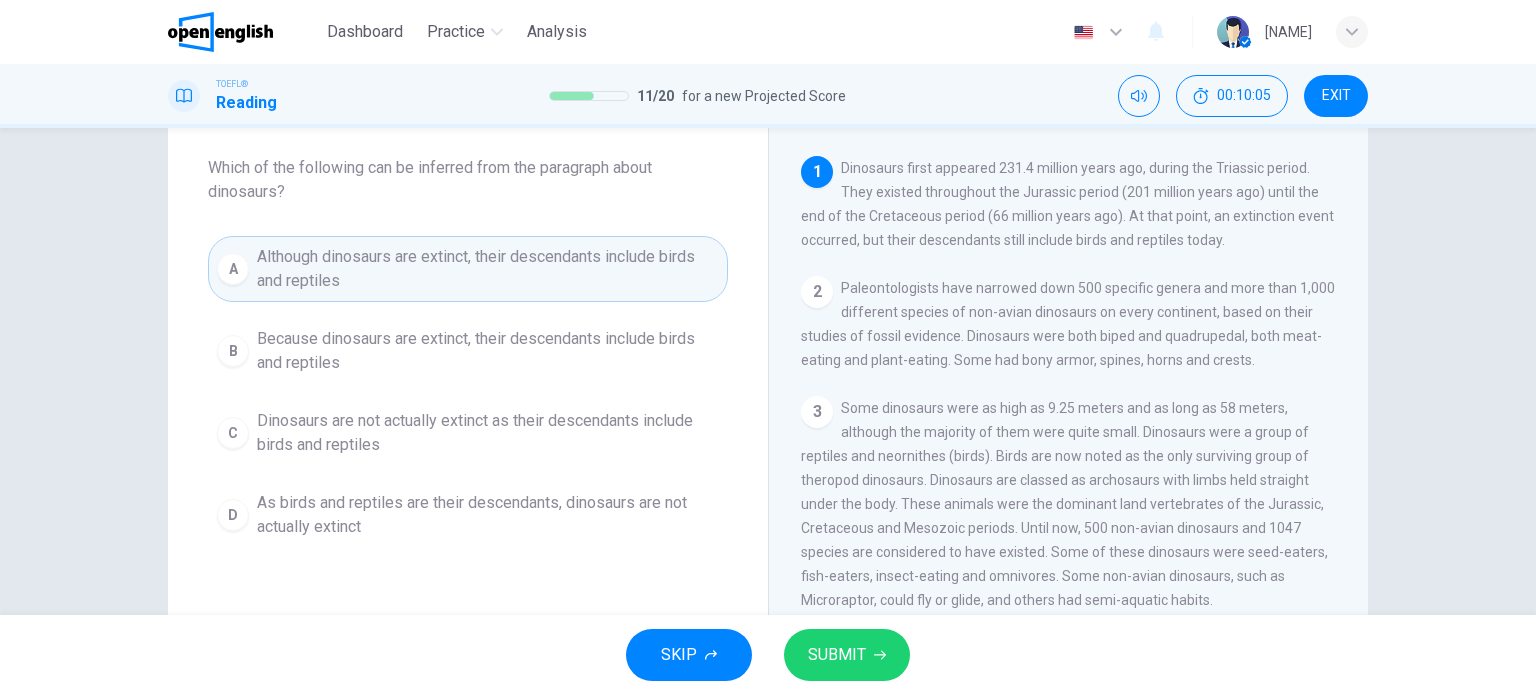 click on "SUBMIT" at bounding box center (837, 655) 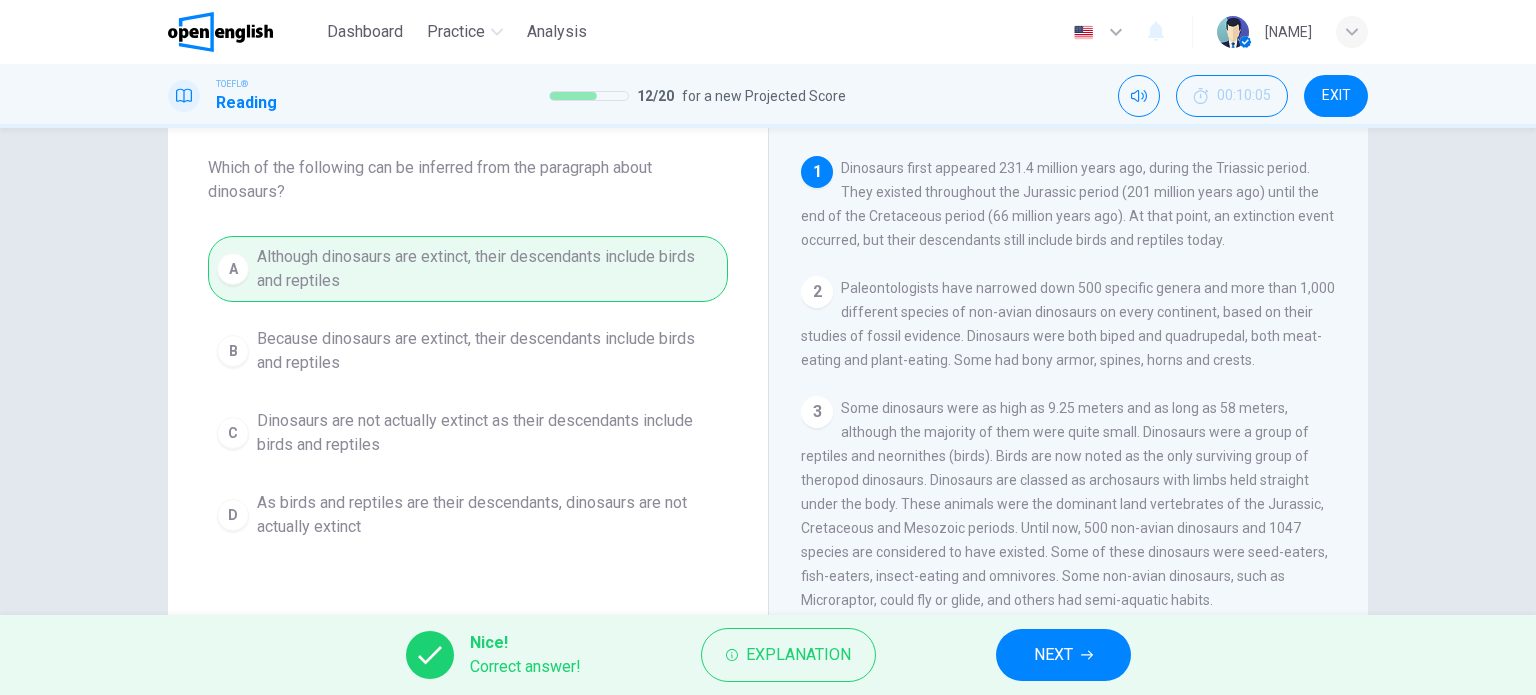 click on "NEXT" at bounding box center [1053, 655] 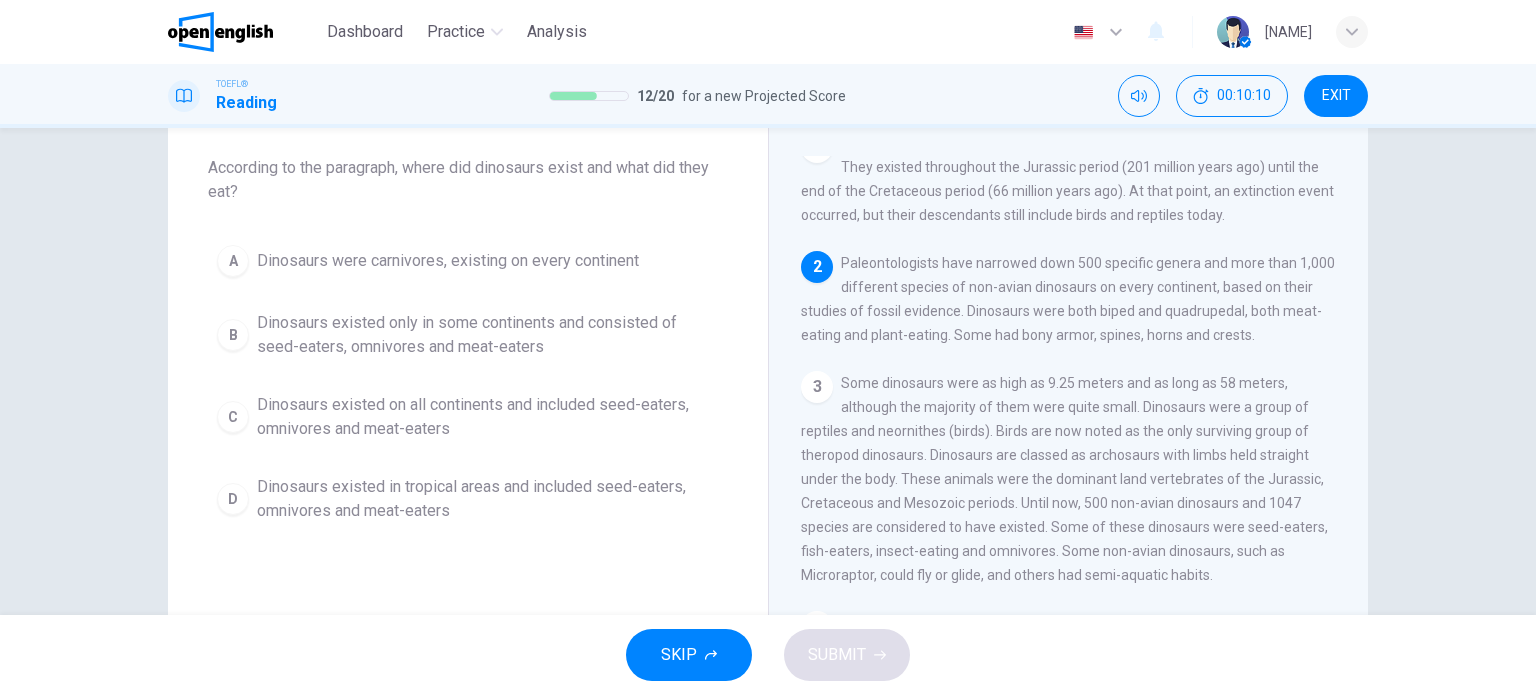 scroll, scrollTop: 23, scrollLeft: 0, axis: vertical 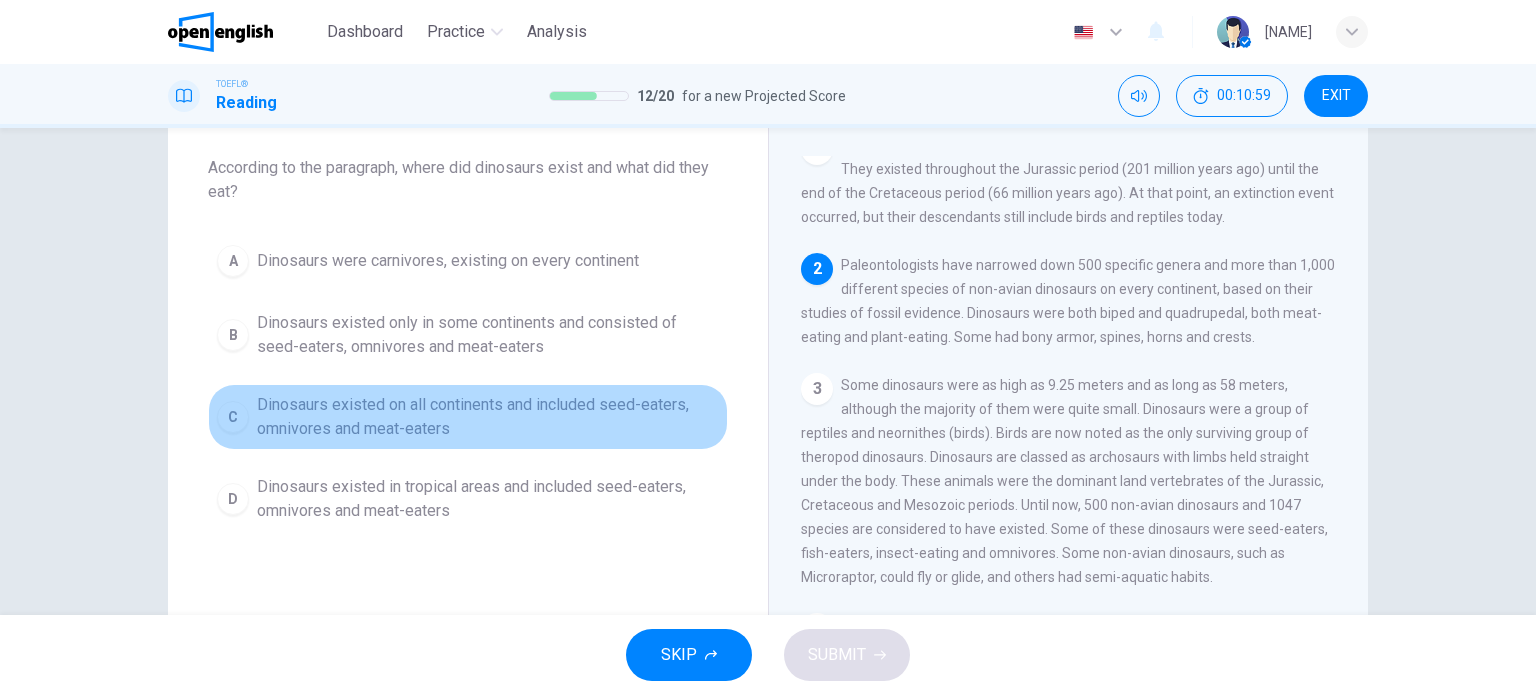 click on "Dinosaurs existed on all continents and included seed-eaters, omnivores and meat-eaters" at bounding box center [488, 417] 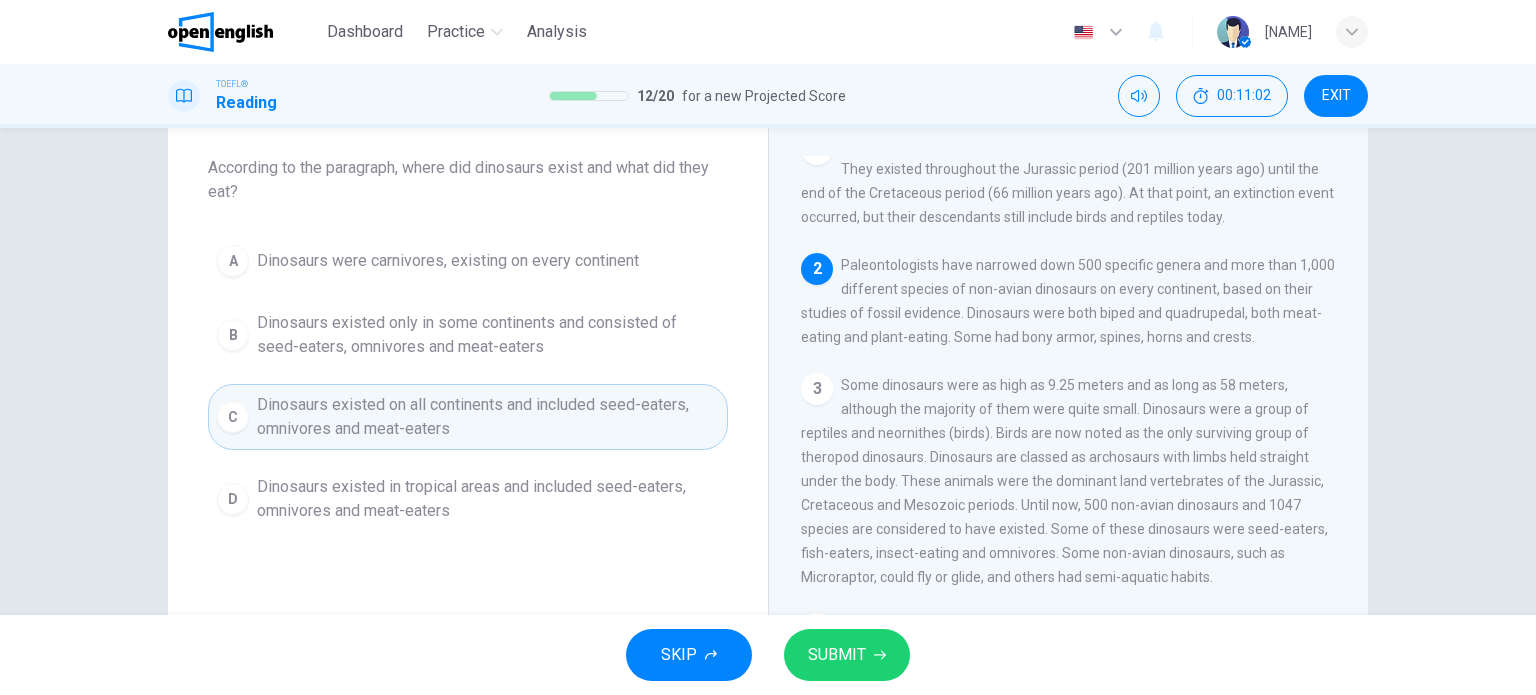 click on "Dinosaurs were carnivores, existing on every continent" at bounding box center [448, 261] 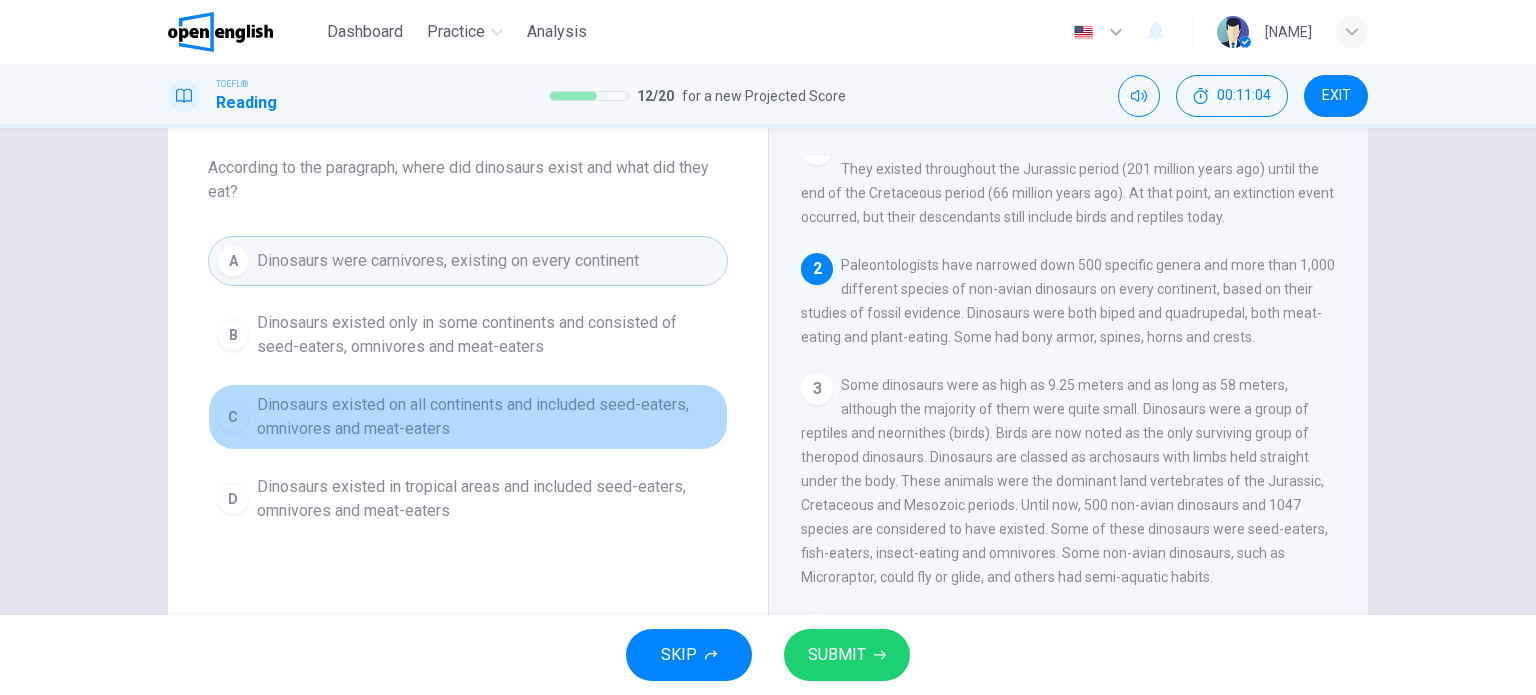 click on "Dinosaurs existed on all continents and included seed-eaters, omnivores and meat-eaters" at bounding box center (488, 417) 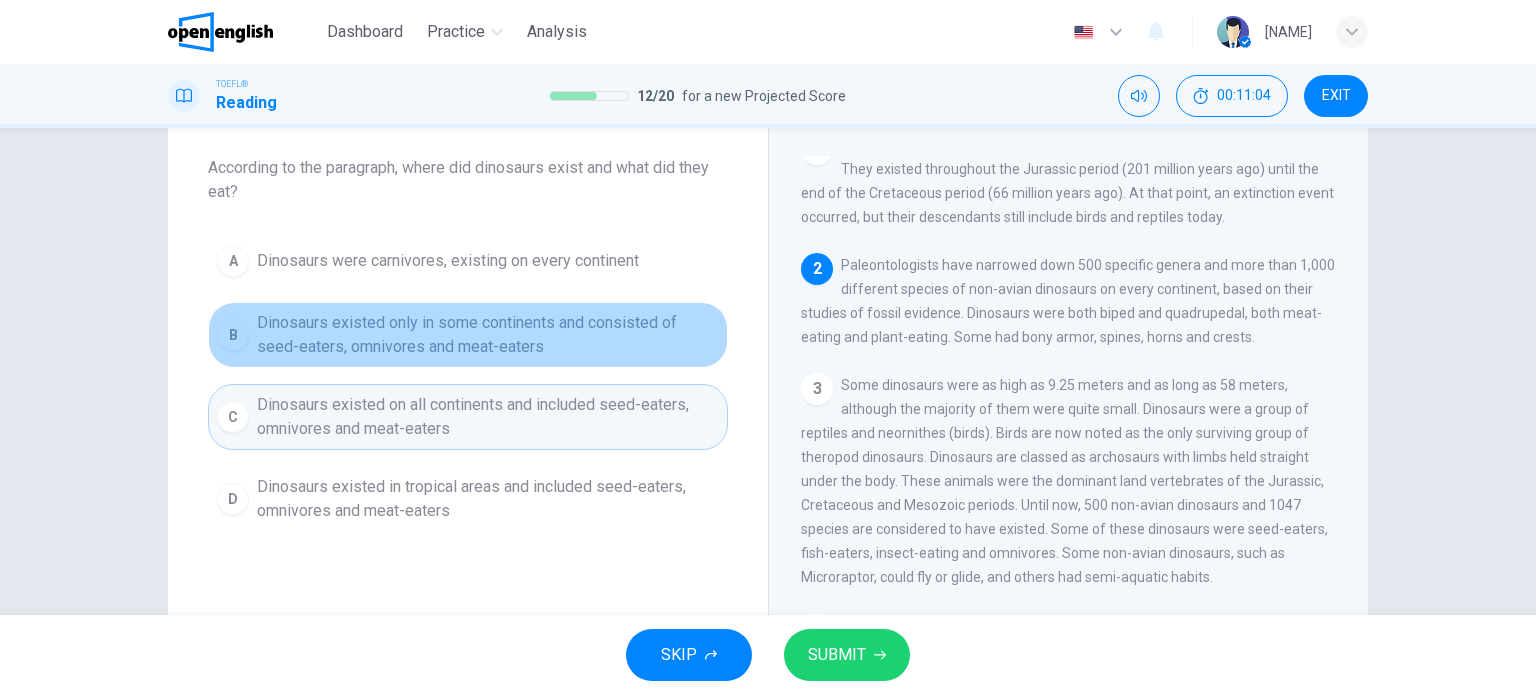 click on "Dinosaurs existed only in some continents and consisted of seed-eaters, omnivores and meat-eaters" at bounding box center (488, 335) 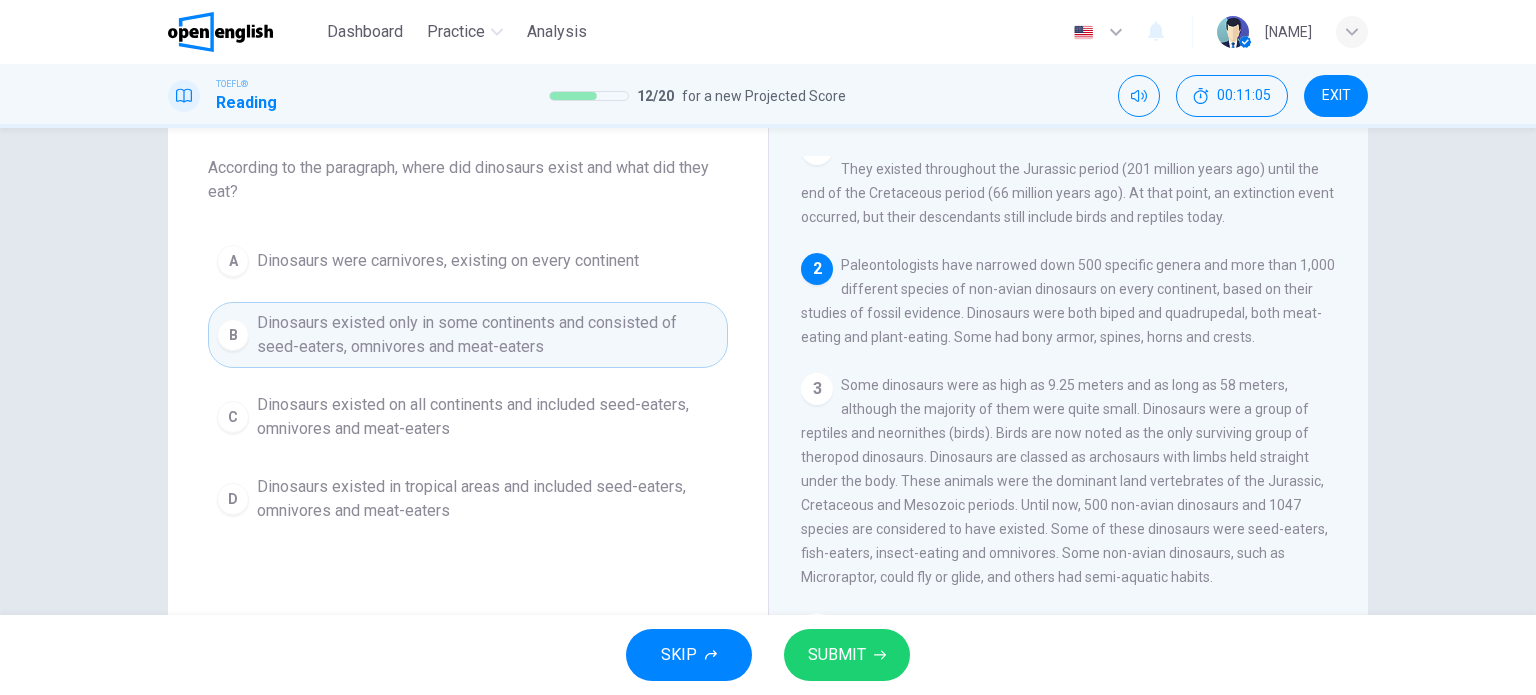 click on "Dinosaurs existed on all continents and included seed-eaters, omnivores and meat-eaters" at bounding box center [488, 417] 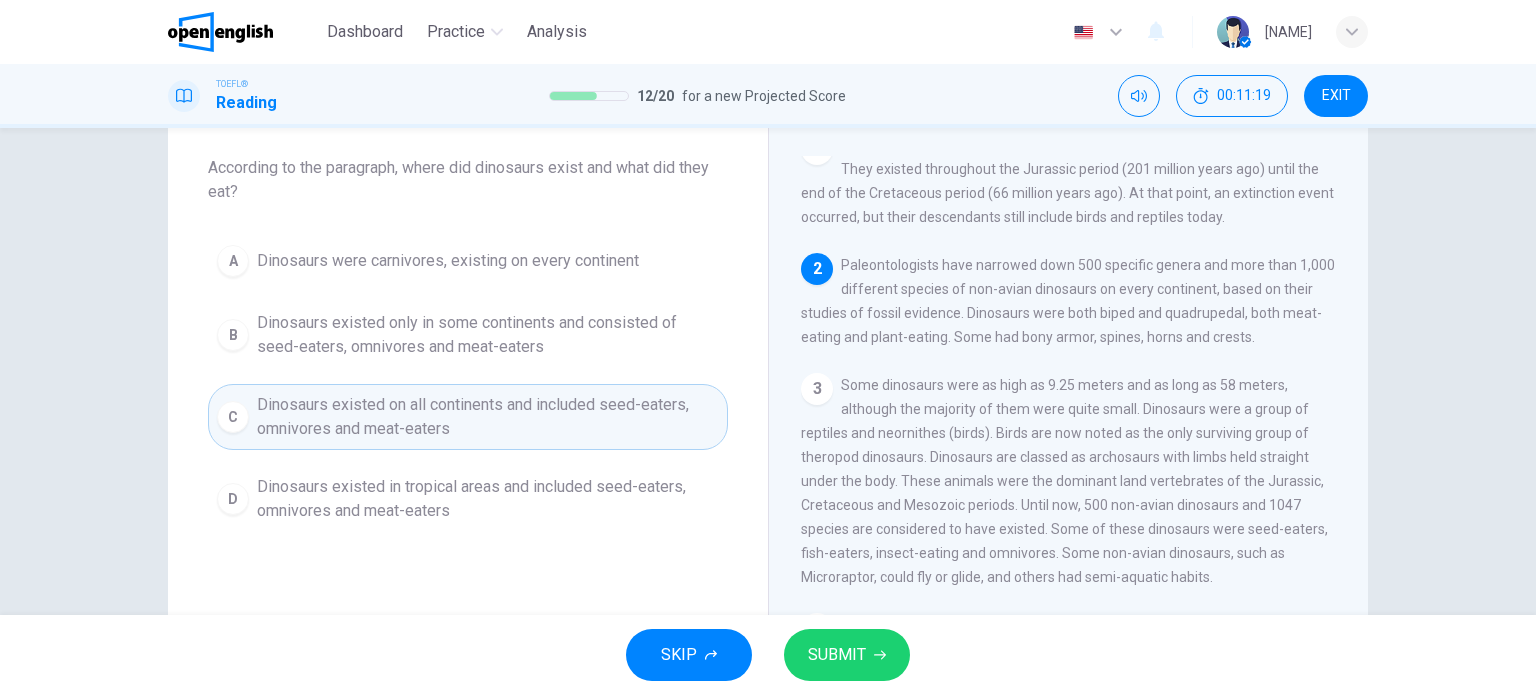 click on "SKIP SUBMIT" at bounding box center (768, 655) 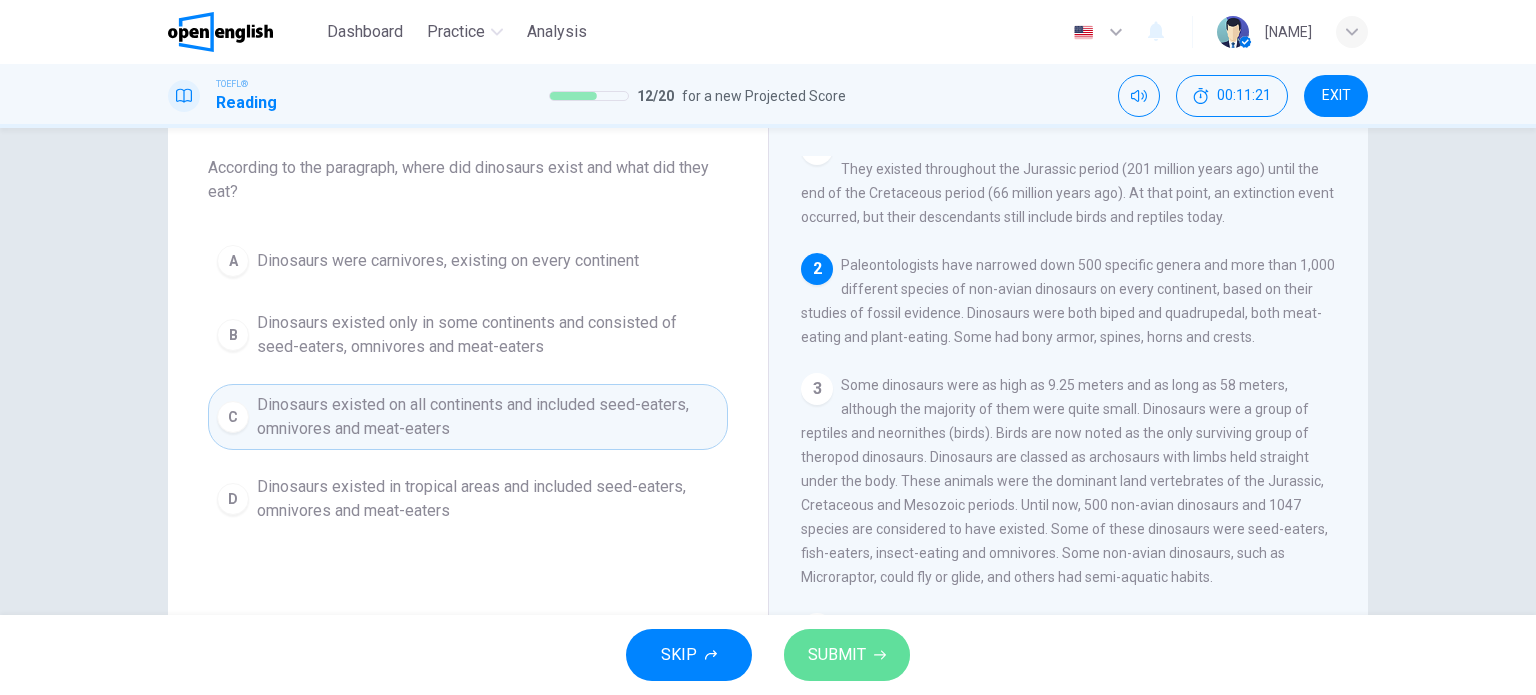 click on "SUBMIT" at bounding box center [837, 655] 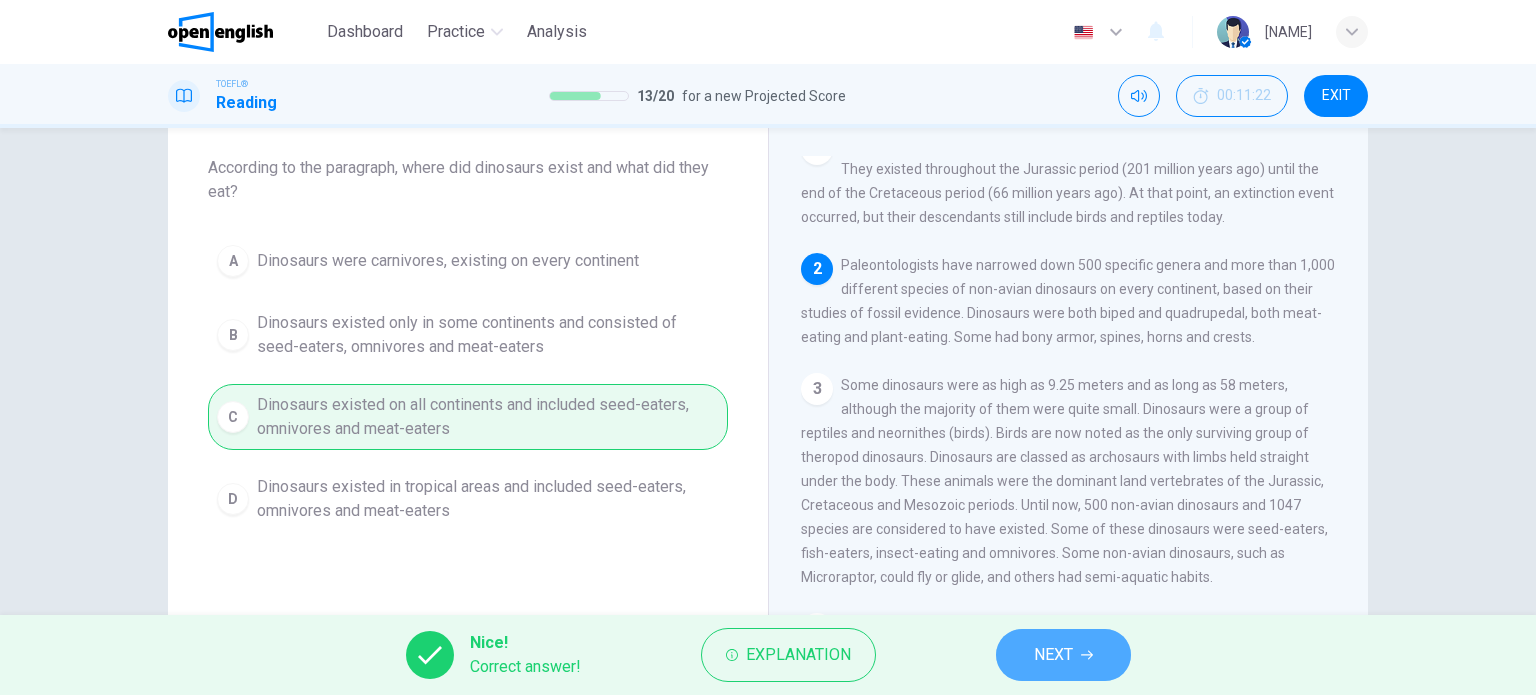 click on "NEXT" at bounding box center (1063, 655) 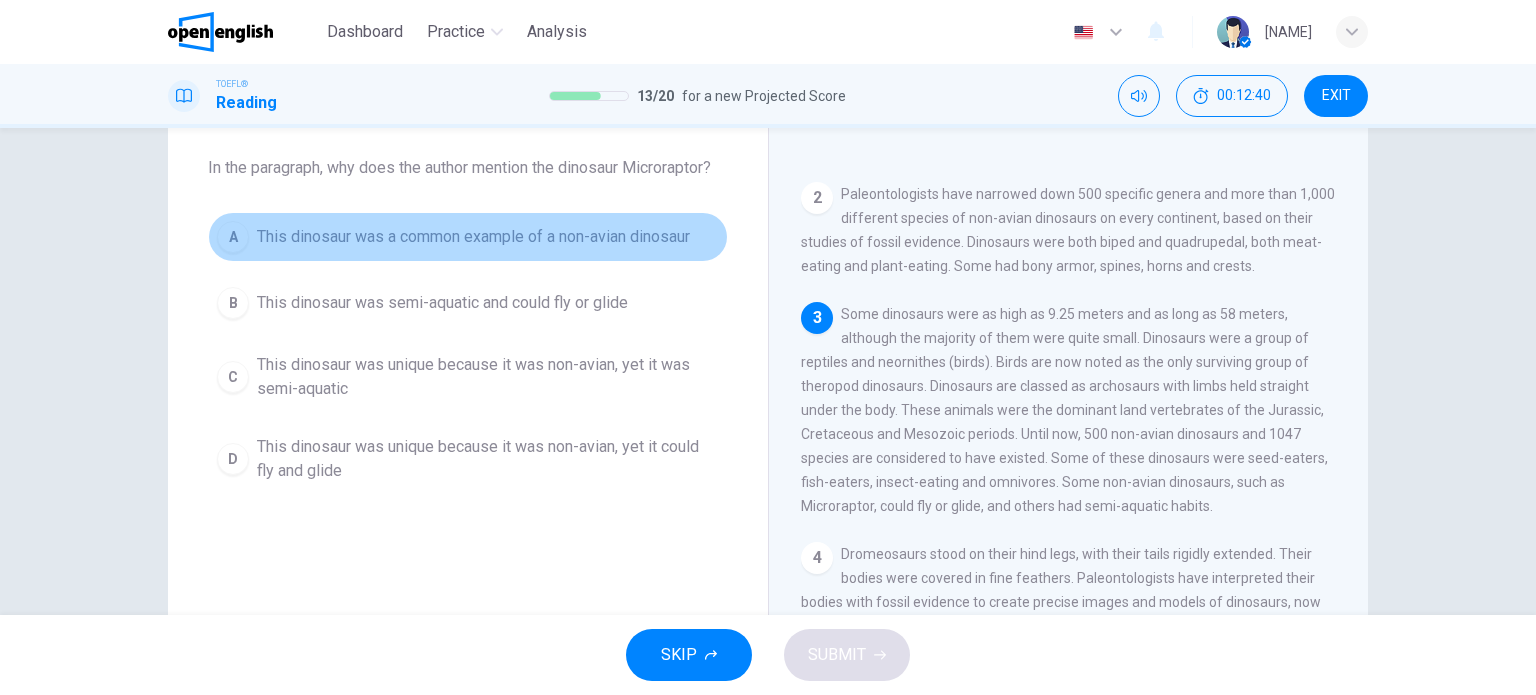 click on "A This dinosaur was a common example of a non-avian dinosaur" at bounding box center [468, 237] 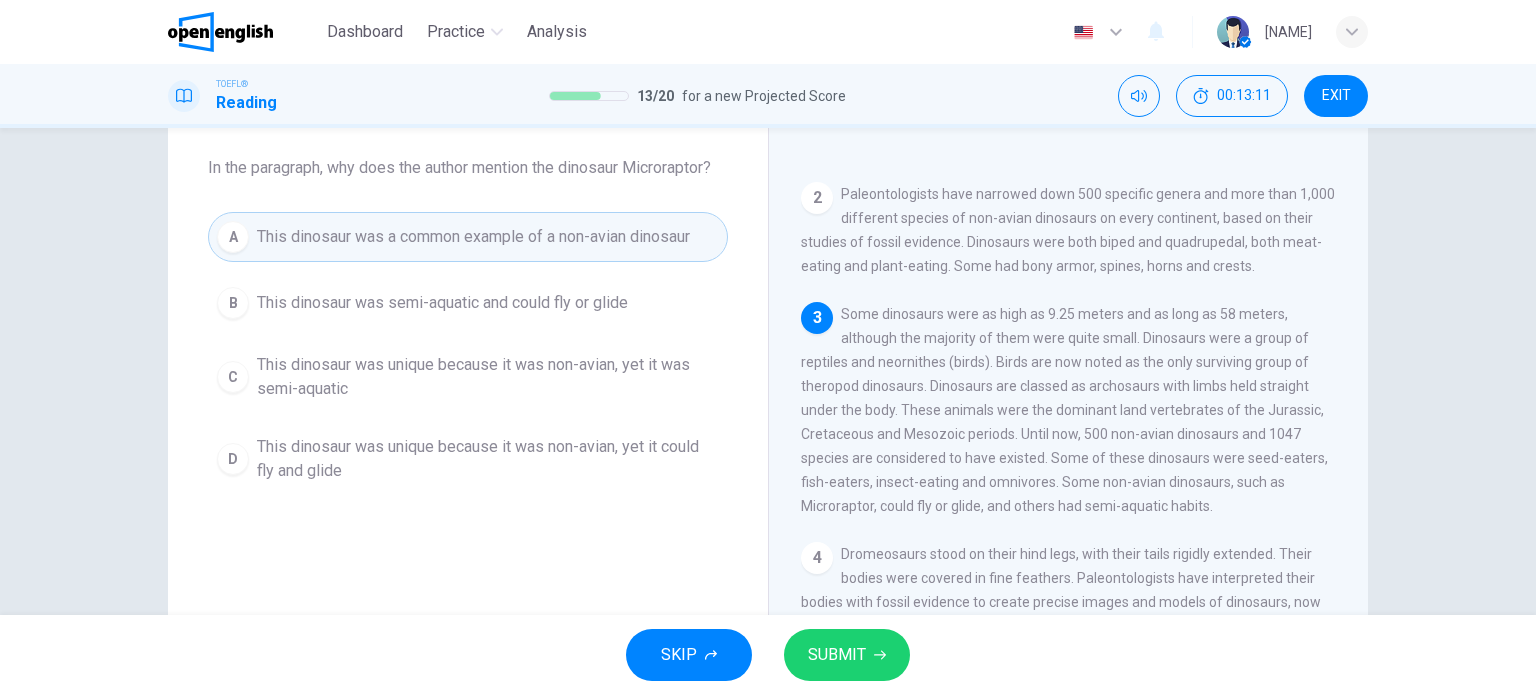 click on "SUBMIT" at bounding box center [847, 655] 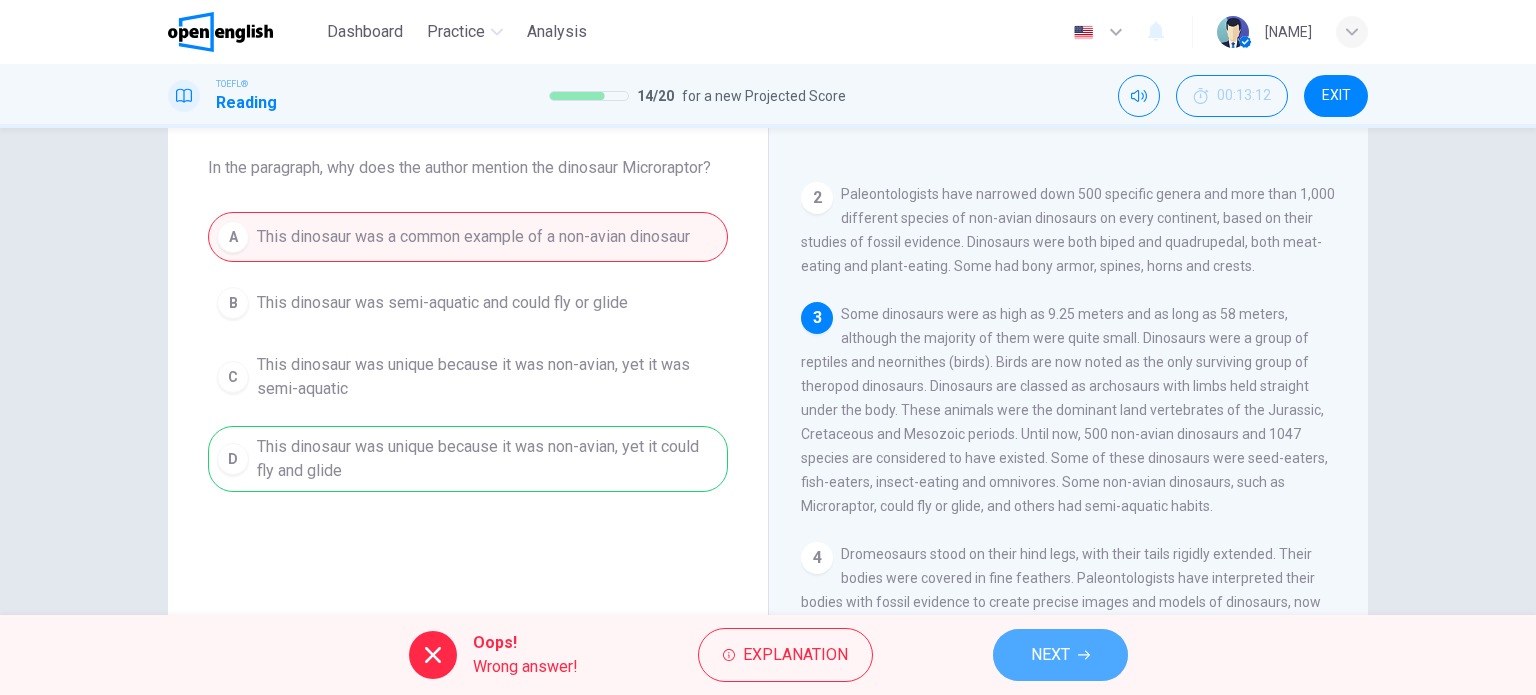 click on "NEXT" at bounding box center (1050, 655) 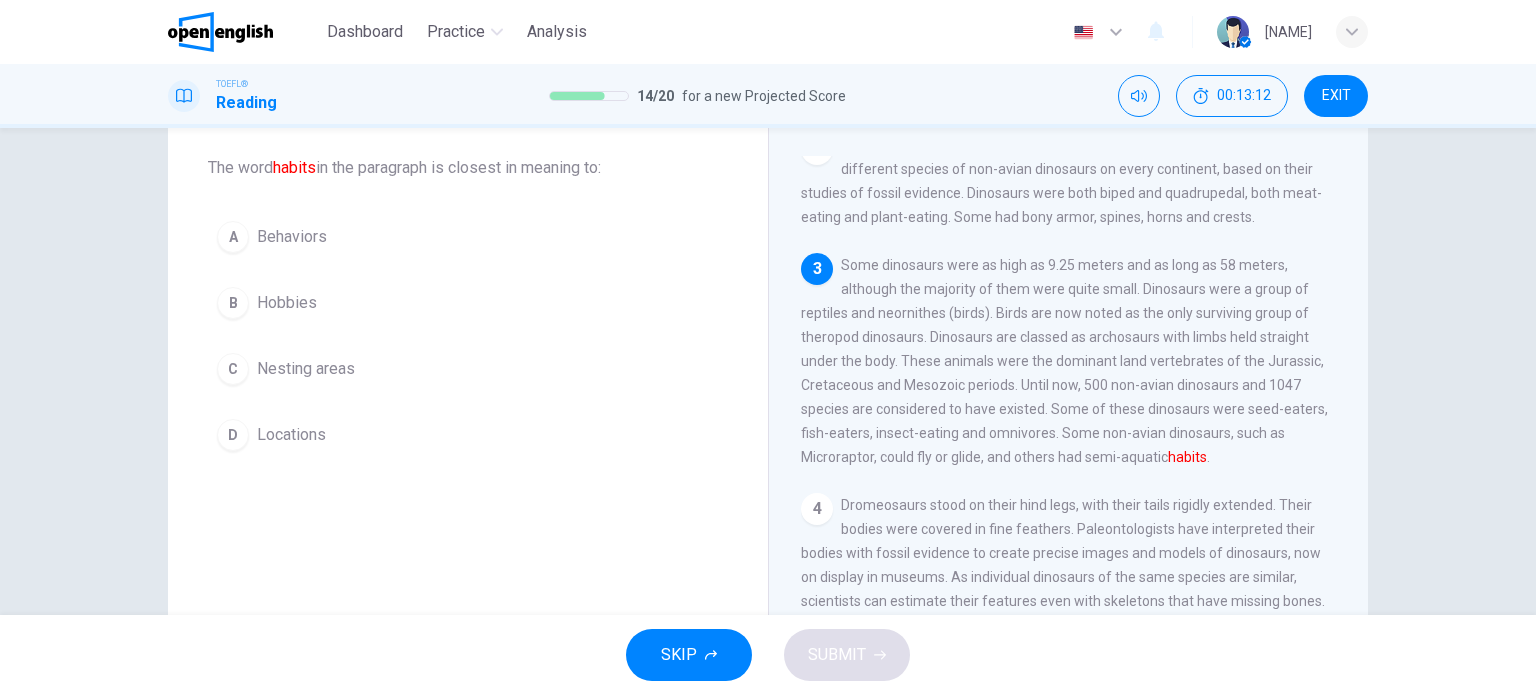 scroll, scrollTop: 246, scrollLeft: 0, axis: vertical 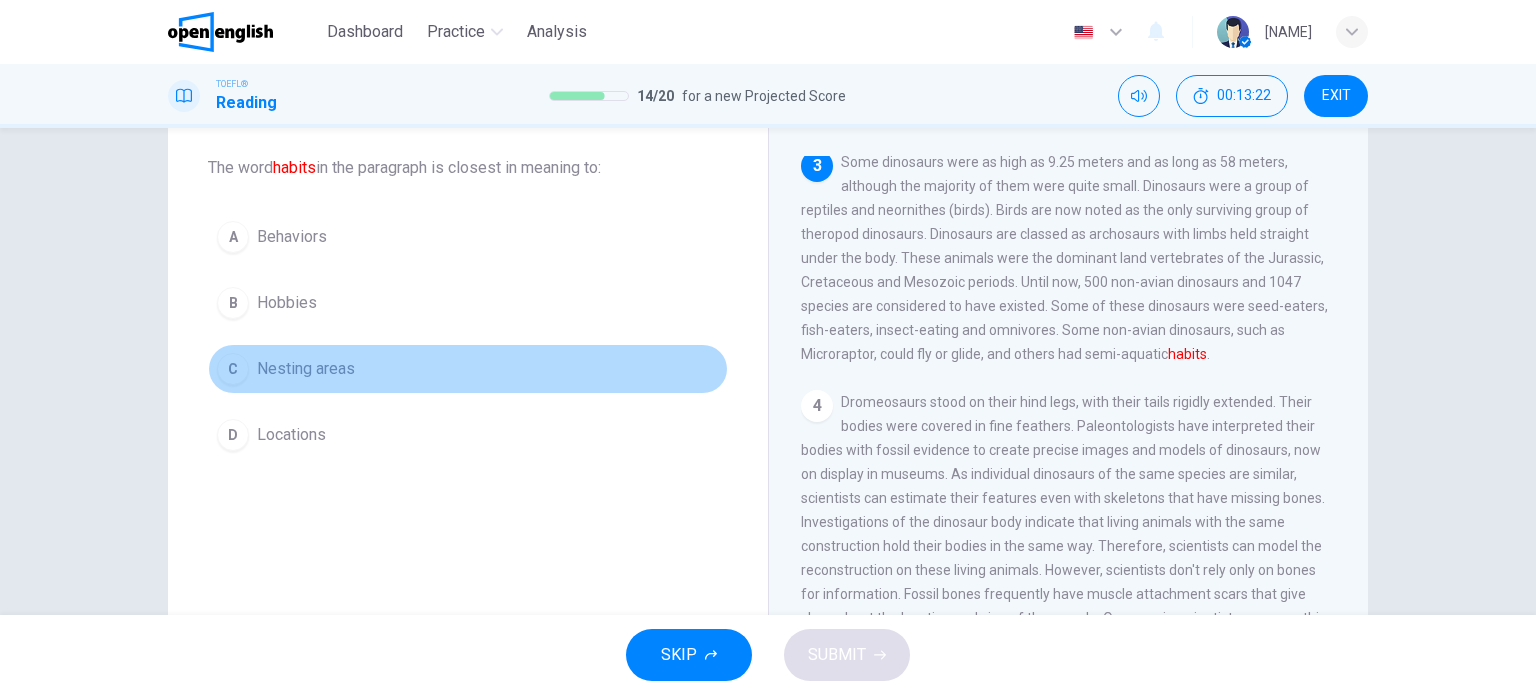 click on "Nesting areas" at bounding box center [306, 369] 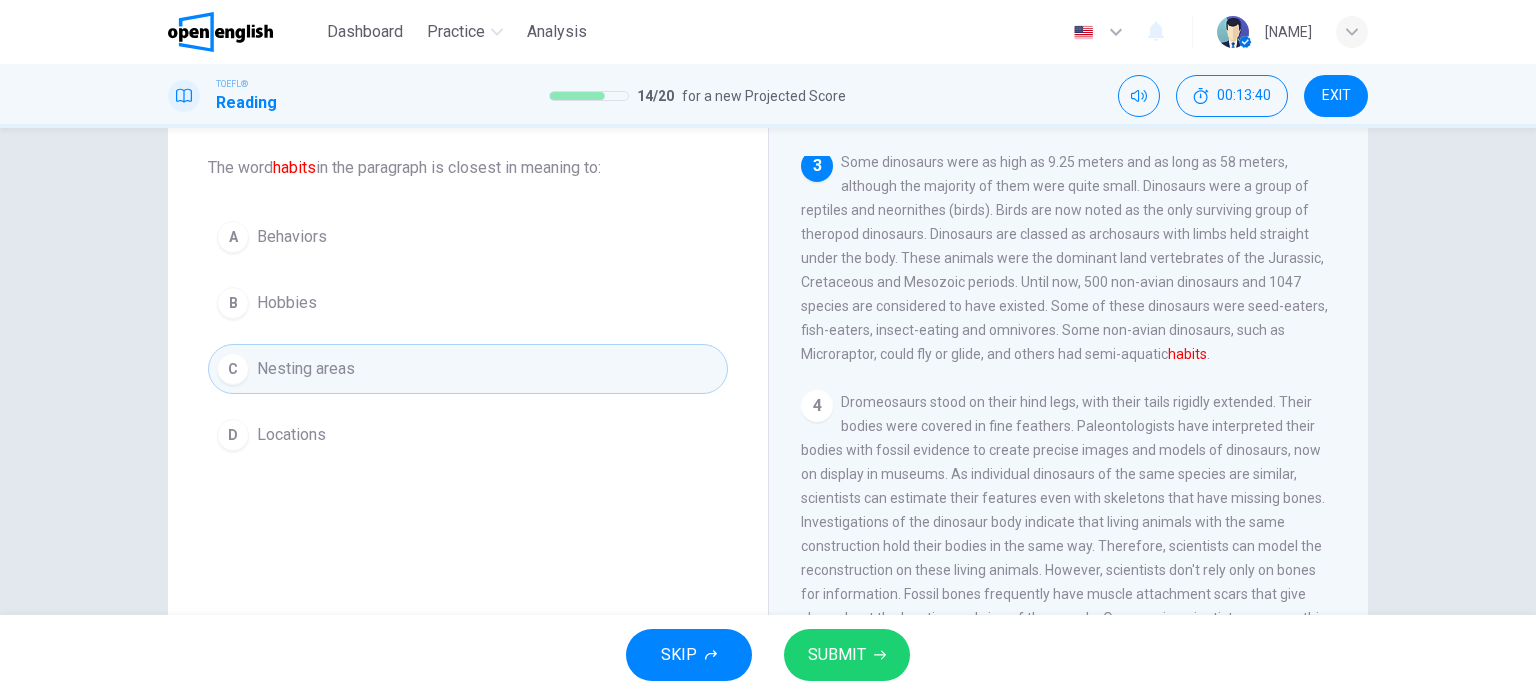 click on "A Behaviors B Hobbies C Nesting areas D Locations" at bounding box center [468, 336] 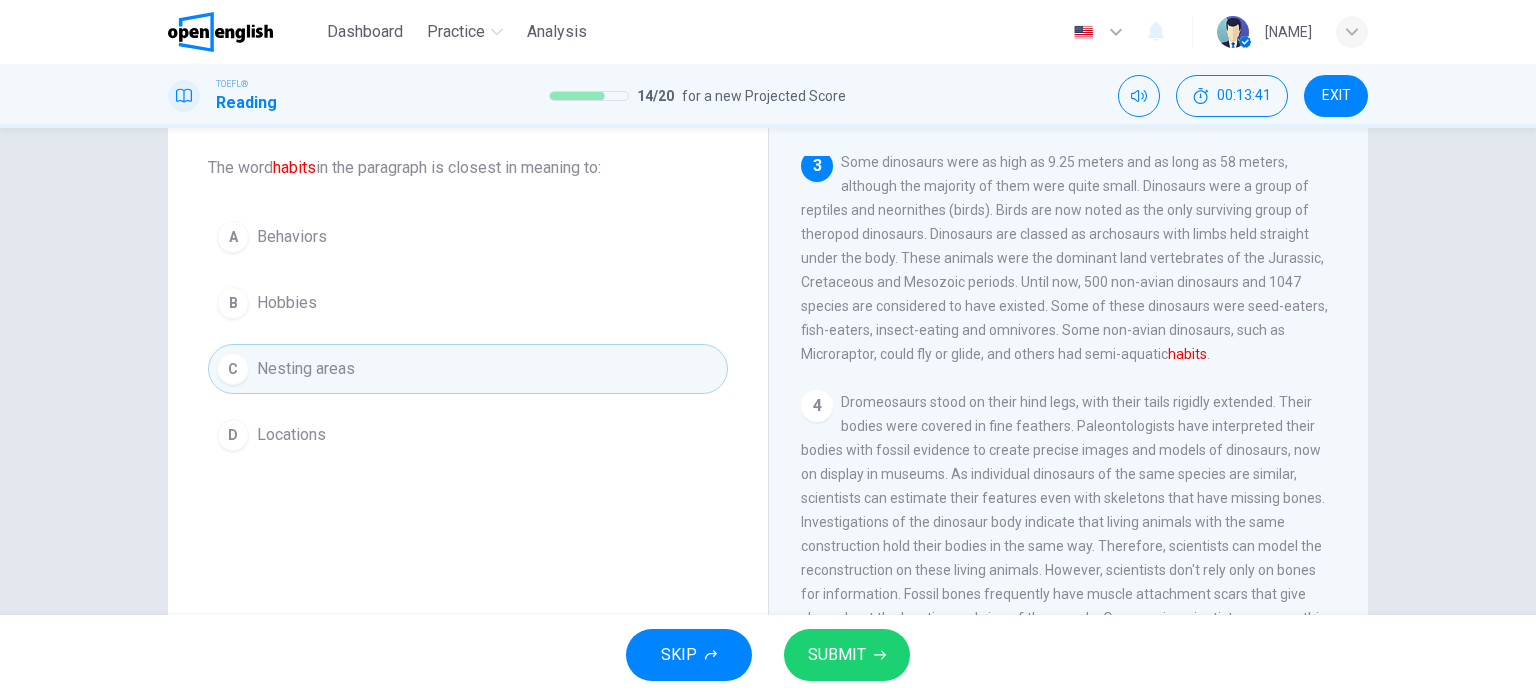 click on "B Hobbies" at bounding box center [468, 303] 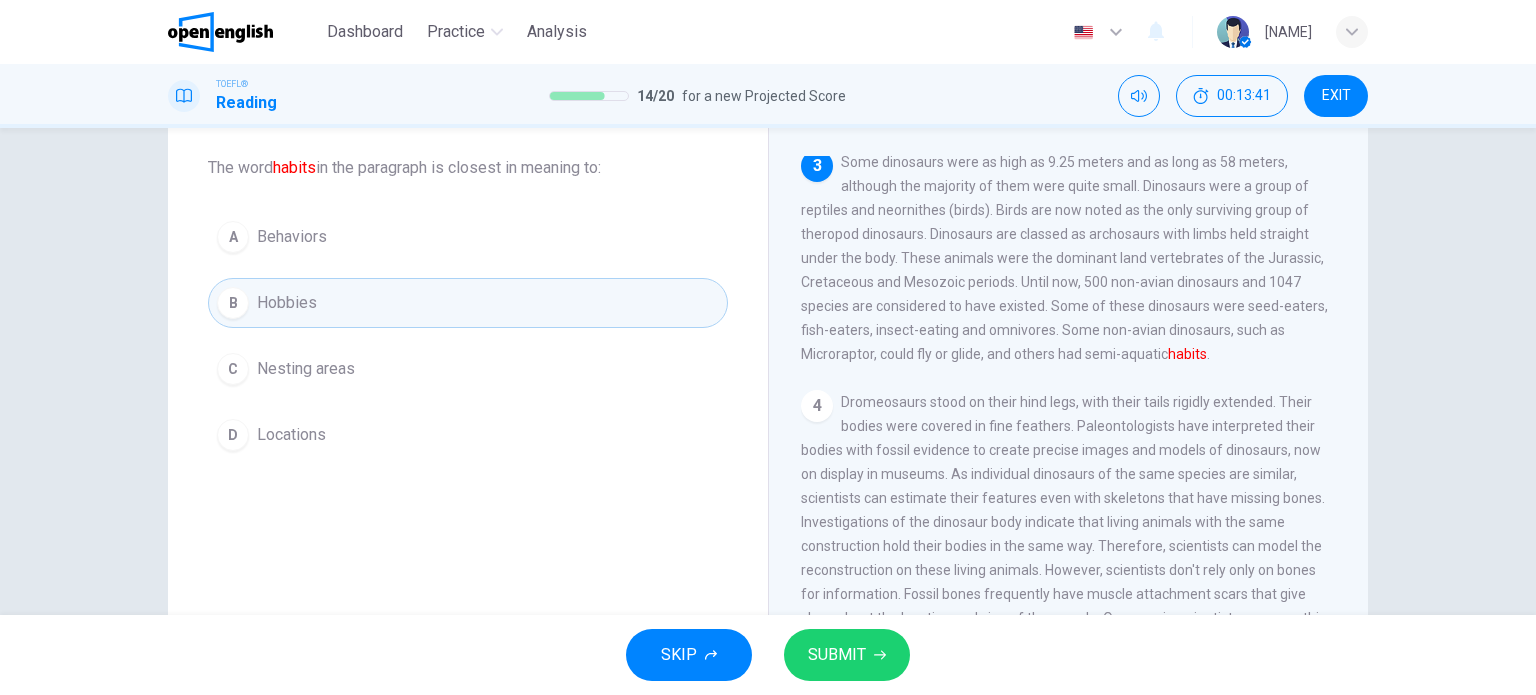 click on "A Behaviors" at bounding box center (468, 237) 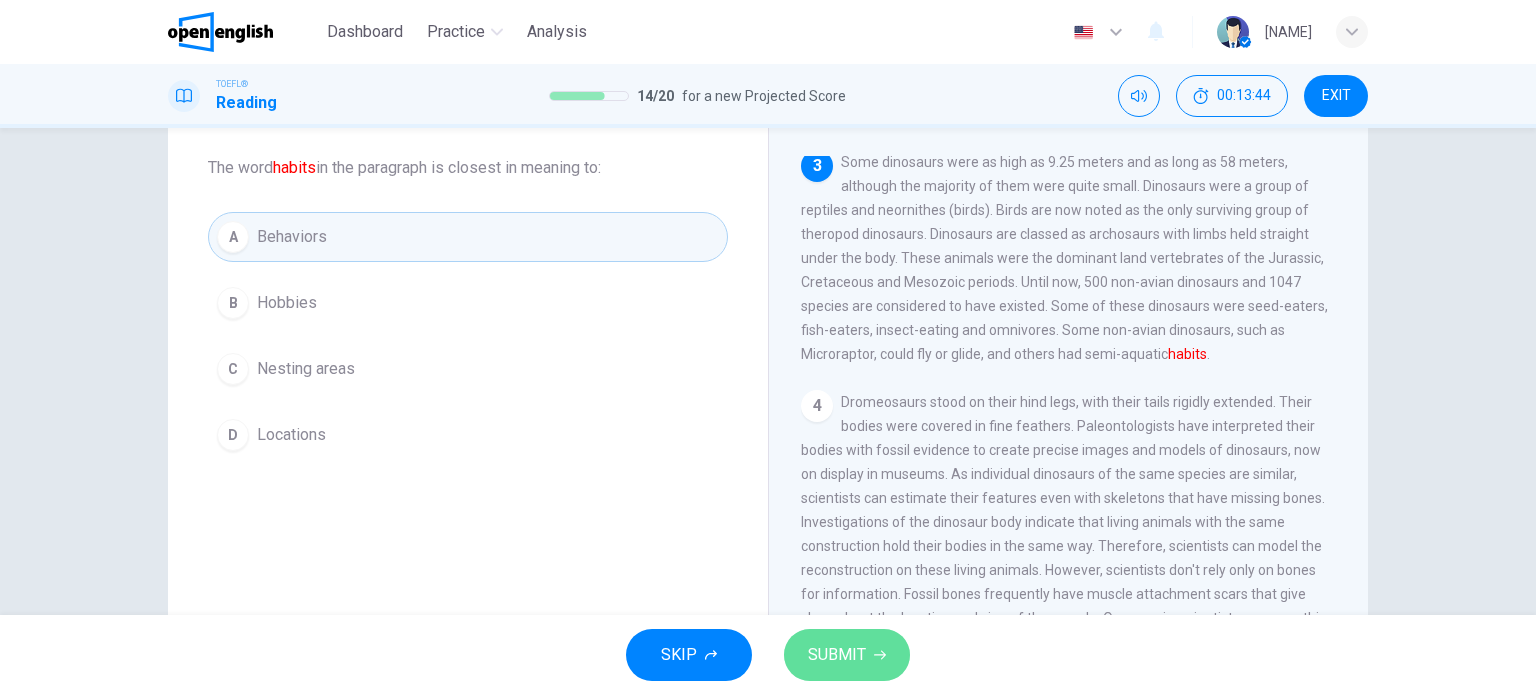 click on "SUBMIT" at bounding box center [837, 655] 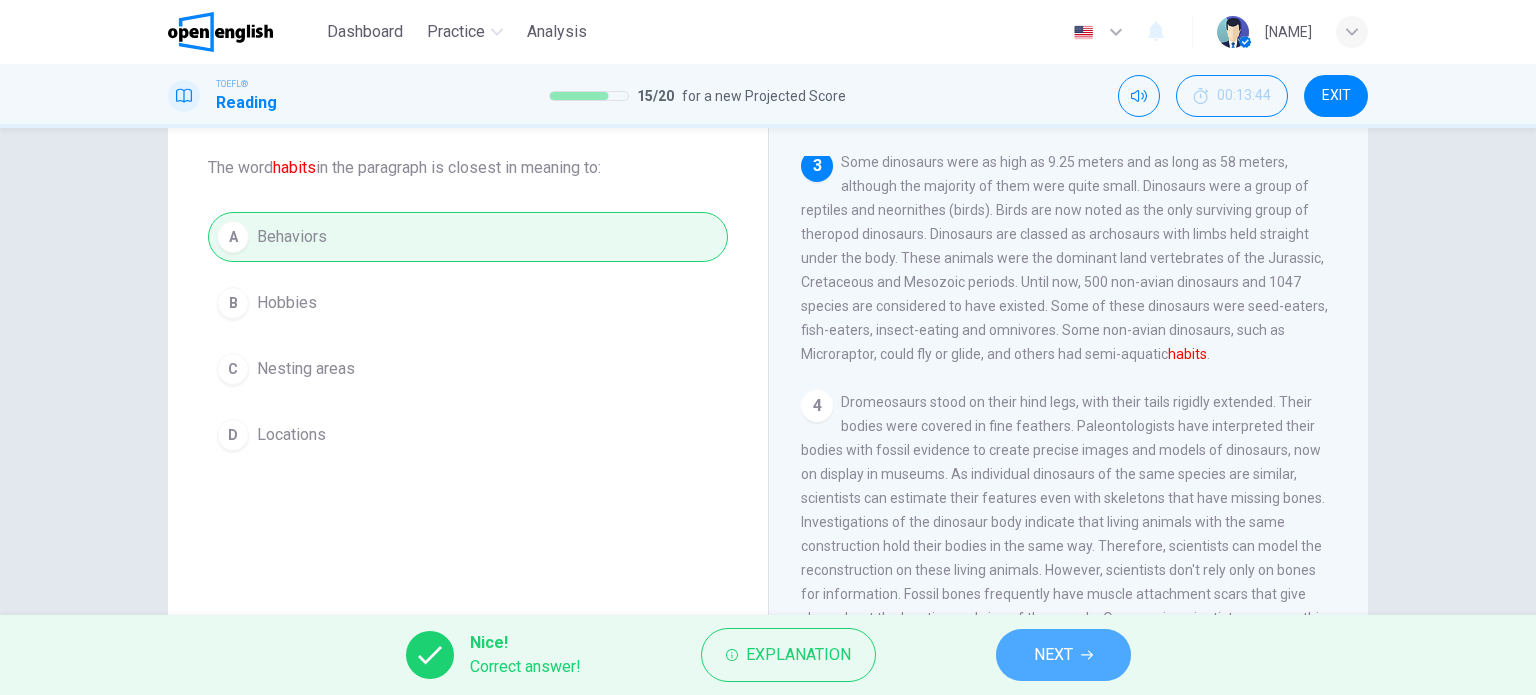 click on "NEXT" at bounding box center (1063, 655) 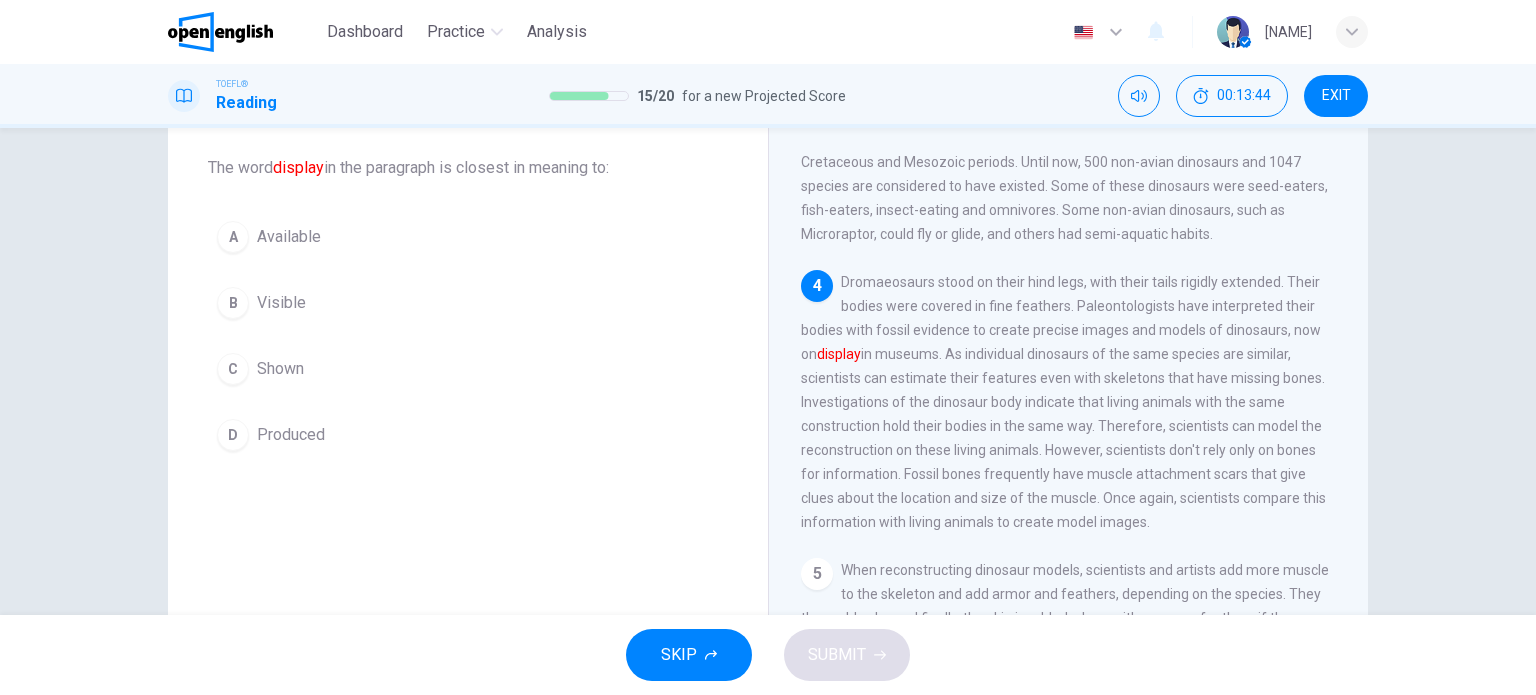 scroll, scrollTop: 391, scrollLeft: 0, axis: vertical 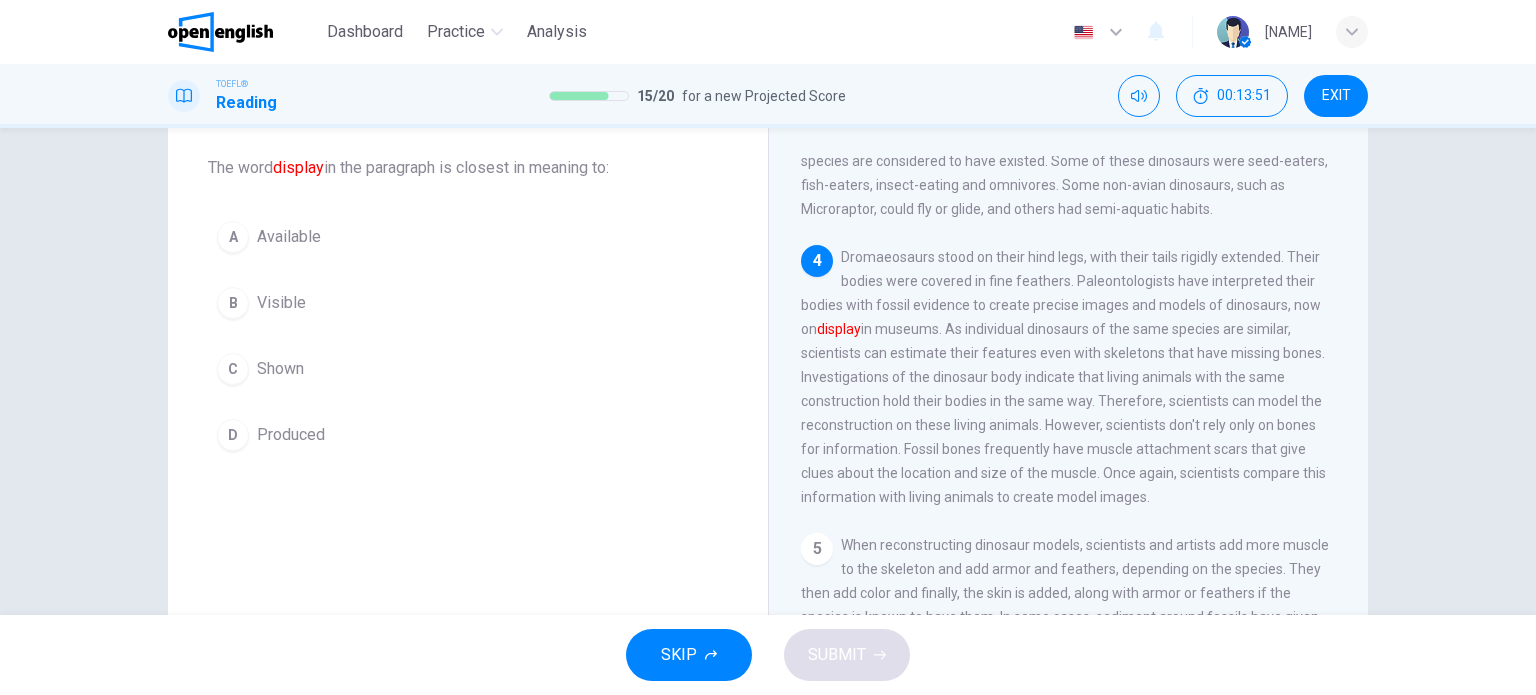 click on "C Shown" at bounding box center [468, 369] 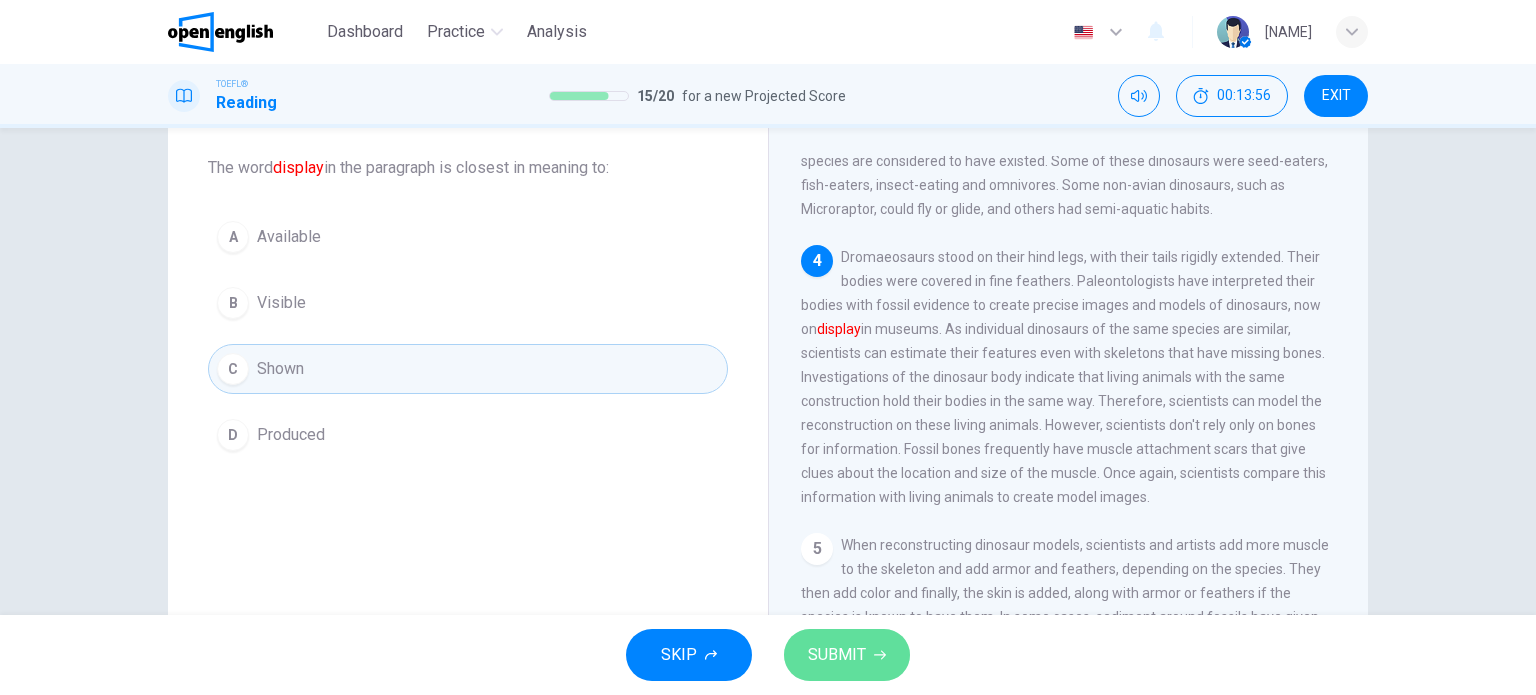 click on "SUBMIT" at bounding box center [837, 655] 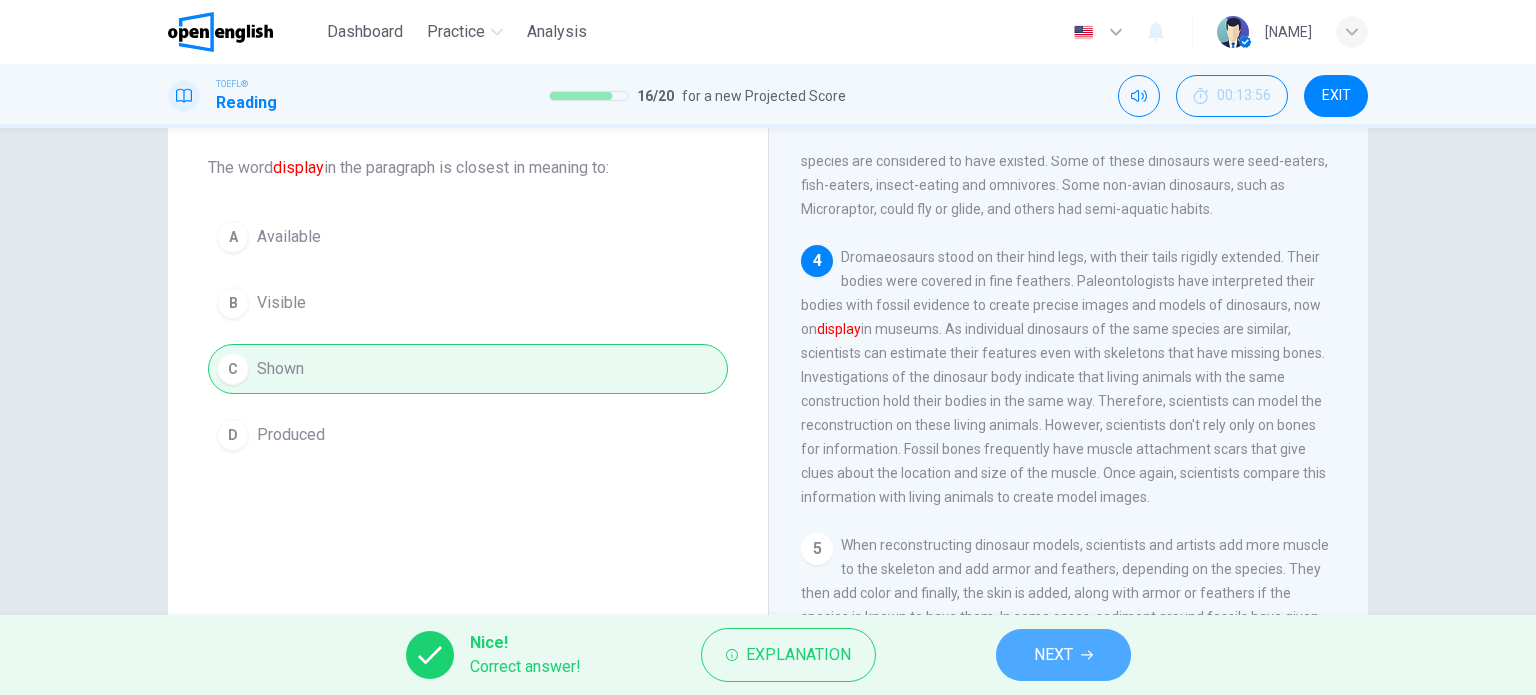 click on "NEXT" at bounding box center [1053, 655] 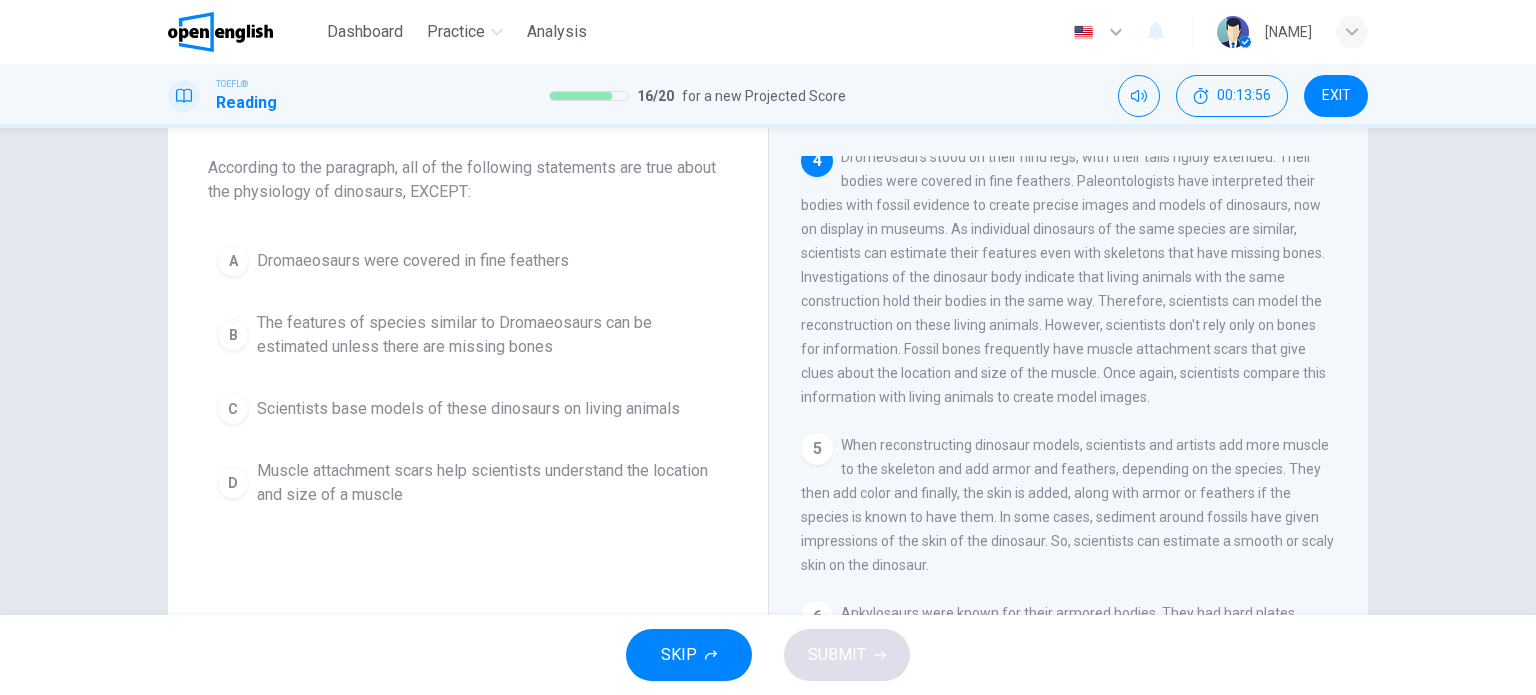 scroll, scrollTop: 493, scrollLeft: 0, axis: vertical 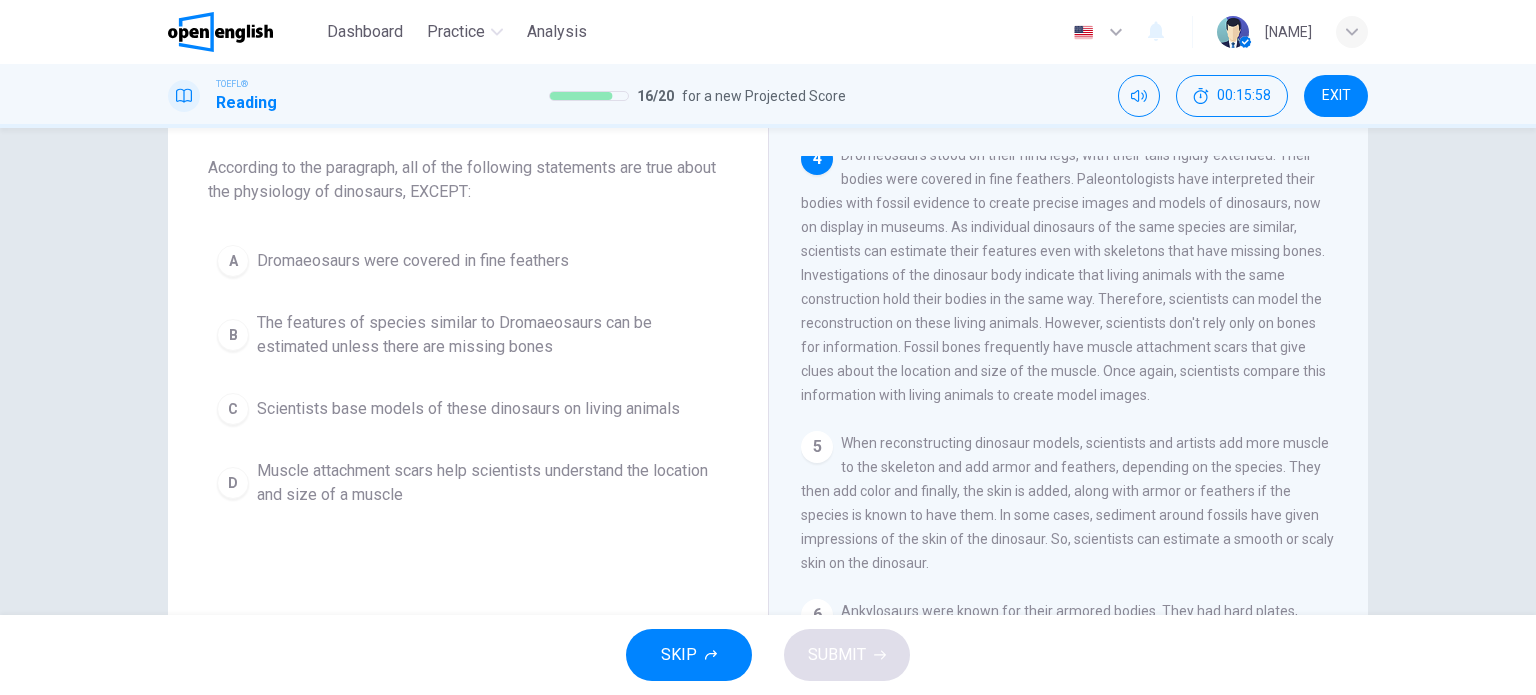 click on "The features of species similar to Dromaeosaurs can be estimated unless there are missing bones" at bounding box center (488, 335) 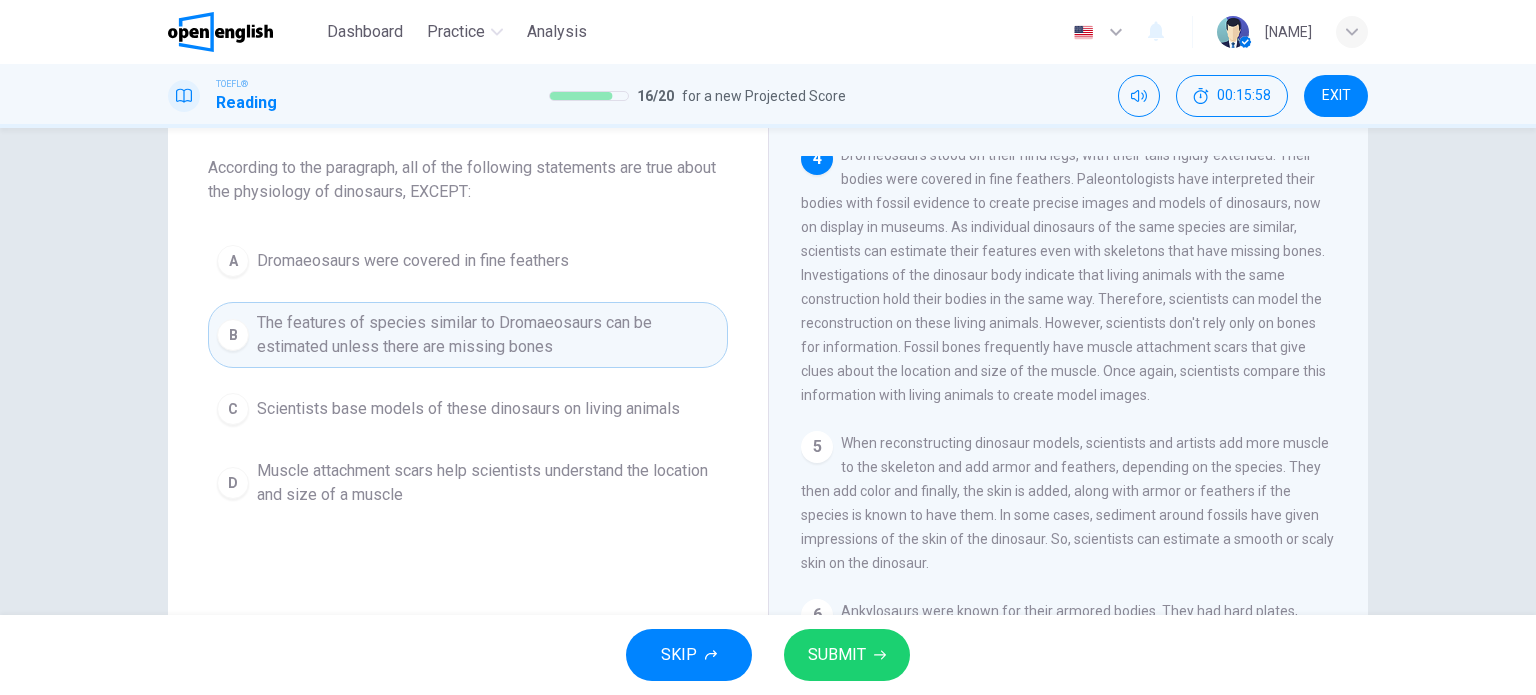 click on "Scientists base models of these dinosaurs on living animals" at bounding box center (468, 409) 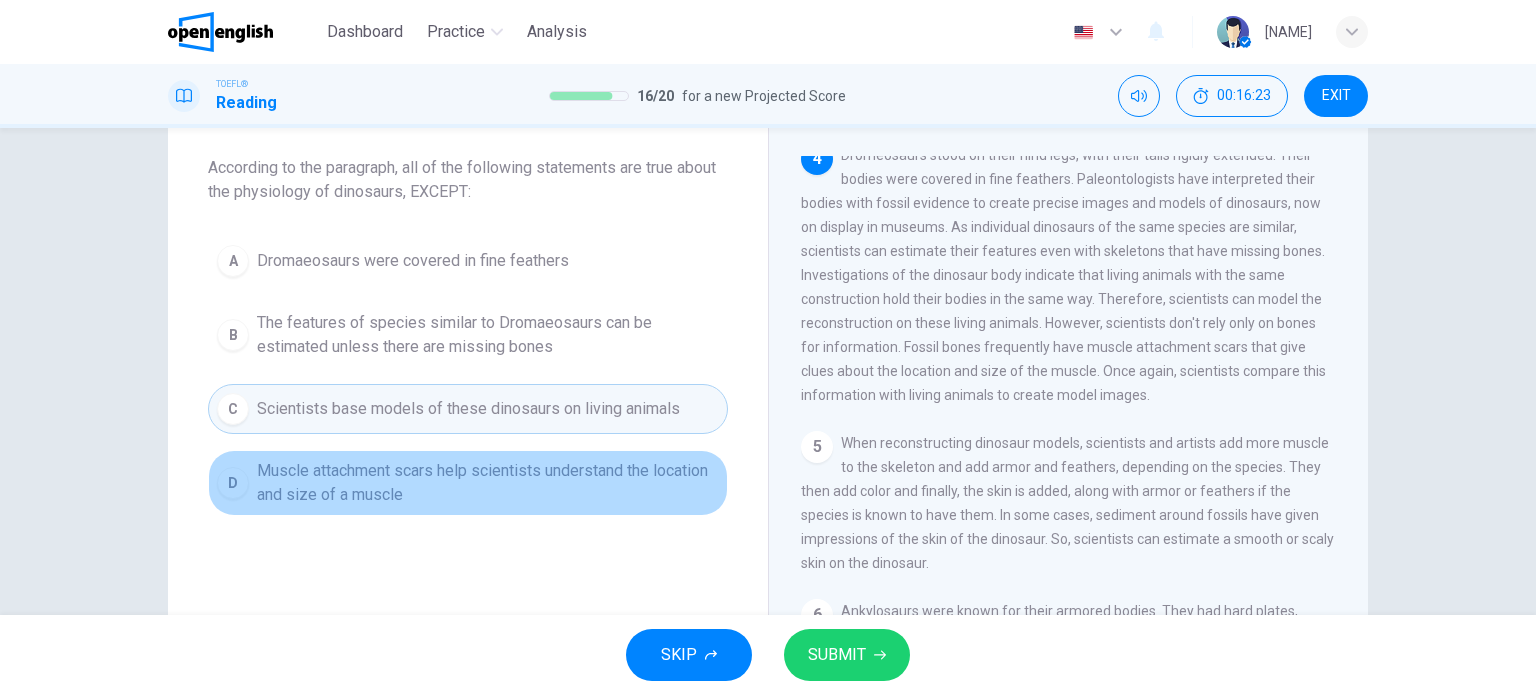click on "Muscle attachment scars help scientists understand the location and size of a muscle" at bounding box center (488, 483) 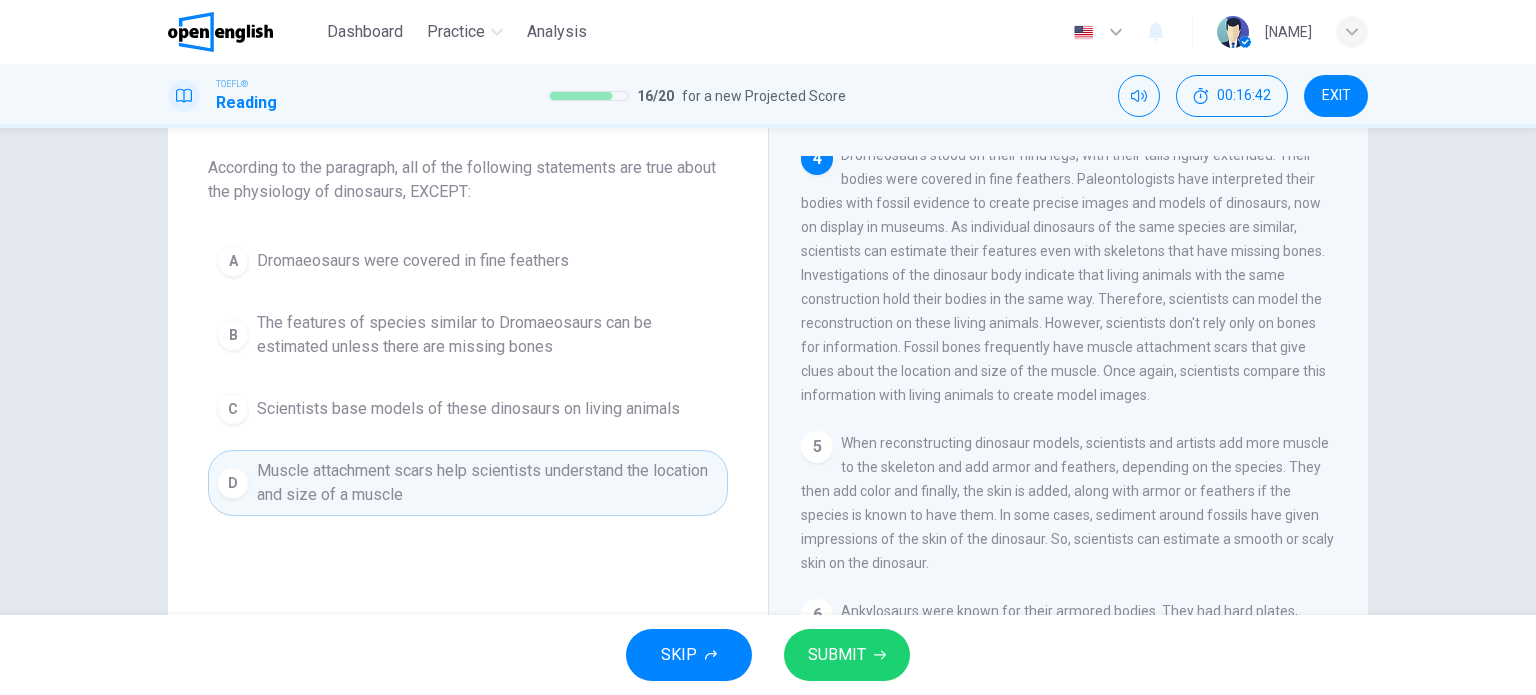 click on "Scientists base models of these dinosaurs on living animals" at bounding box center (468, 409) 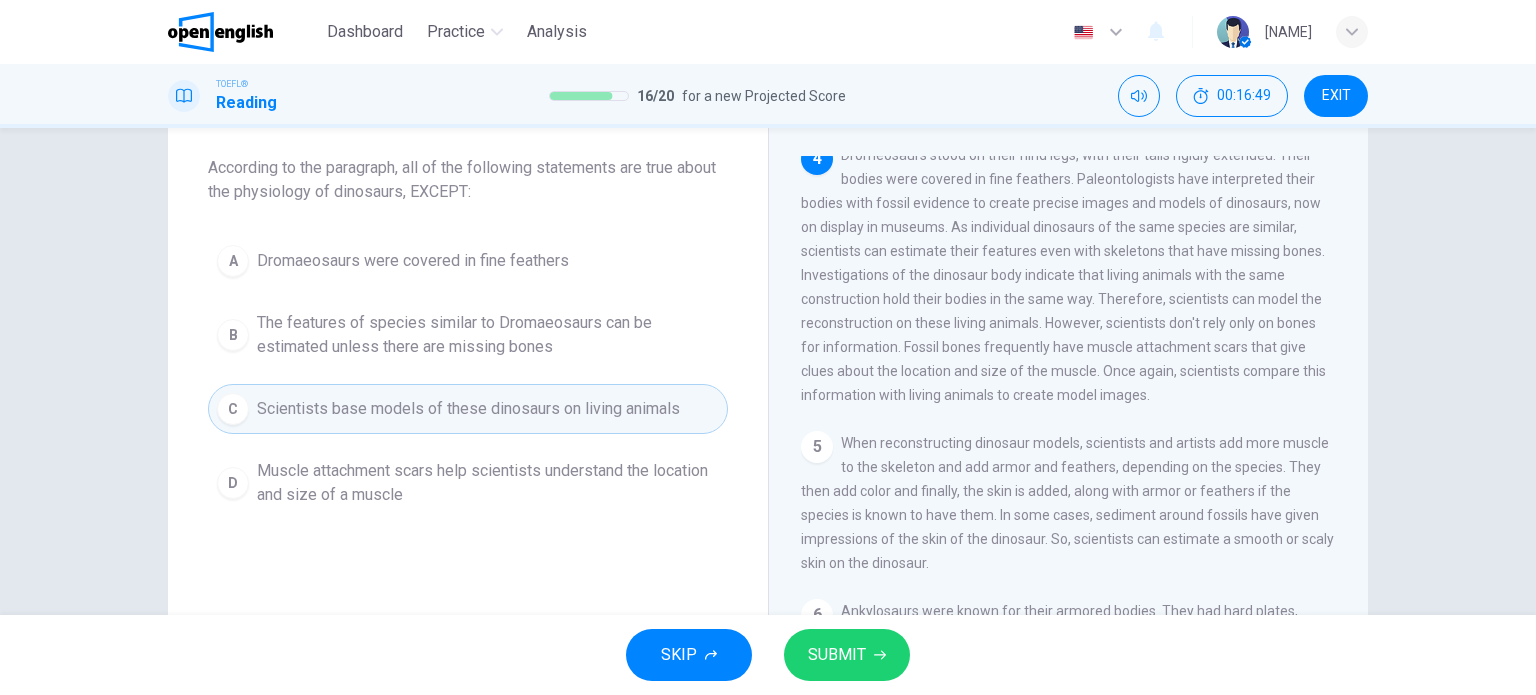 click on "SUBMIT" at bounding box center [847, 655] 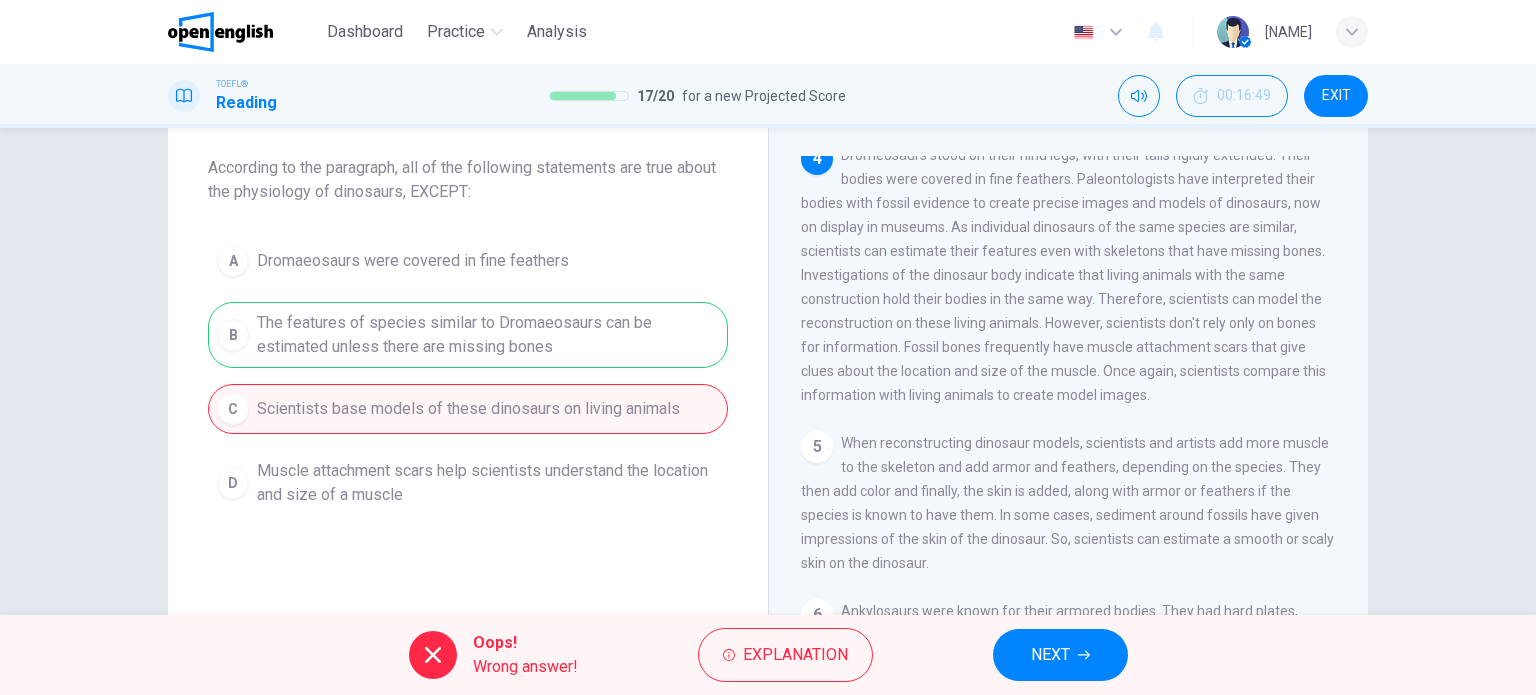 click on "Oops! Wrong answer! Explanation NEXT" at bounding box center (768, 655) 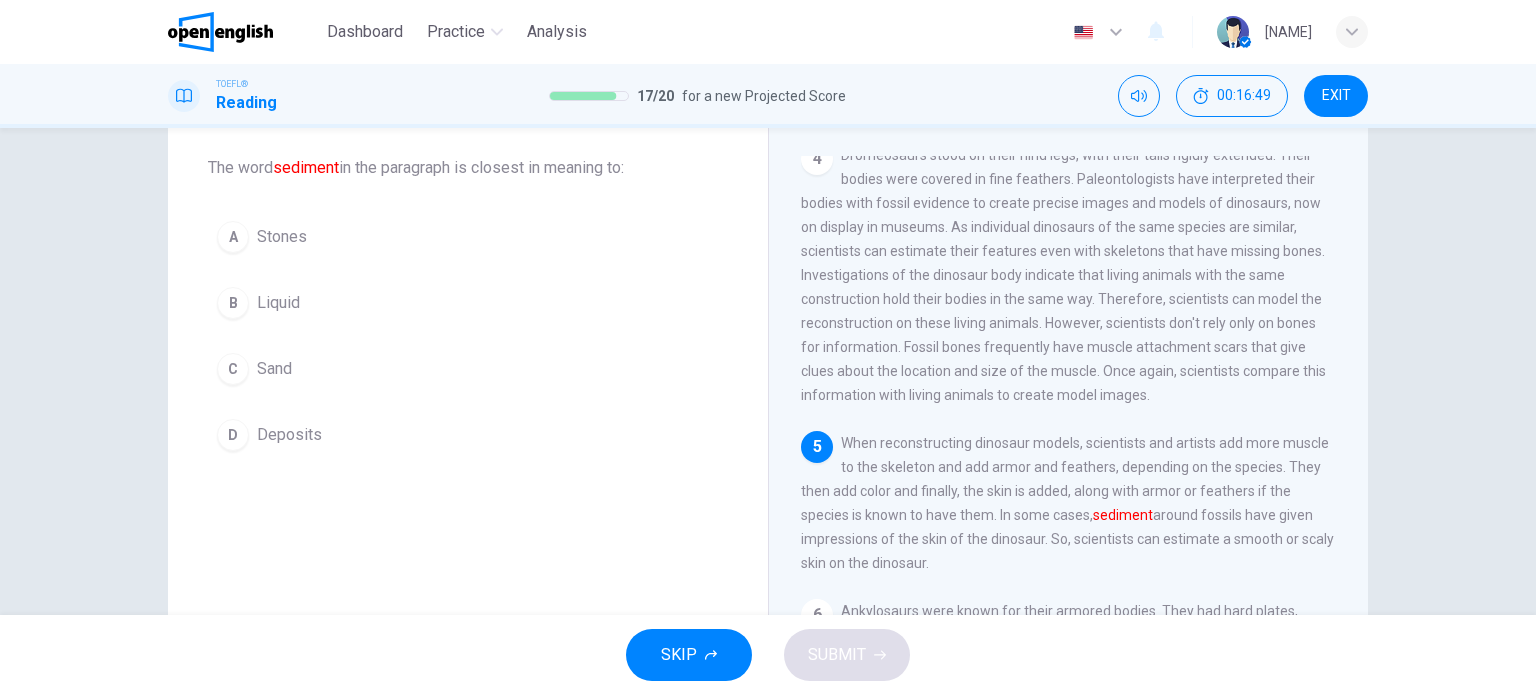 scroll, scrollTop: 564, scrollLeft: 0, axis: vertical 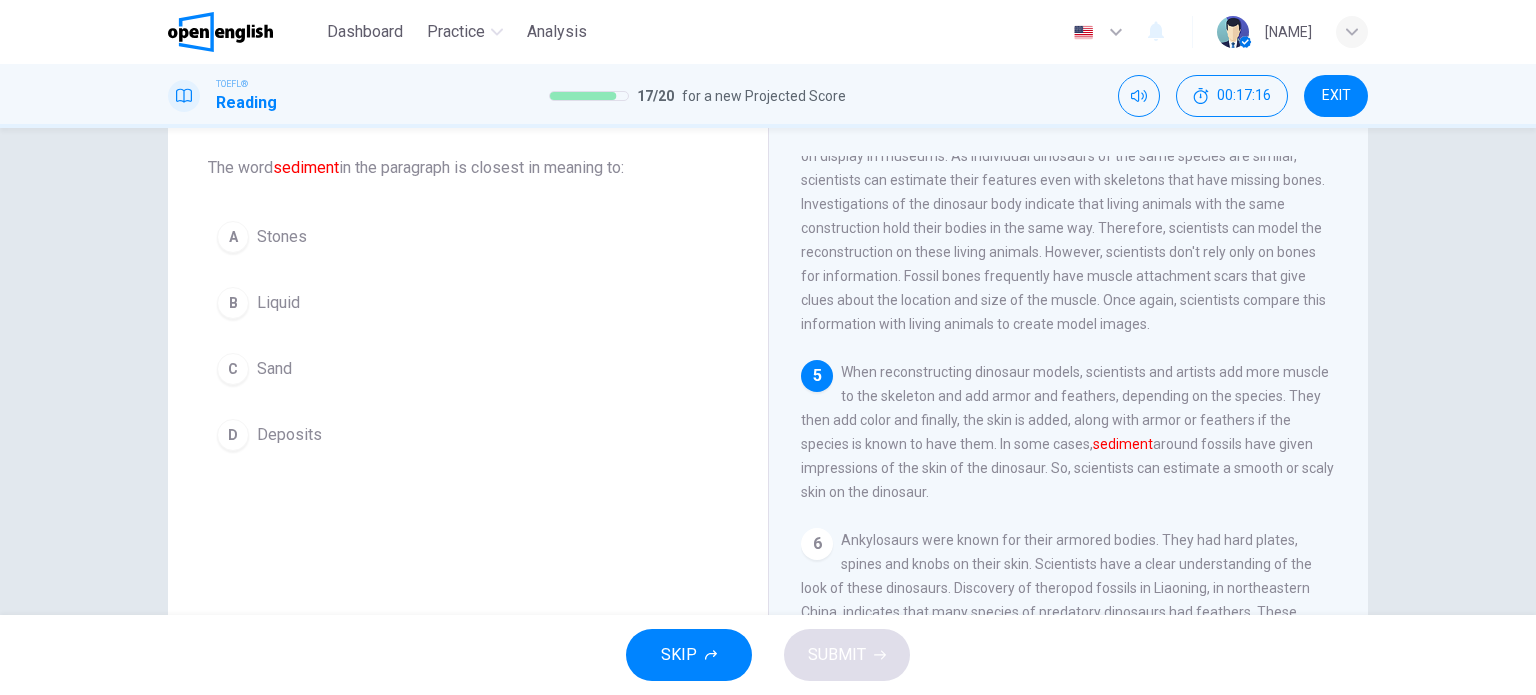 click on "B Liquid" at bounding box center [468, 303] 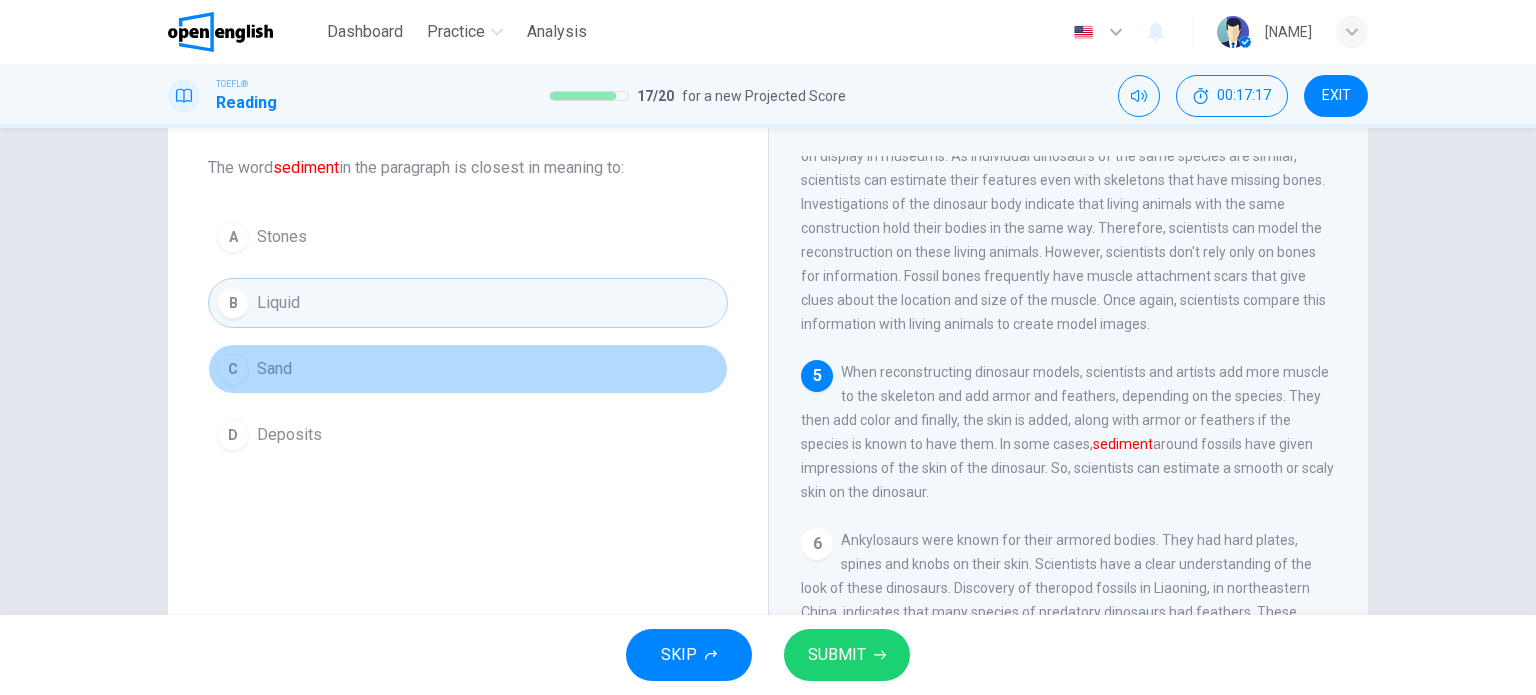 click on "C Sand" at bounding box center [468, 369] 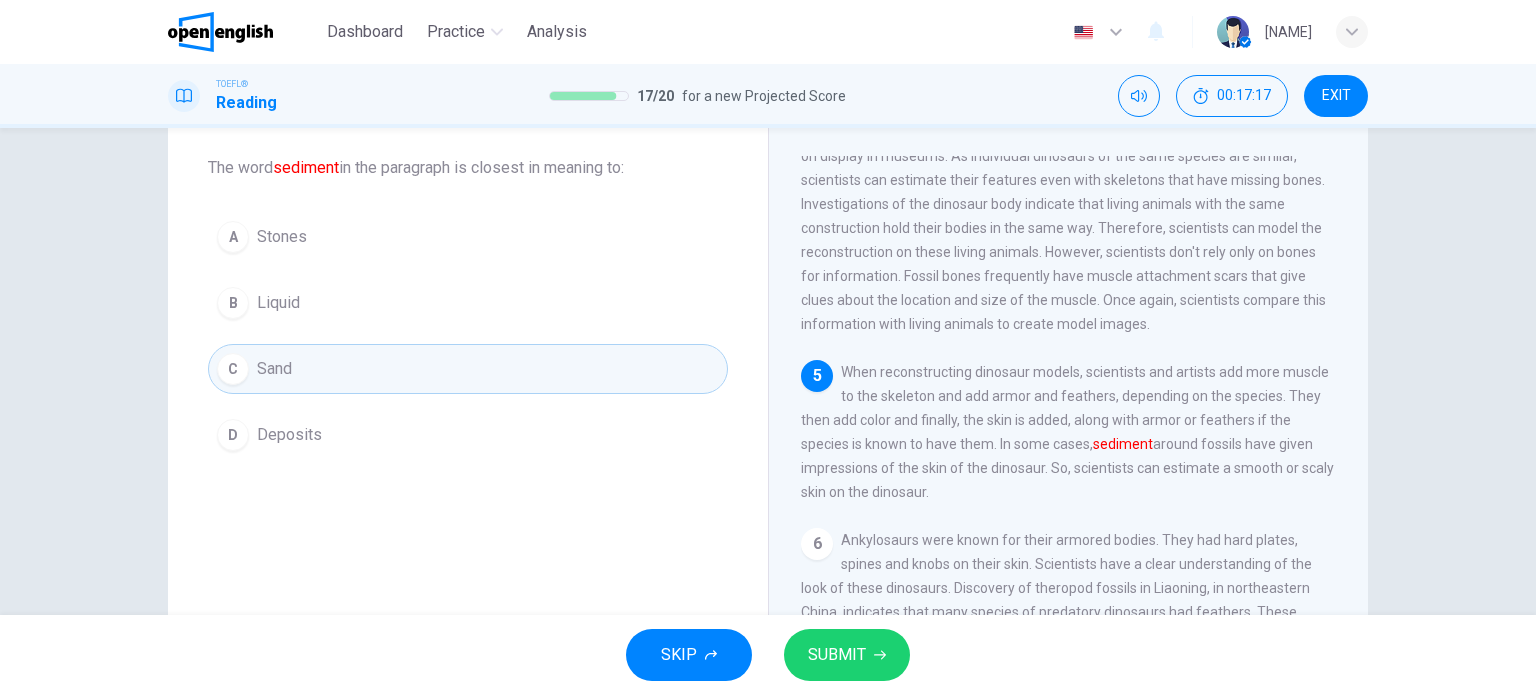 click on "B Liquid" at bounding box center (468, 303) 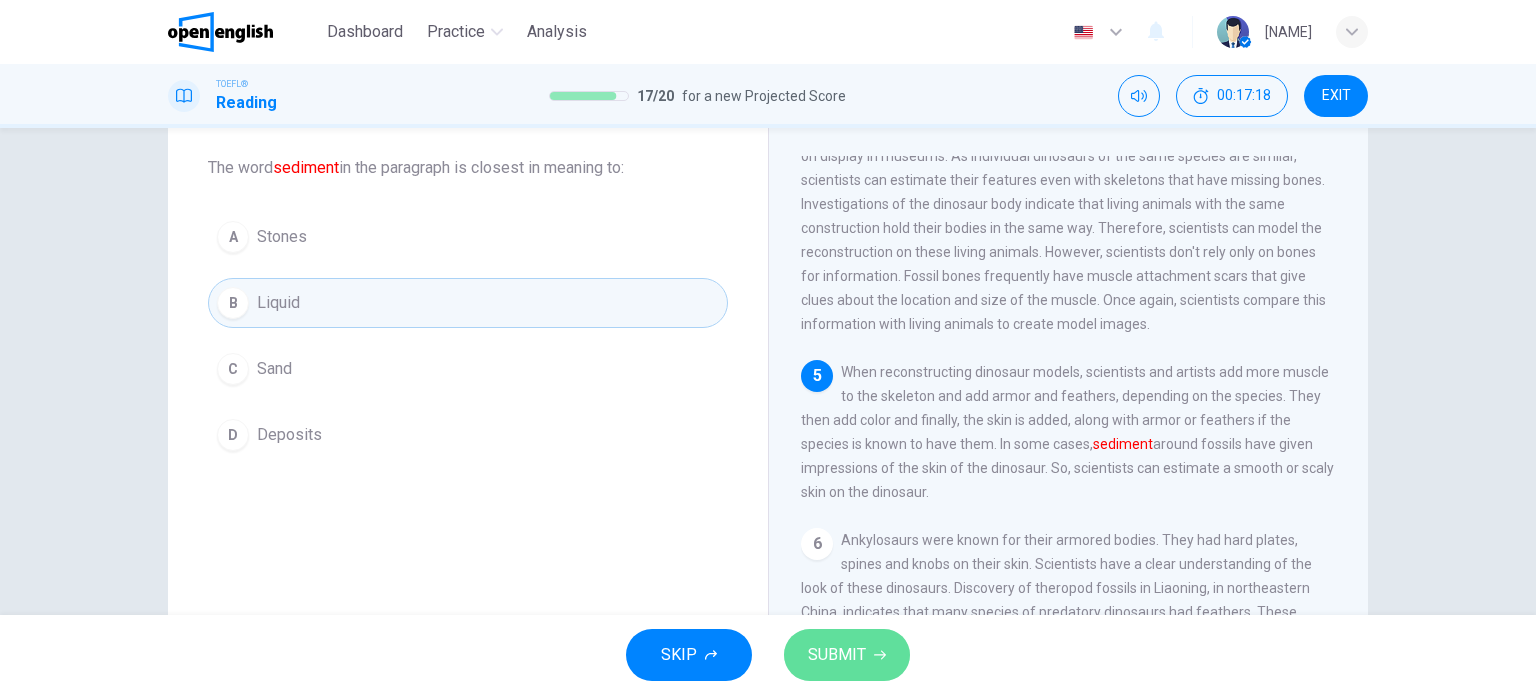 click on "SUBMIT" at bounding box center (837, 655) 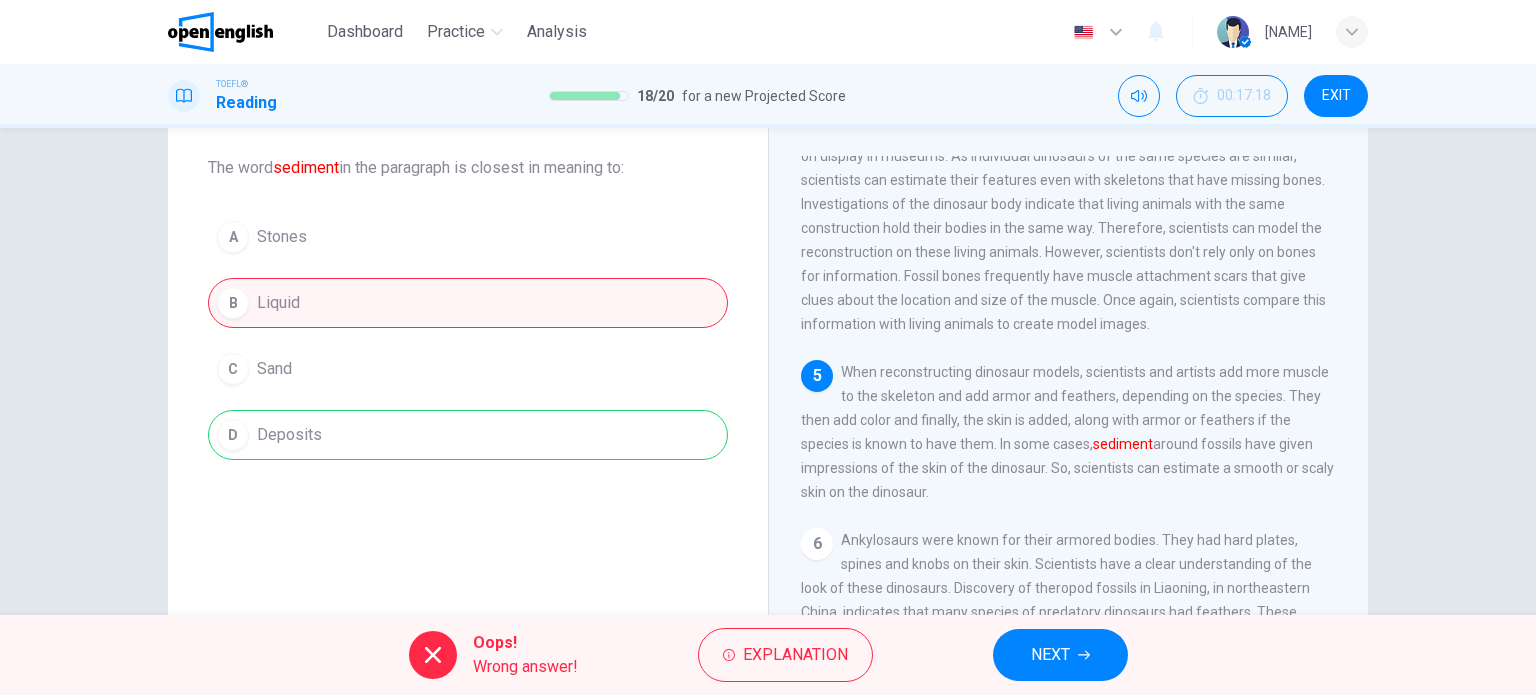 click on "NEXT" at bounding box center [1050, 655] 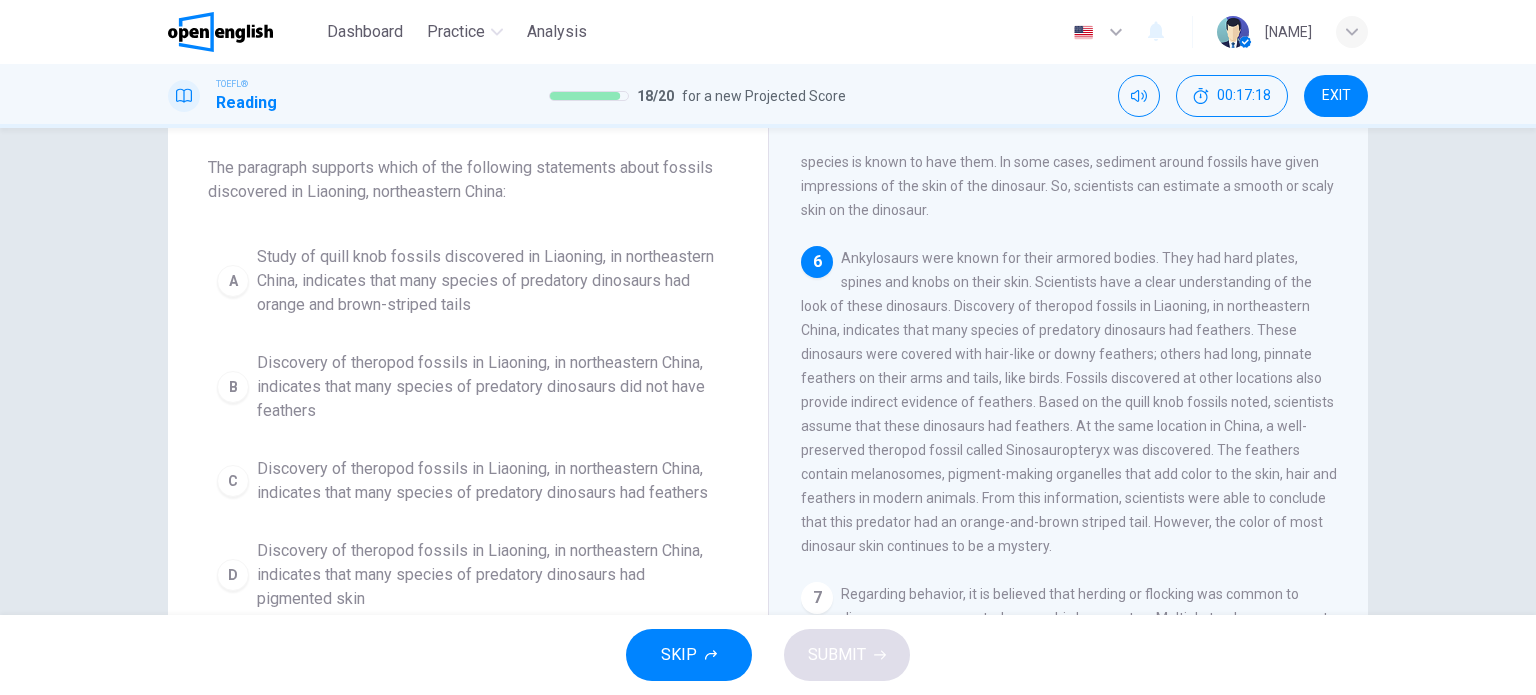 scroll, scrollTop: 910, scrollLeft: 0, axis: vertical 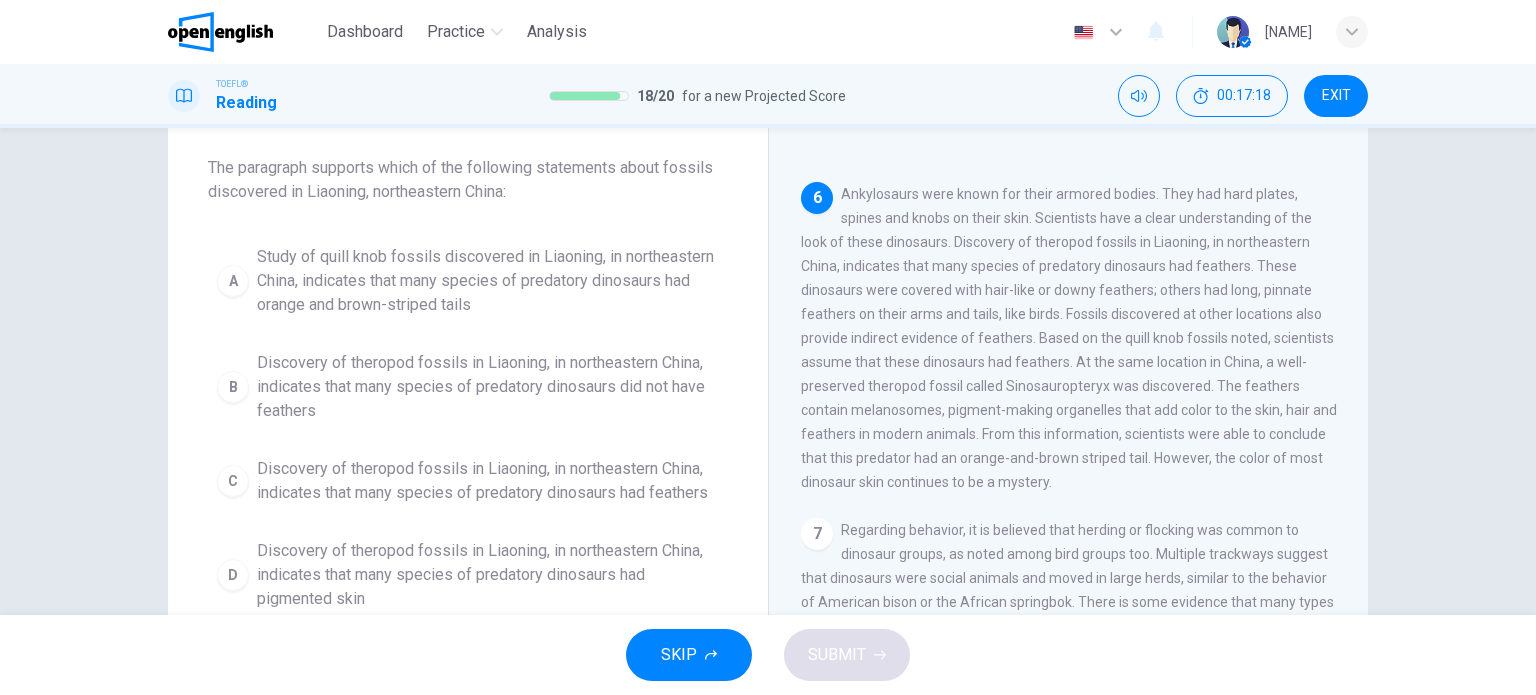 click on "A Study of quill knob fossils discovered in Liaoning, in northeastern China, indicates that many species of predatory dinosaurs had orange and brown-striped tails" at bounding box center (468, 281) 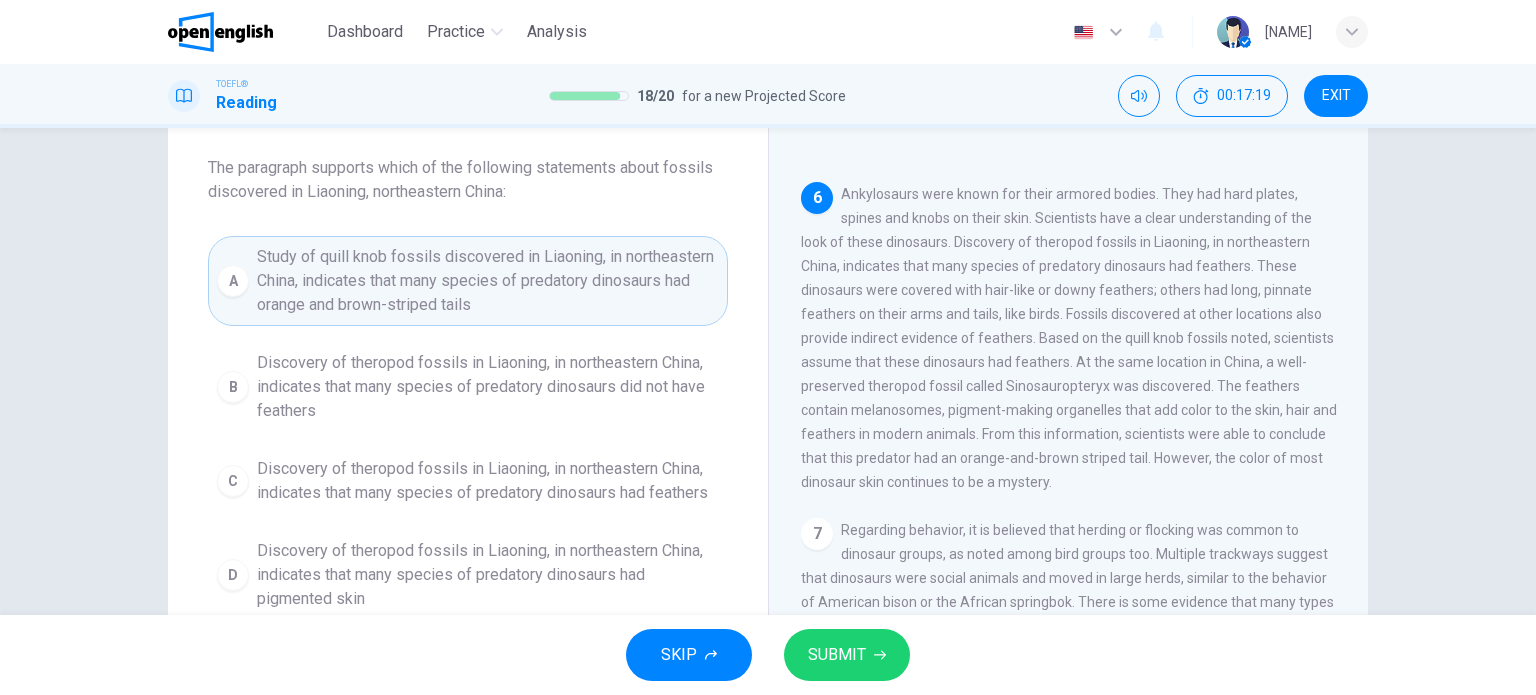 click on "SUBMIT" at bounding box center (837, 655) 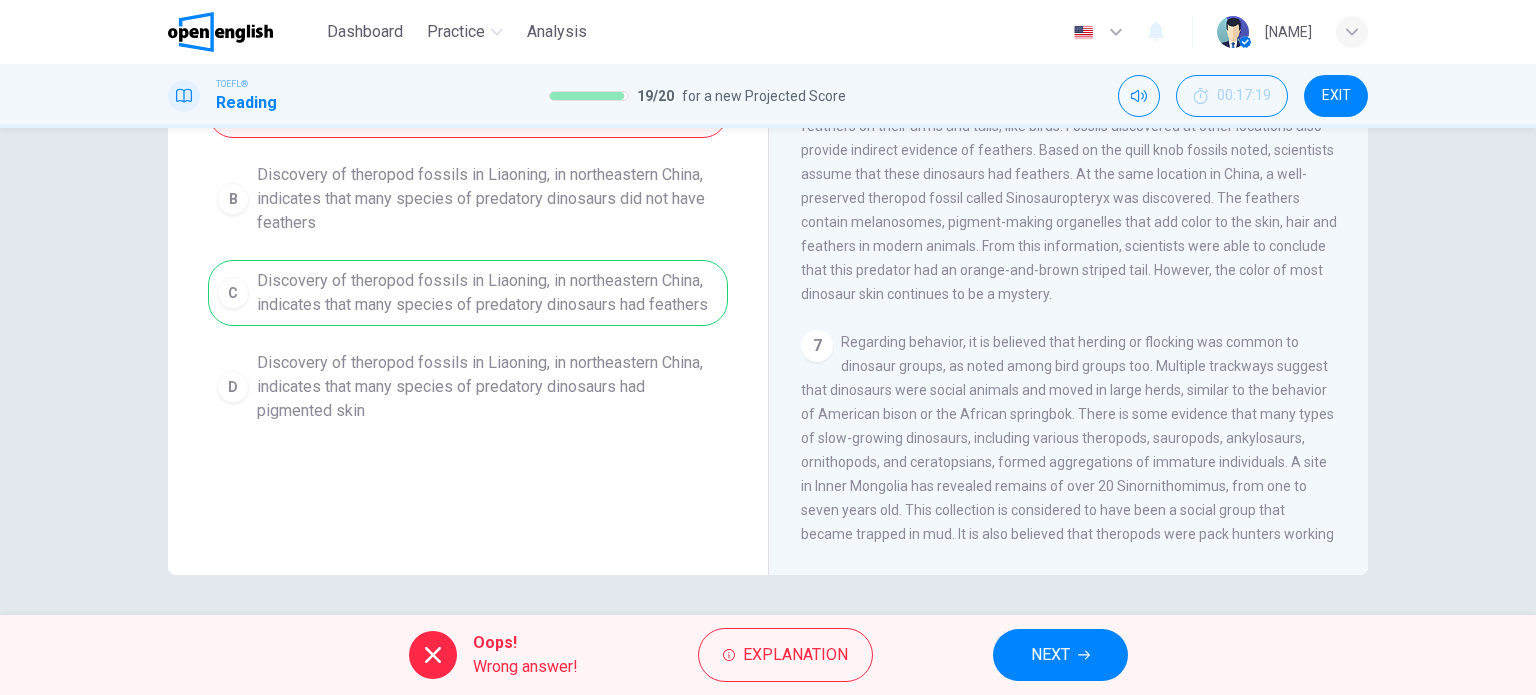drag, startPoint x: 1055, startPoint y: 669, endPoint x: 1031, endPoint y: 651, distance: 30 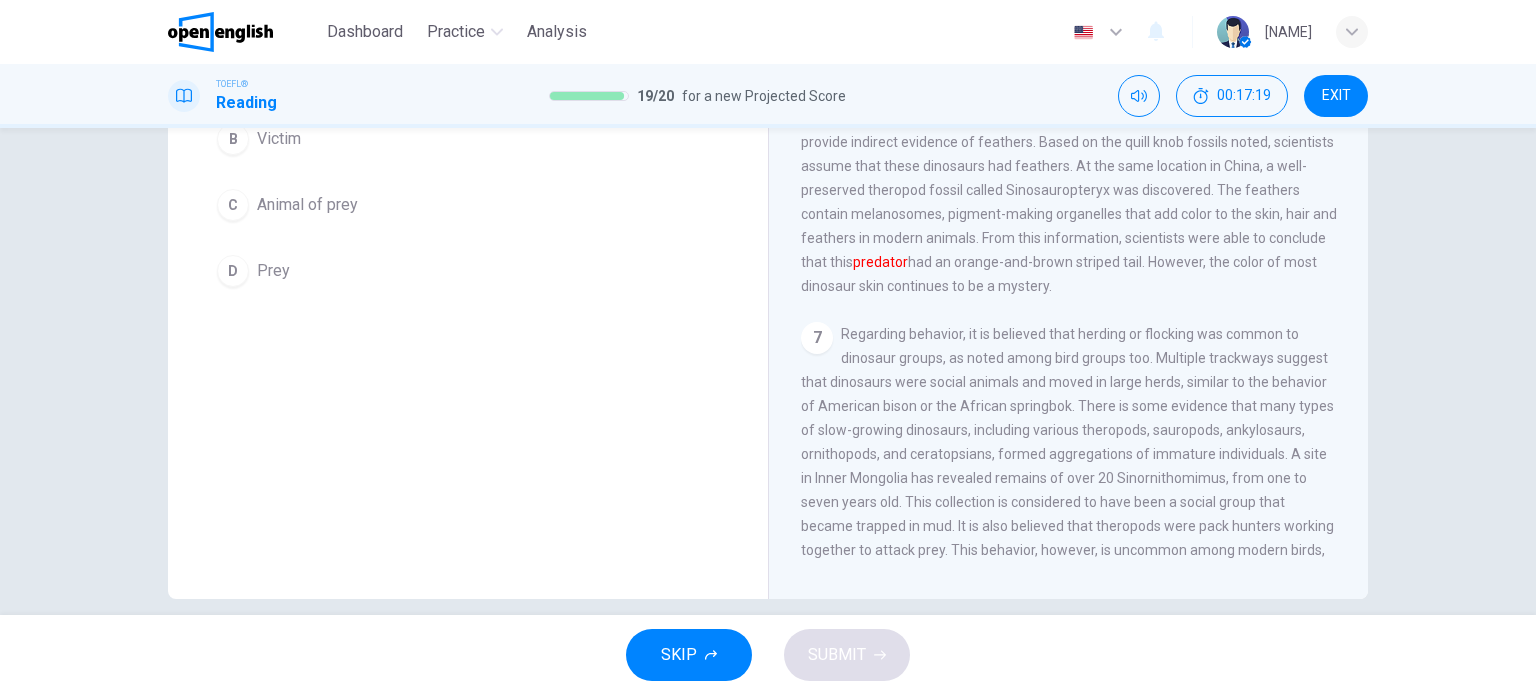 scroll, scrollTop: 963, scrollLeft: 0, axis: vertical 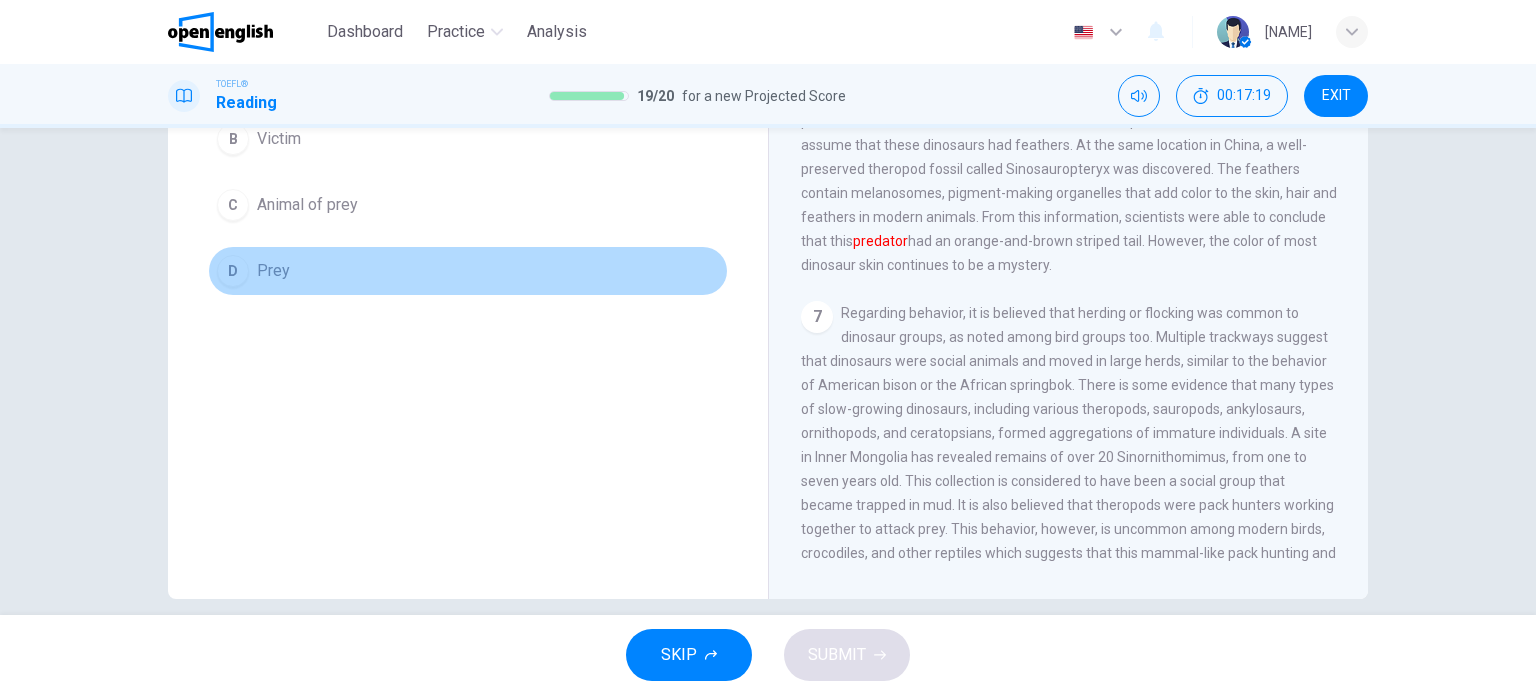 click on "D Prey" at bounding box center (468, 271) 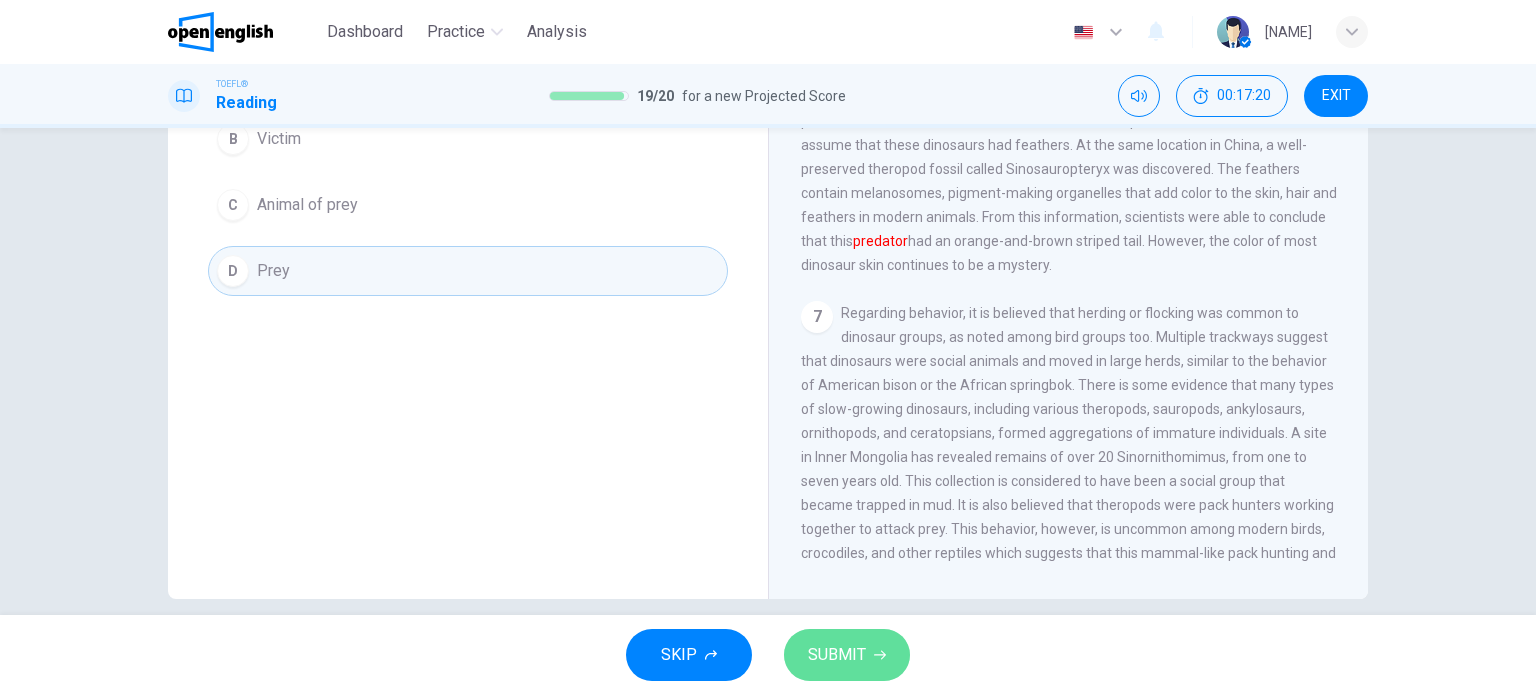 click on "SUBMIT" at bounding box center [847, 655] 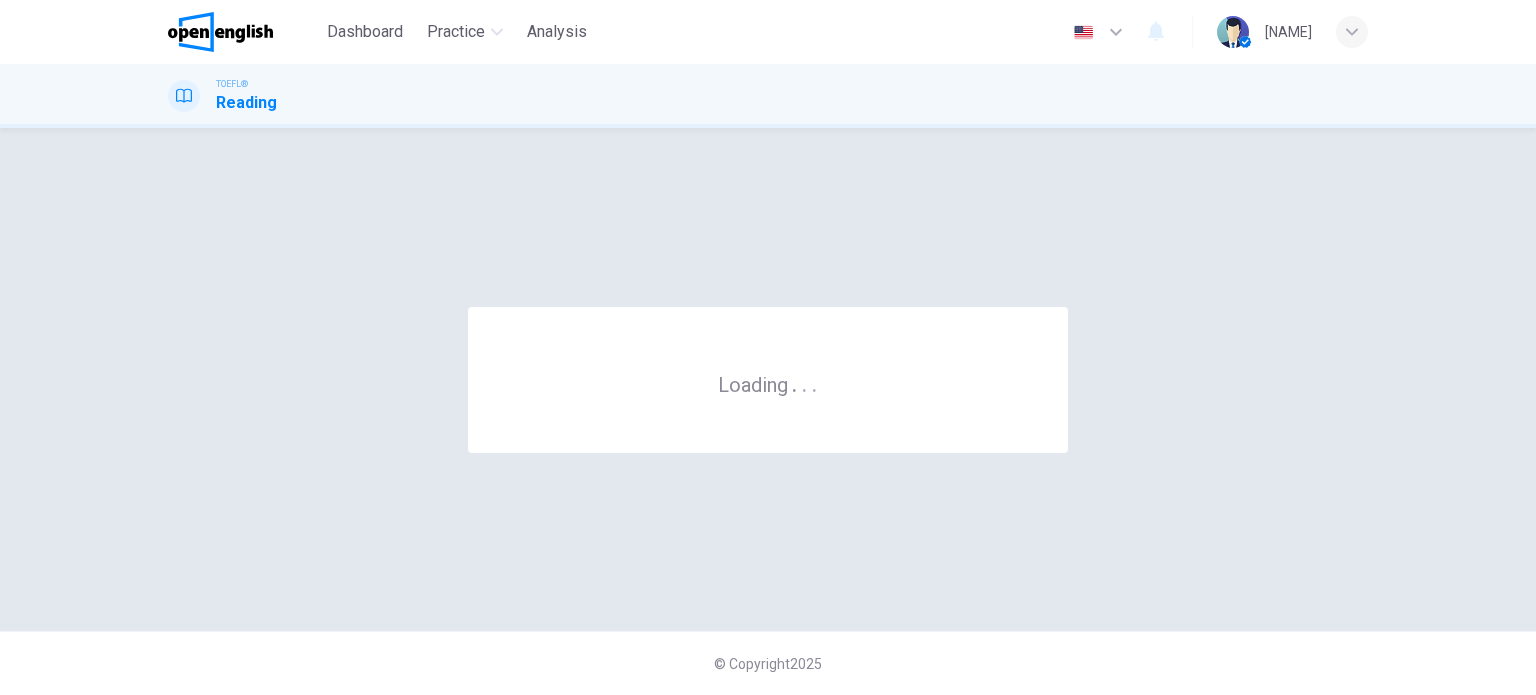 scroll, scrollTop: 0, scrollLeft: 0, axis: both 